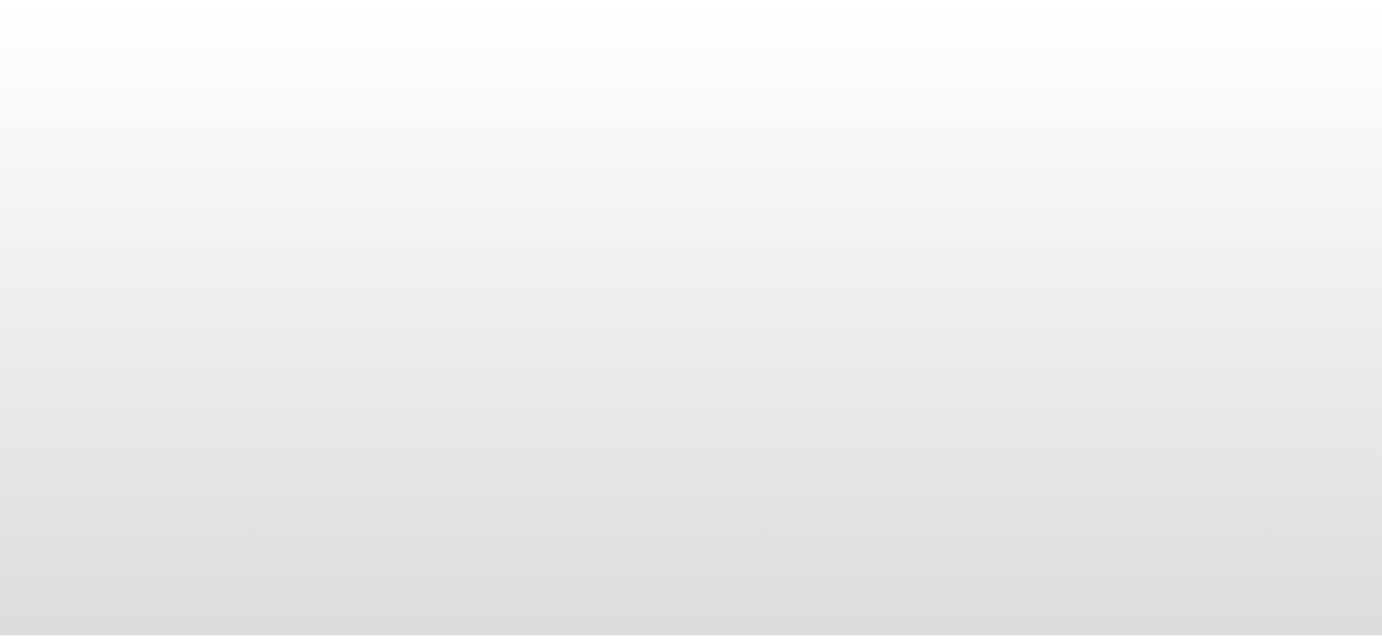 scroll, scrollTop: 0, scrollLeft: 0, axis: both 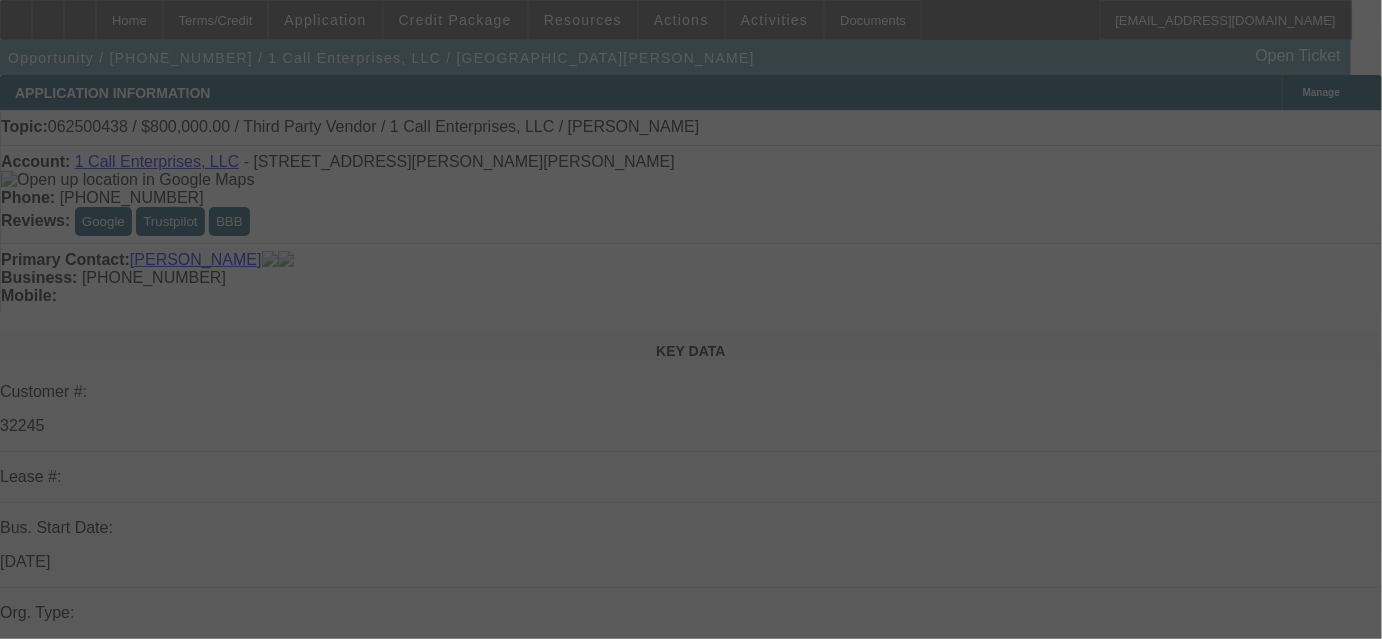 select on "0" 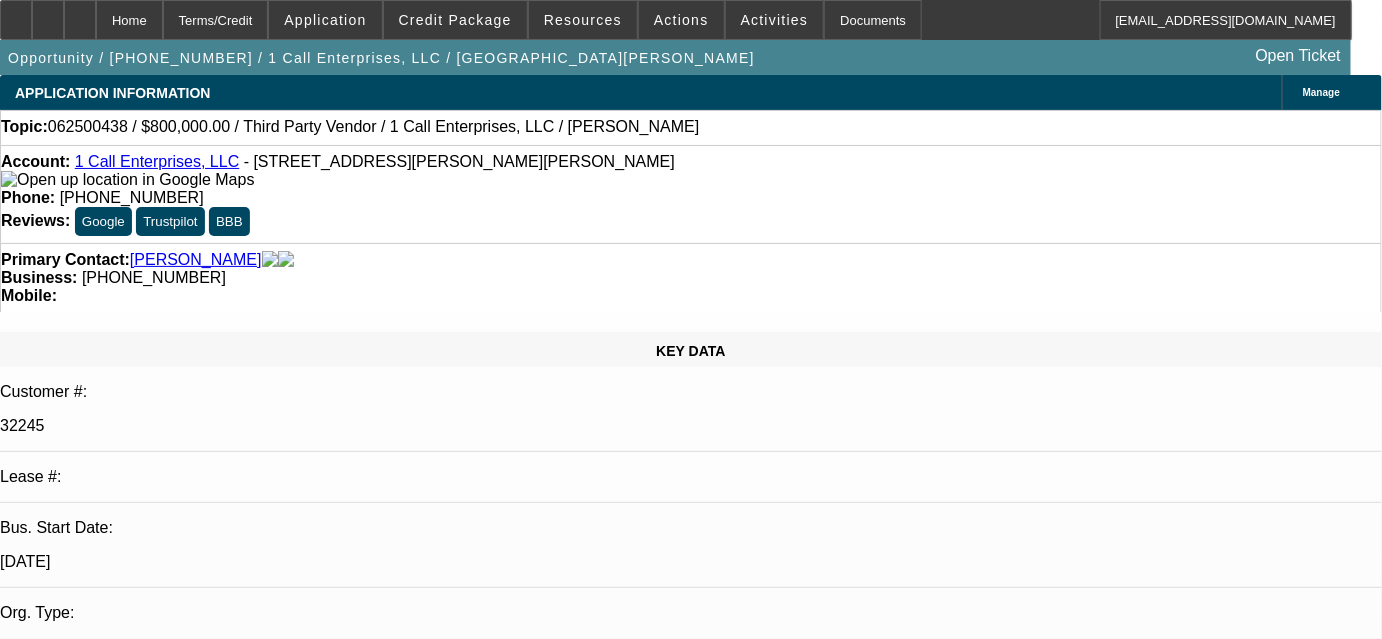 scroll, scrollTop: 354, scrollLeft: 0, axis: vertical 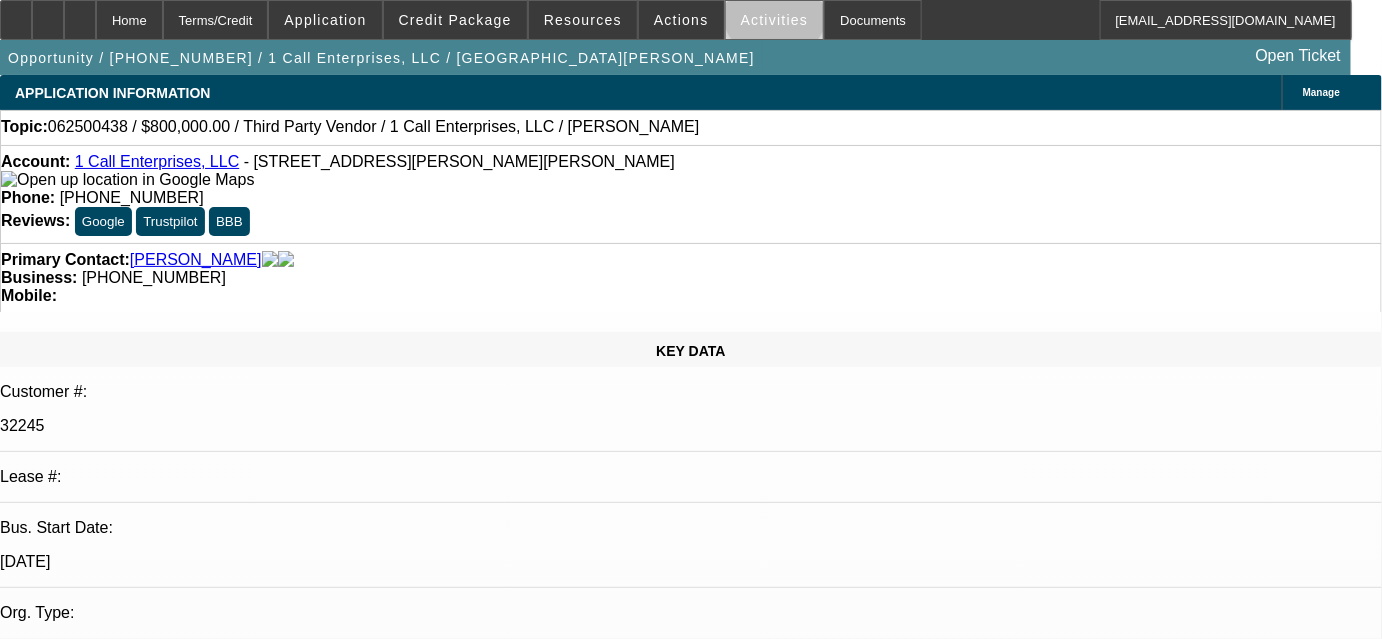click on "Activities" at bounding box center [775, 20] 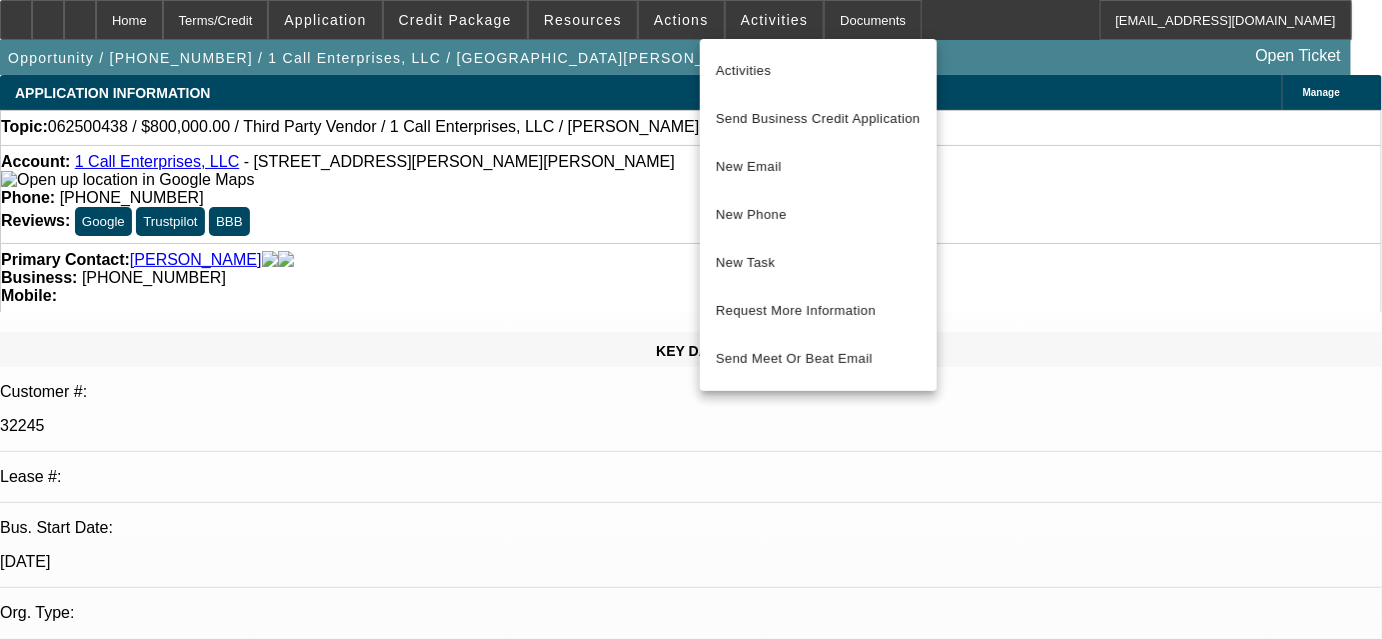 click at bounding box center [691, 319] 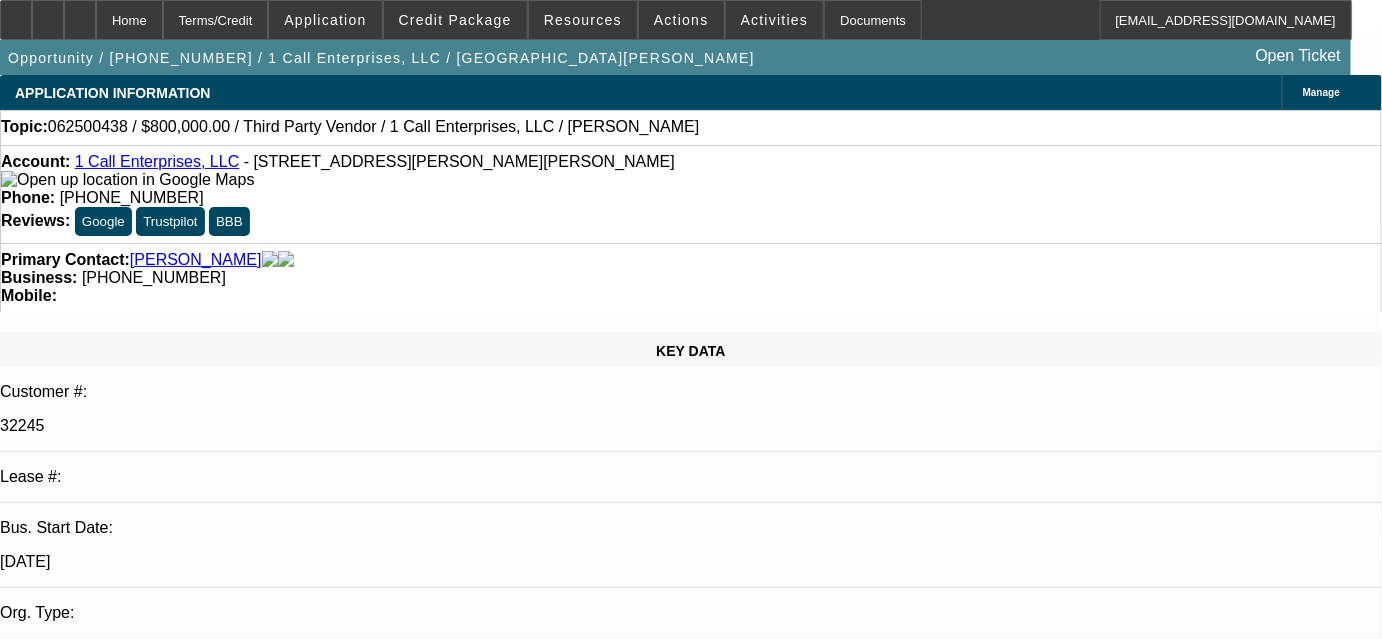 scroll, scrollTop: 0, scrollLeft: 0, axis: both 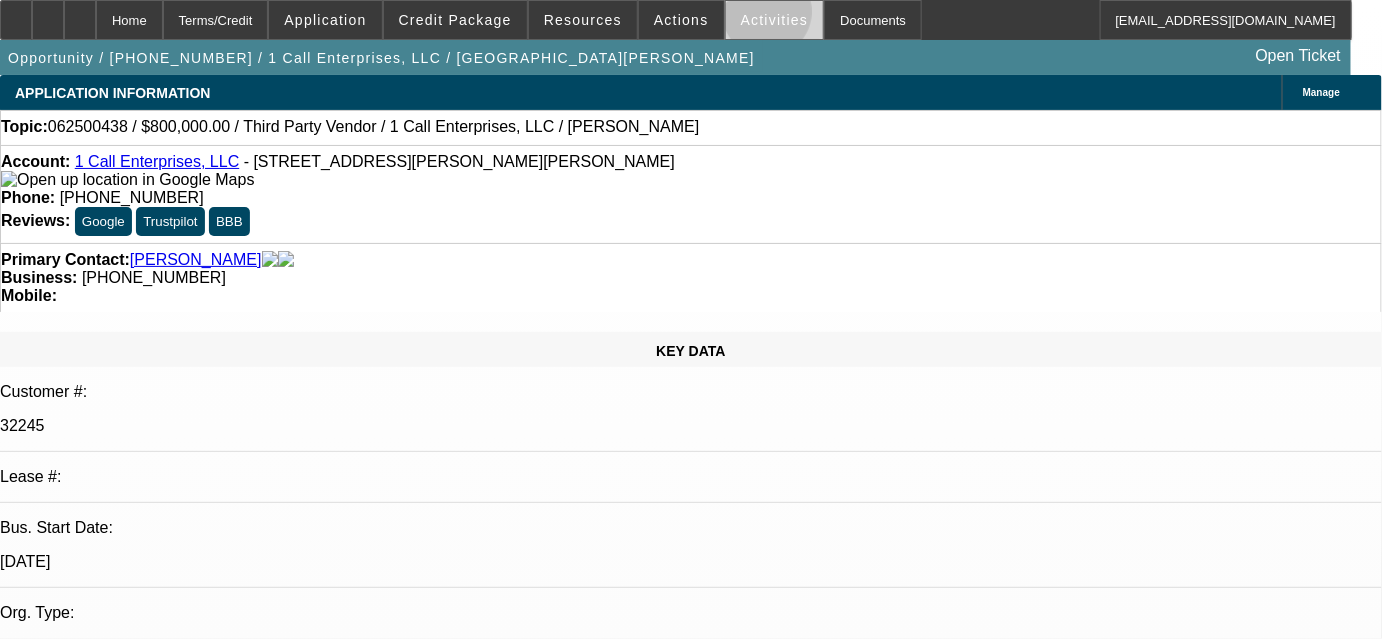 click on "Activities" at bounding box center (775, 20) 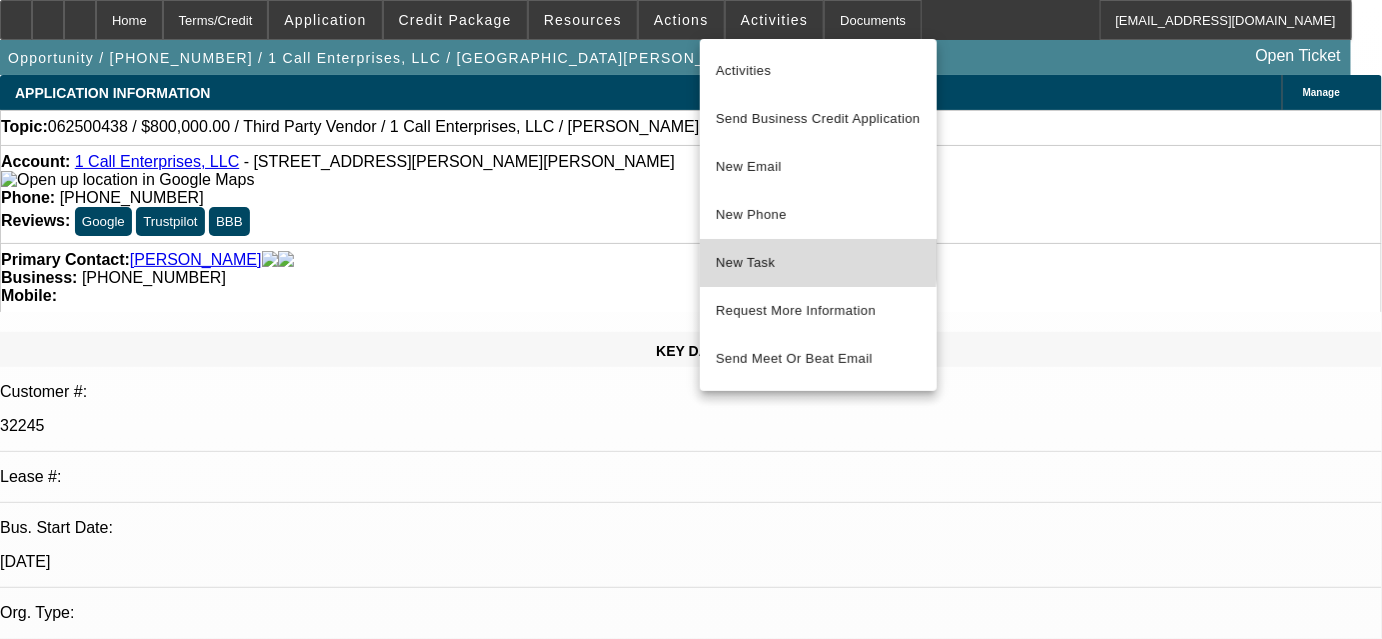click on "New Task" at bounding box center [818, 263] 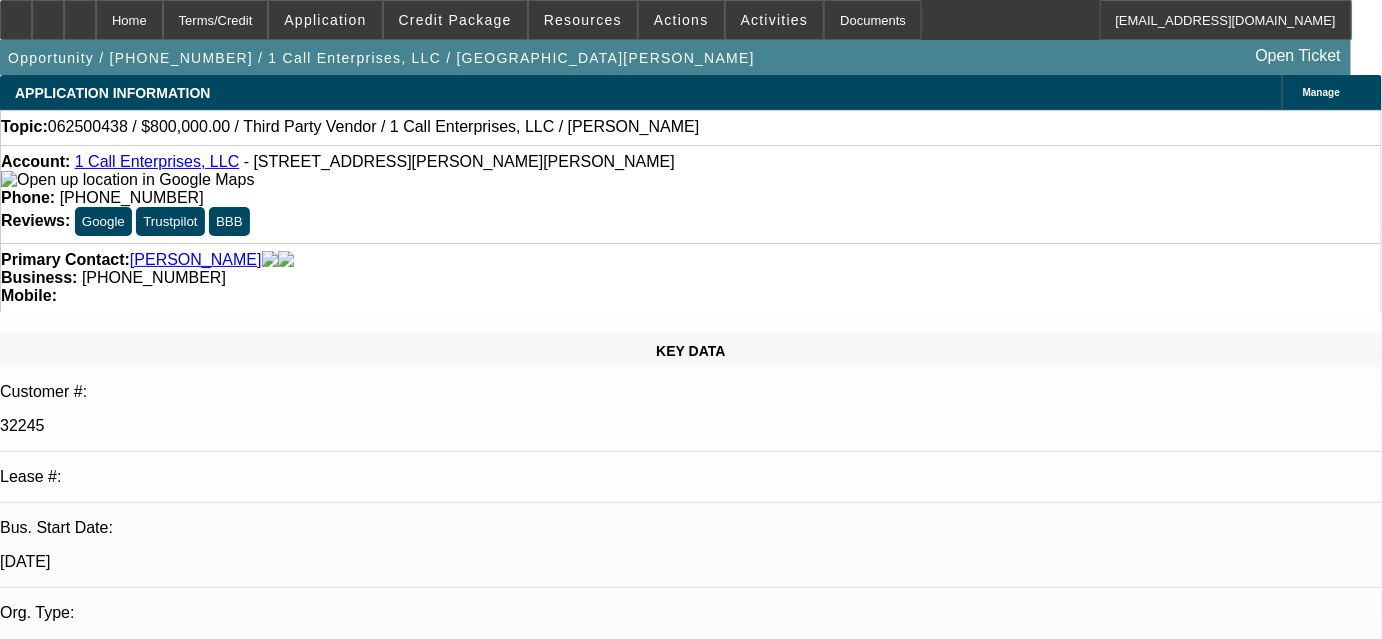 click on "07/08/2025 9:00 AM" at bounding box center [57, 2978] 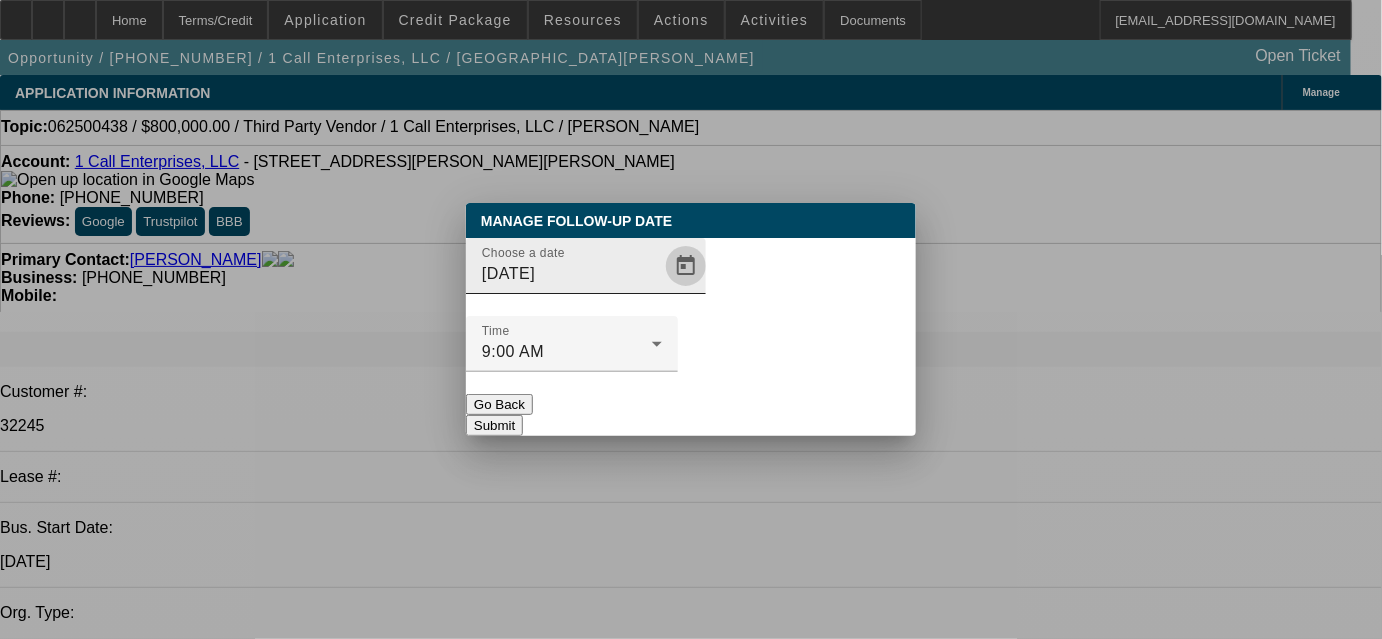 click at bounding box center (686, 266) 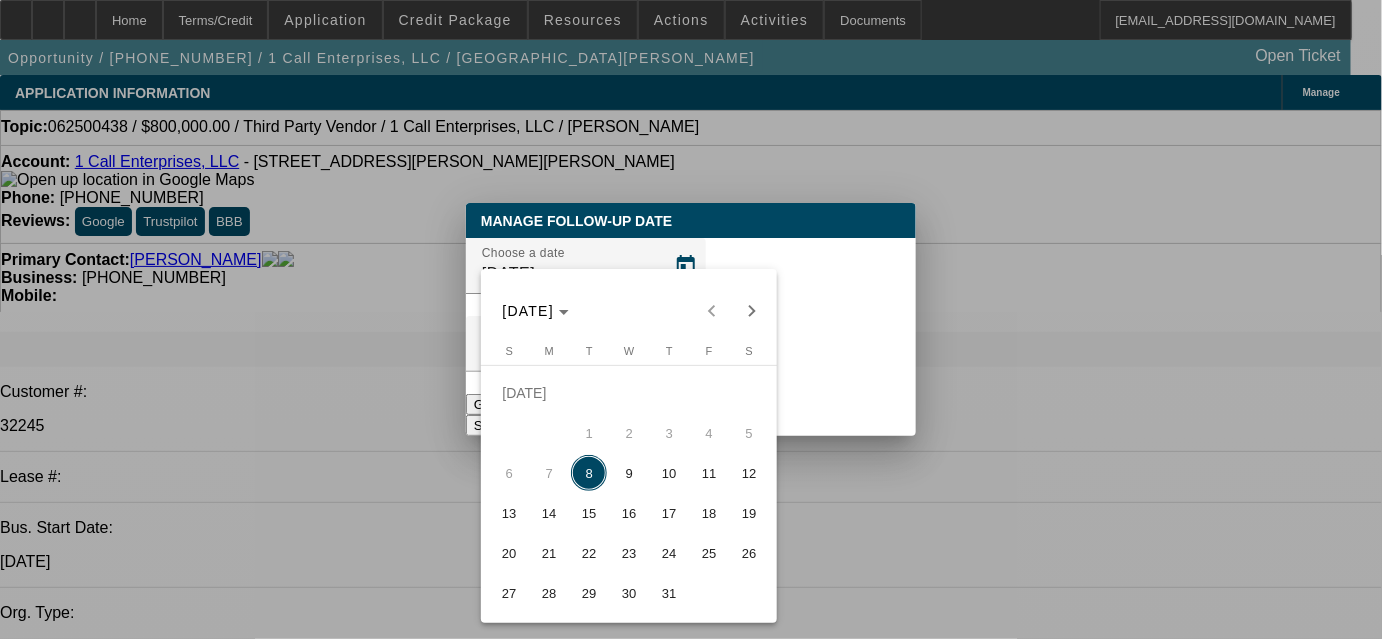 click on "15" at bounding box center (589, 513) 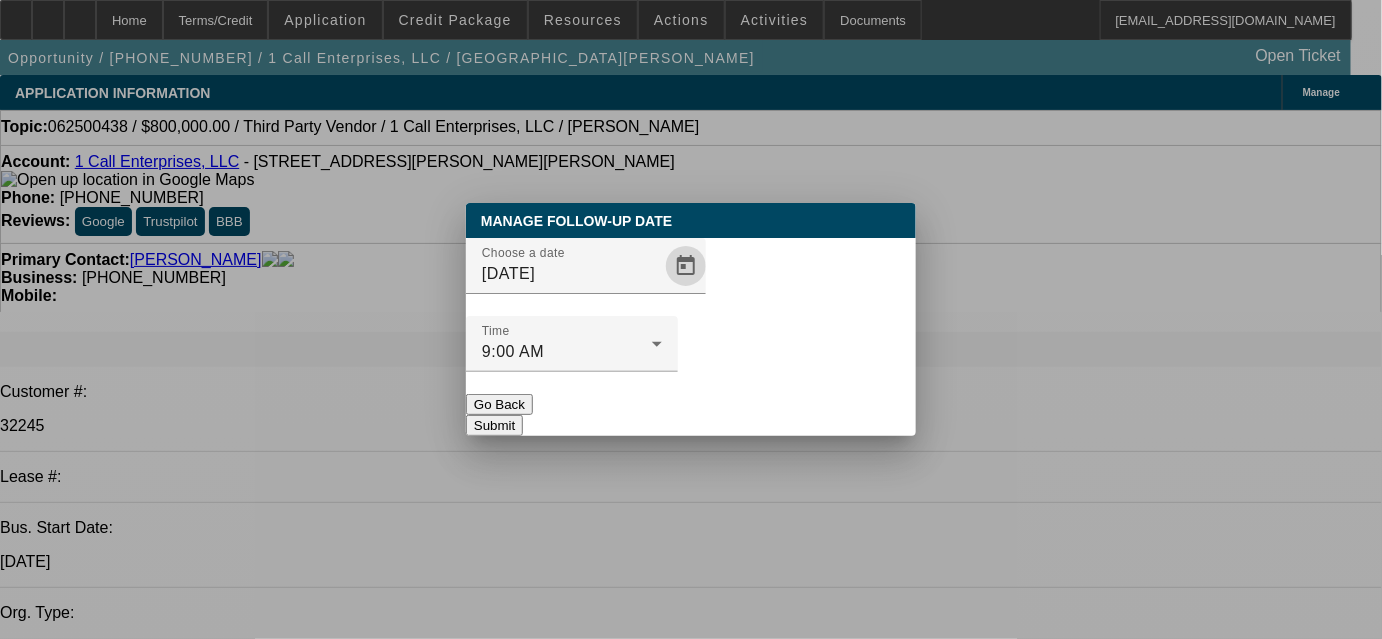 click on "Submit" at bounding box center (494, 425) 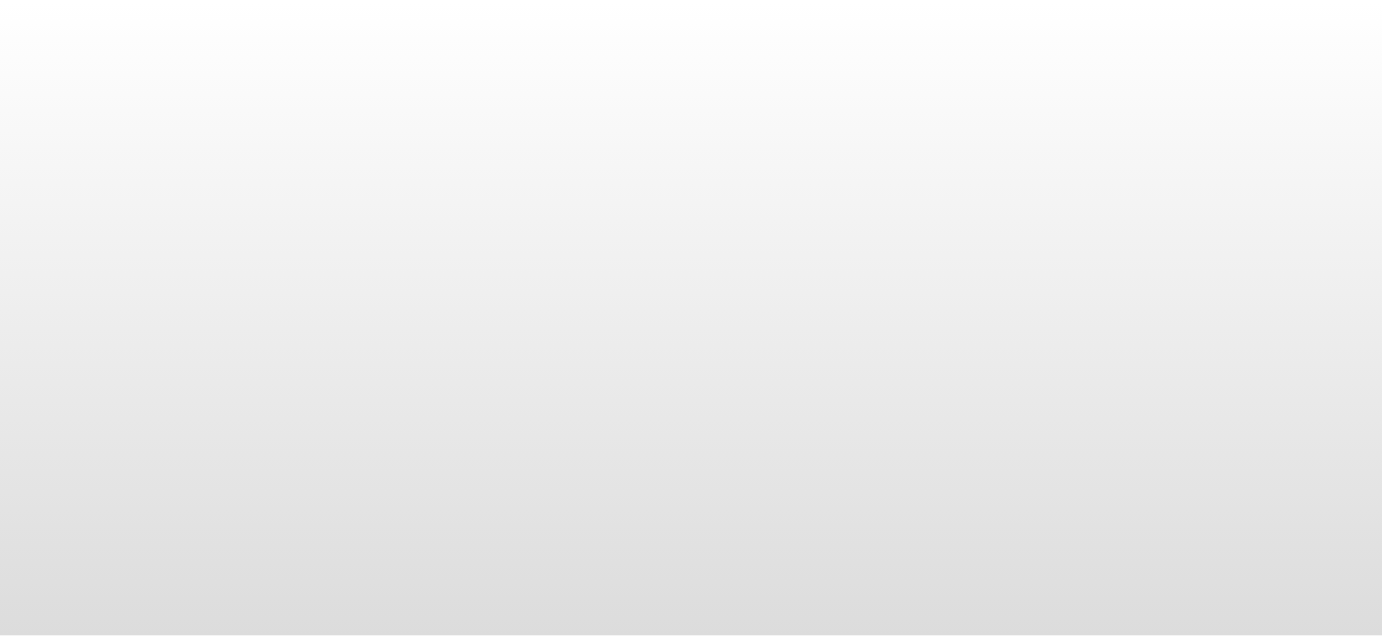 scroll, scrollTop: 0, scrollLeft: 0, axis: both 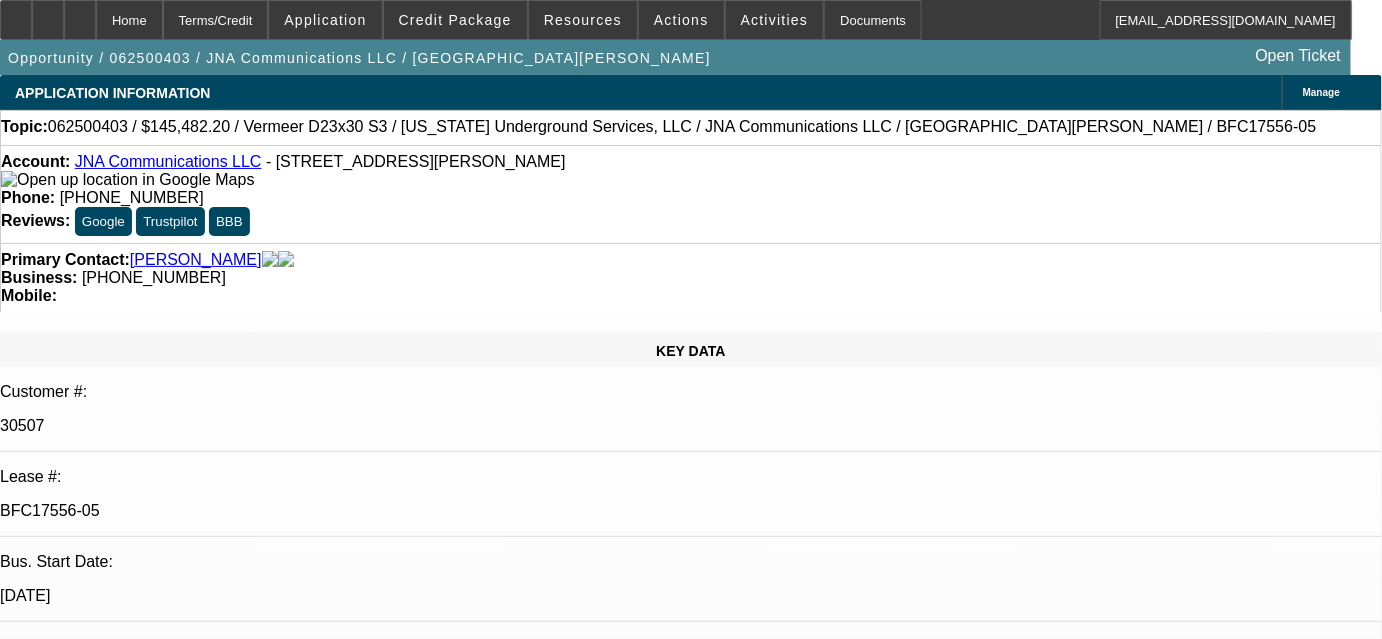 select on "0" 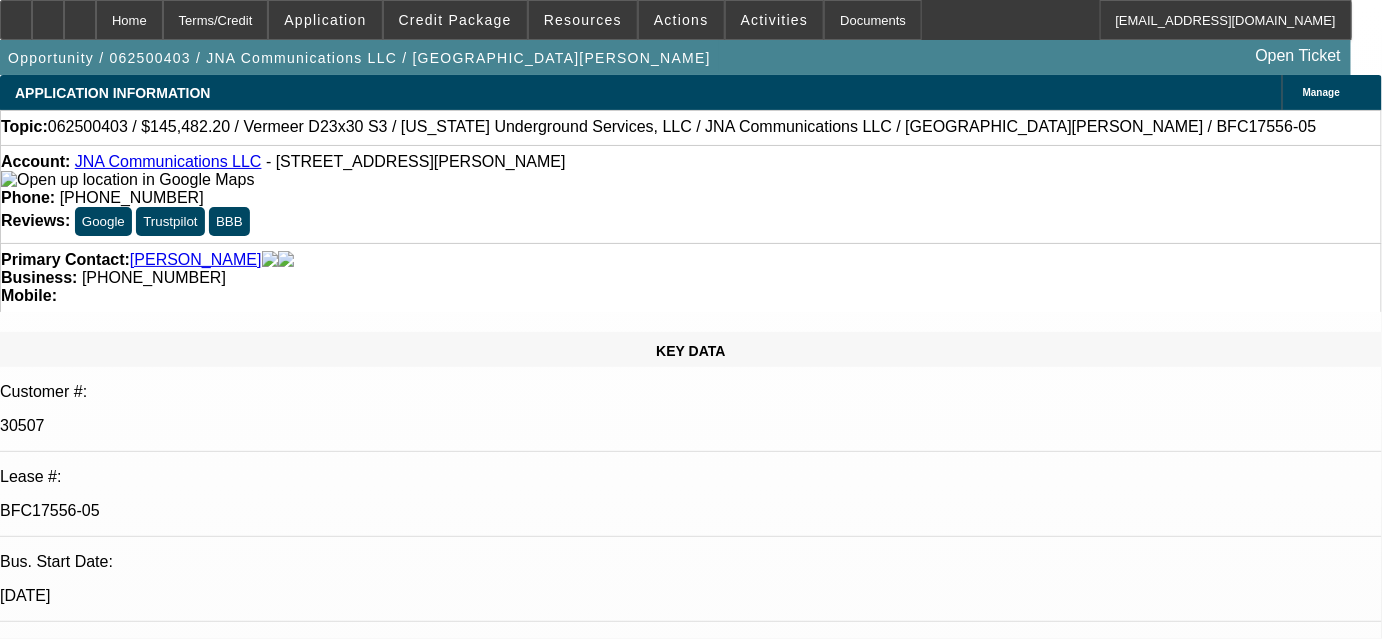 select on "1" 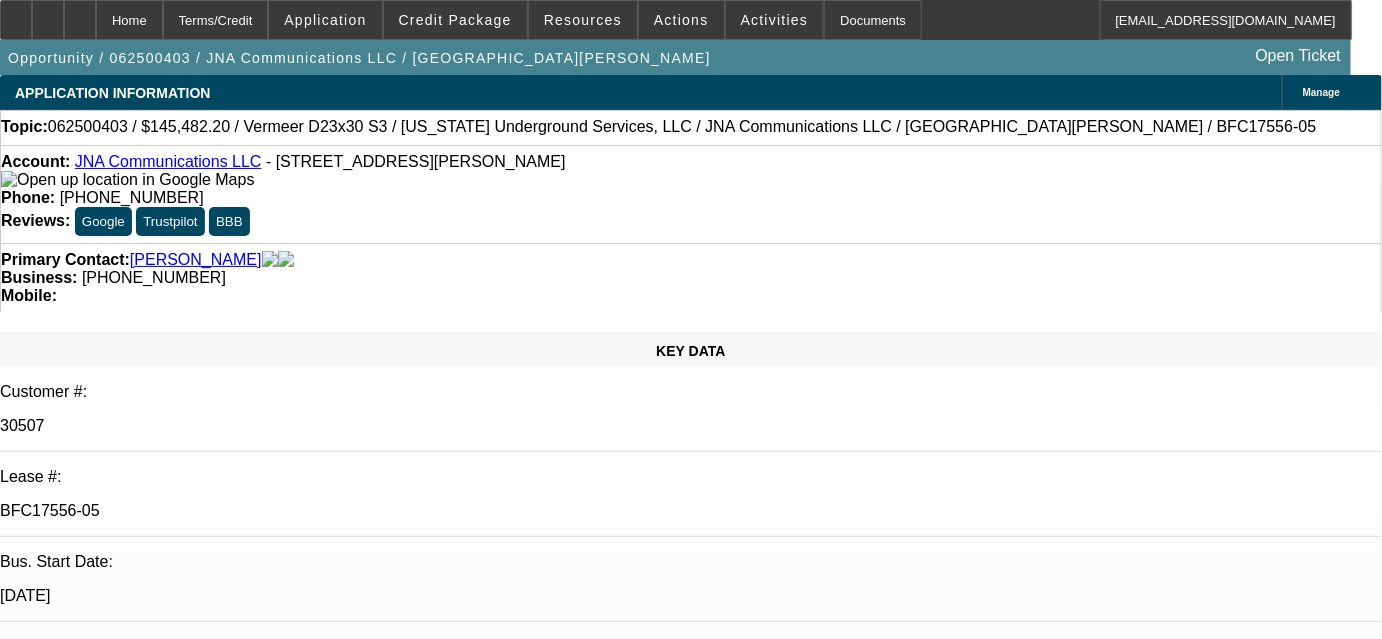 click on "6/30 Oakmont sent docs to customer  7/1 docs signed e mailed invoice and wire instructions to customer need update from Oakmont  7/1 need back of DL, requested  7/3 emailed Johnathan to see if he can tell me when he will send wire and DL" at bounding box center [703, 8143] 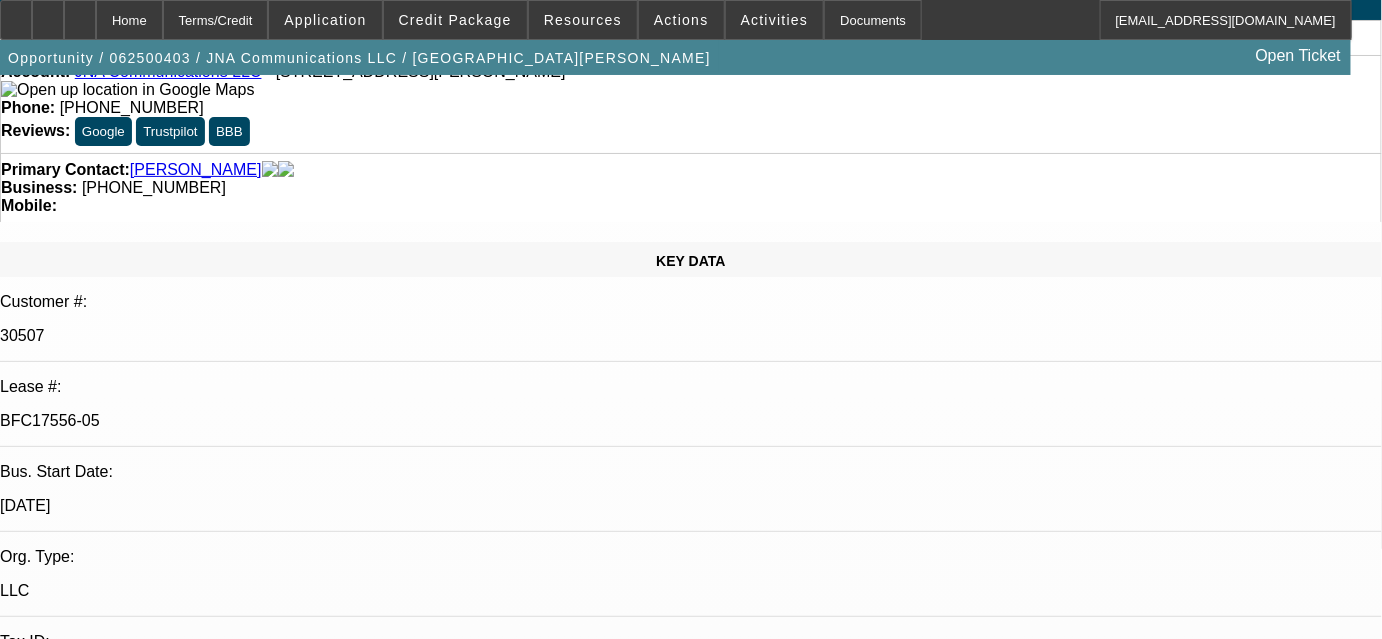 click on "6/30 JNA Communications LLC items needed SW
6/30 Oakmont sent docs to customer  7/1 docs signed e mailed invoice and wire instructions to customer need update from Oakmont  7/1 need back of DL, requested  7/3 emailed Johnathan to see if he can tell me when he will send wire and DL
Wreschinsky, Sarah - 6/30/25, 11:00 AM" at bounding box center (703, 8057) 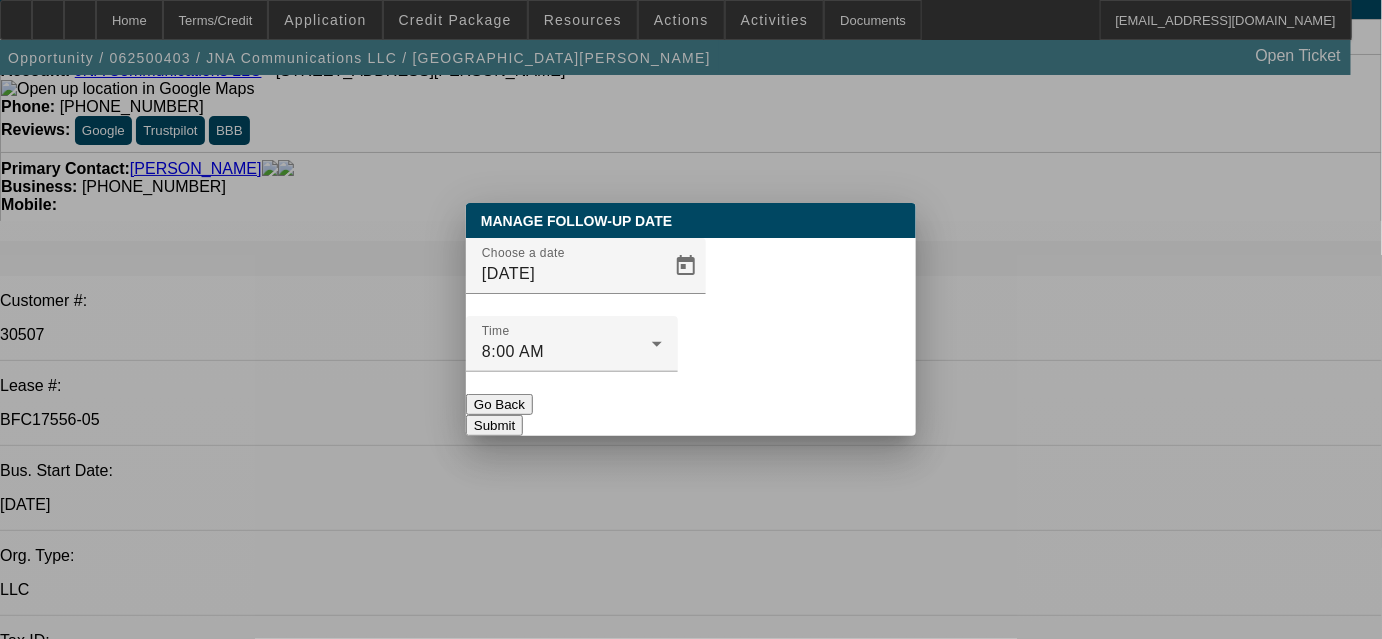 scroll, scrollTop: 0, scrollLeft: 0, axis: both 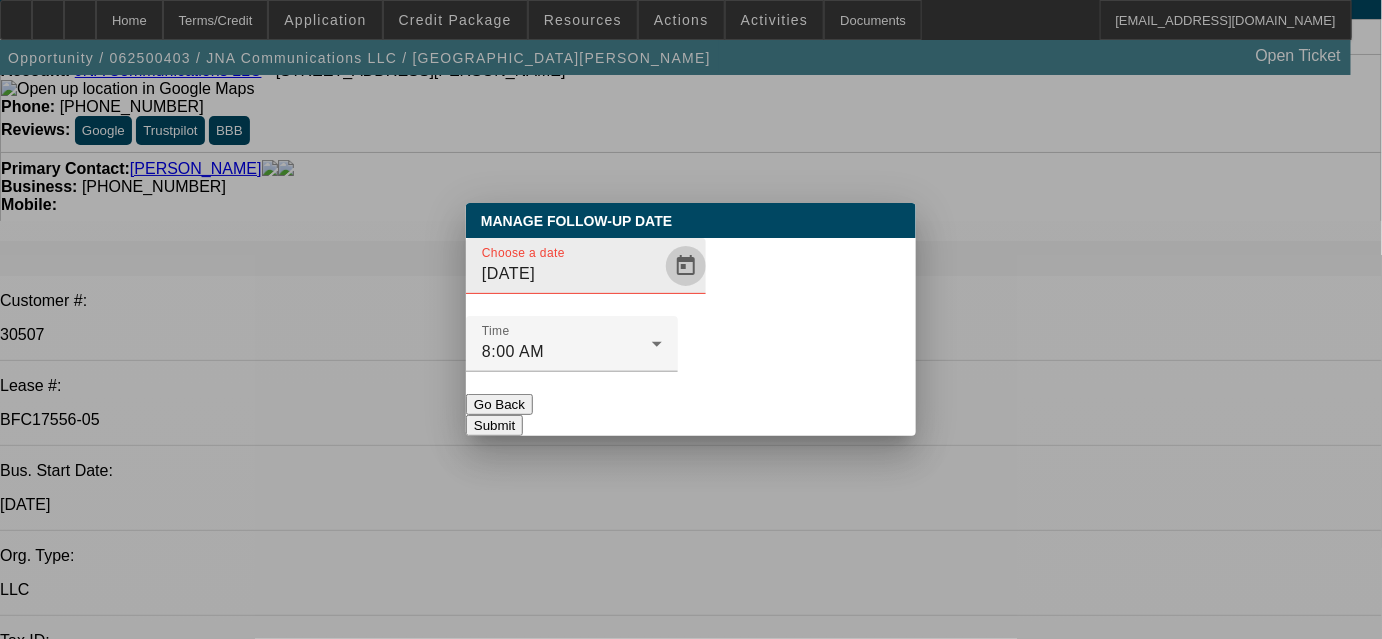 click at bounding box center (686, 266) 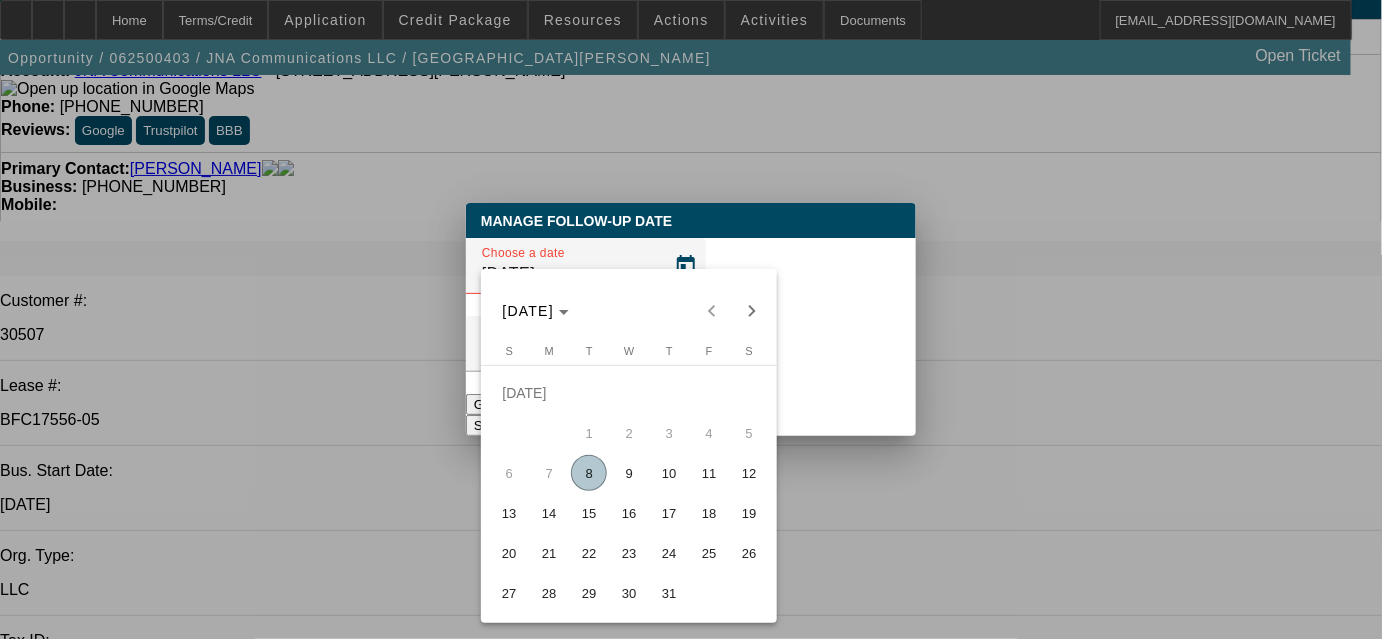 click on "15" at bounding box center (589, 513) 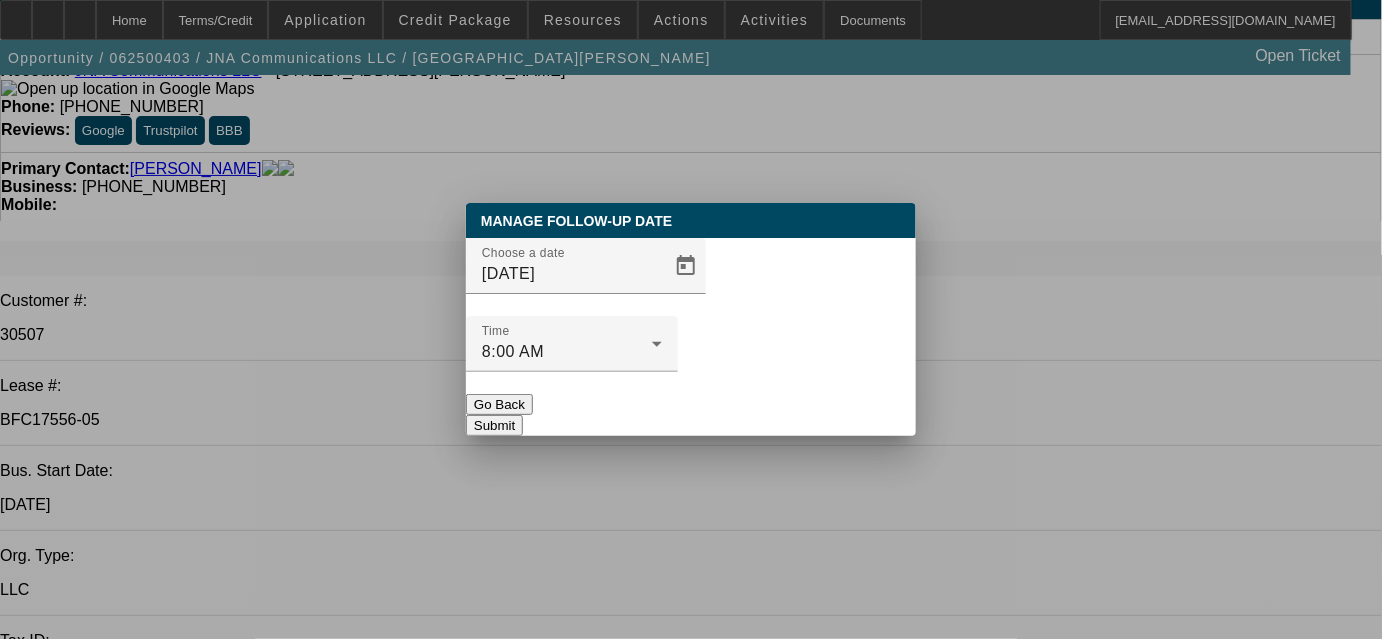 click on "Submit" at bounding box center (494, 425) 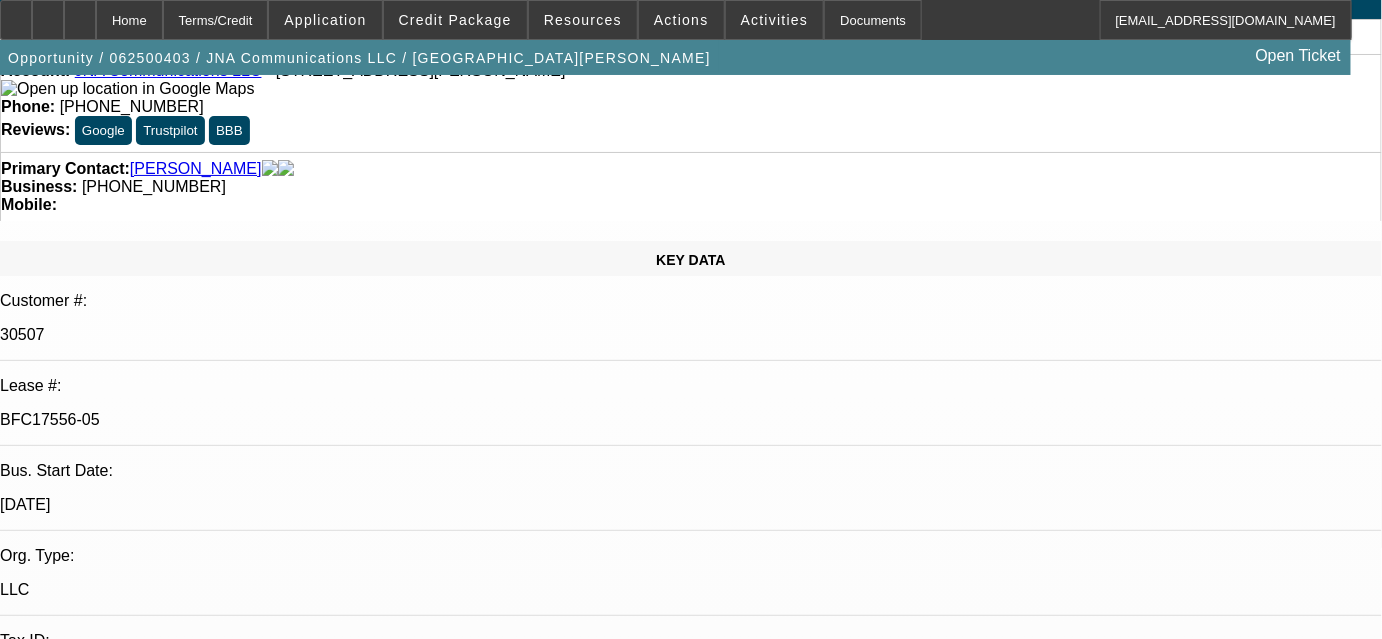 scroll, scrollTop: 90, scrollLeft: 0, axis: vertical 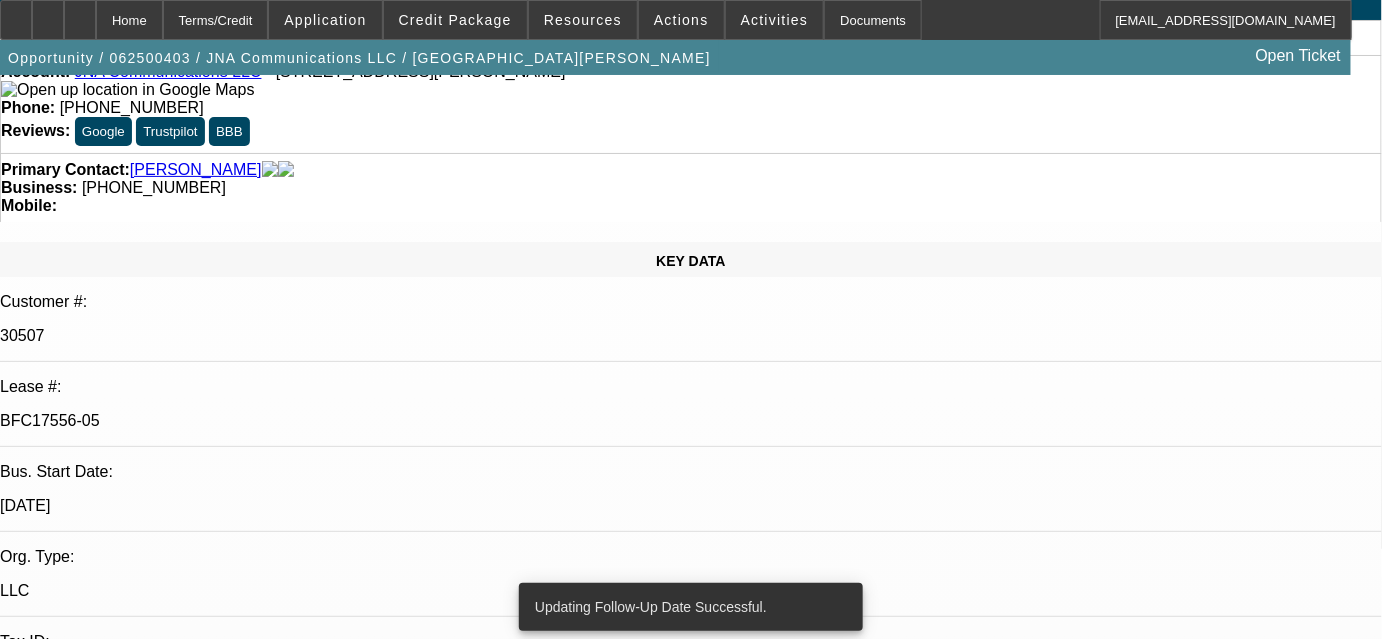 click on "KEY DATA
Customer #:
30507
Lease #:
BFC17556-05
Bus. Start Date:
9/1/20
Org. Type:
LLC
Tax ID:
85-2659564
BV Exp:
$0
LP Summary
Approved Exp:
Yes" at bounding box center (691, 1630) 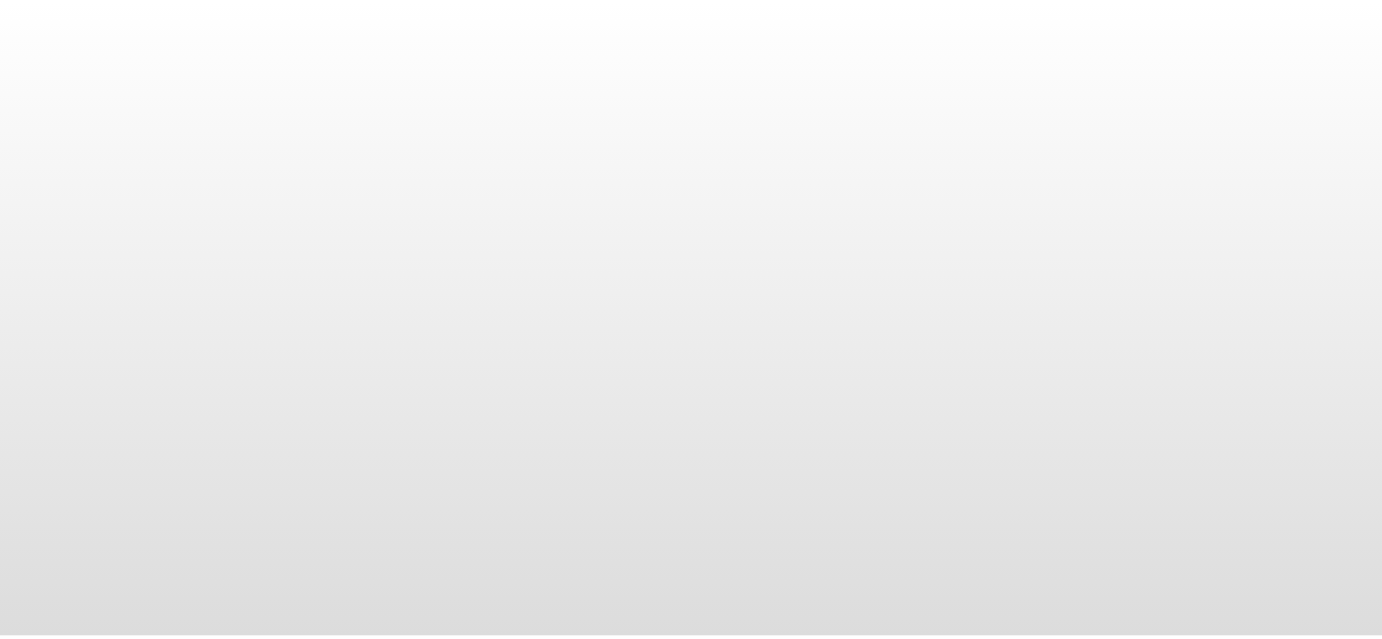 scroll, scrollTop: 0, scrollLeft: 0, axis: both 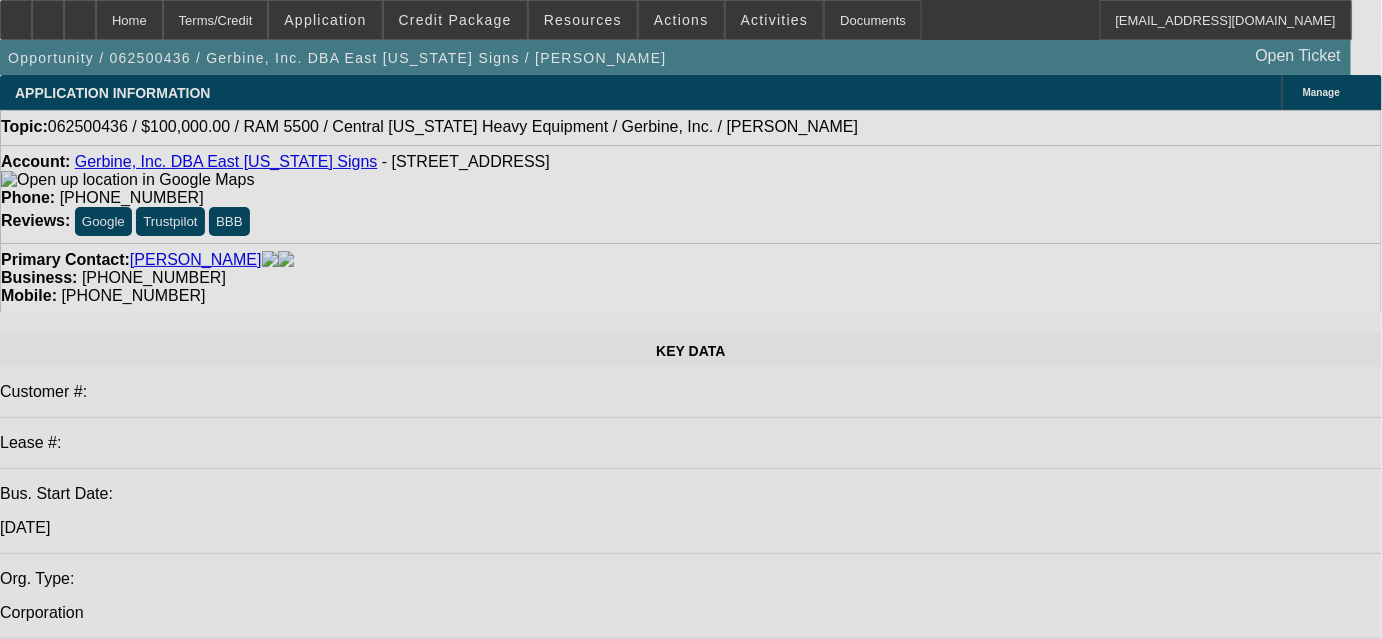 select on "0" 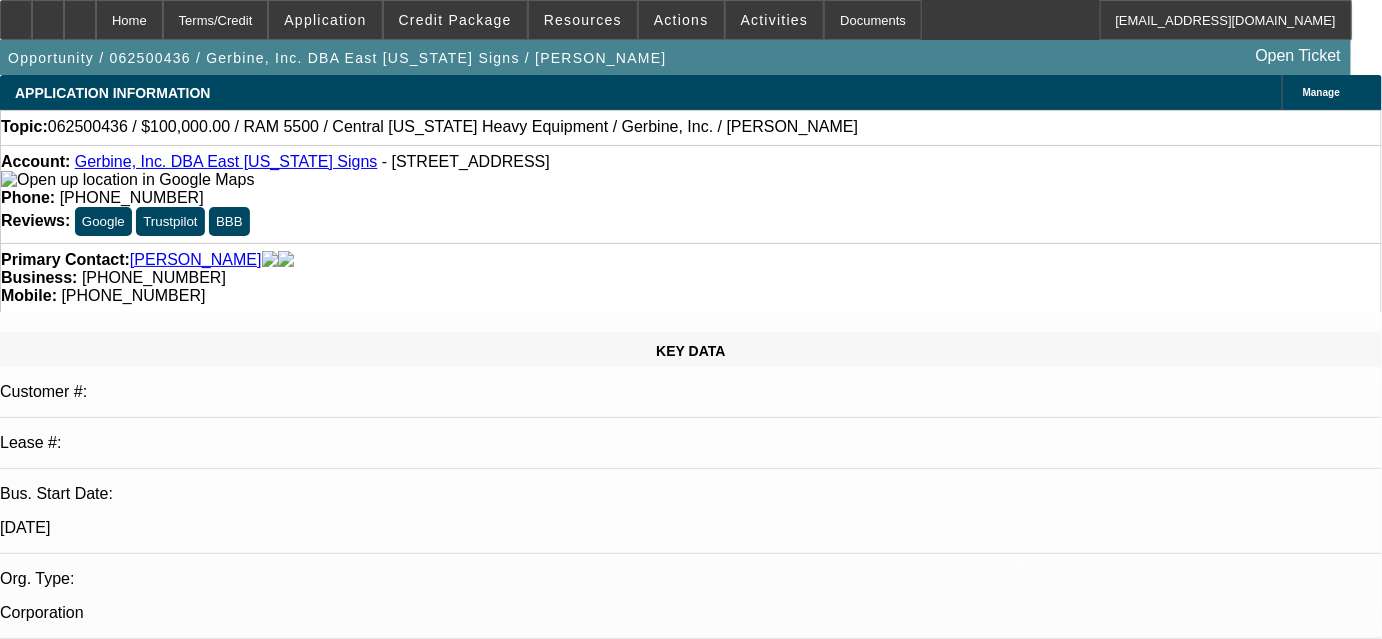 select on "0" 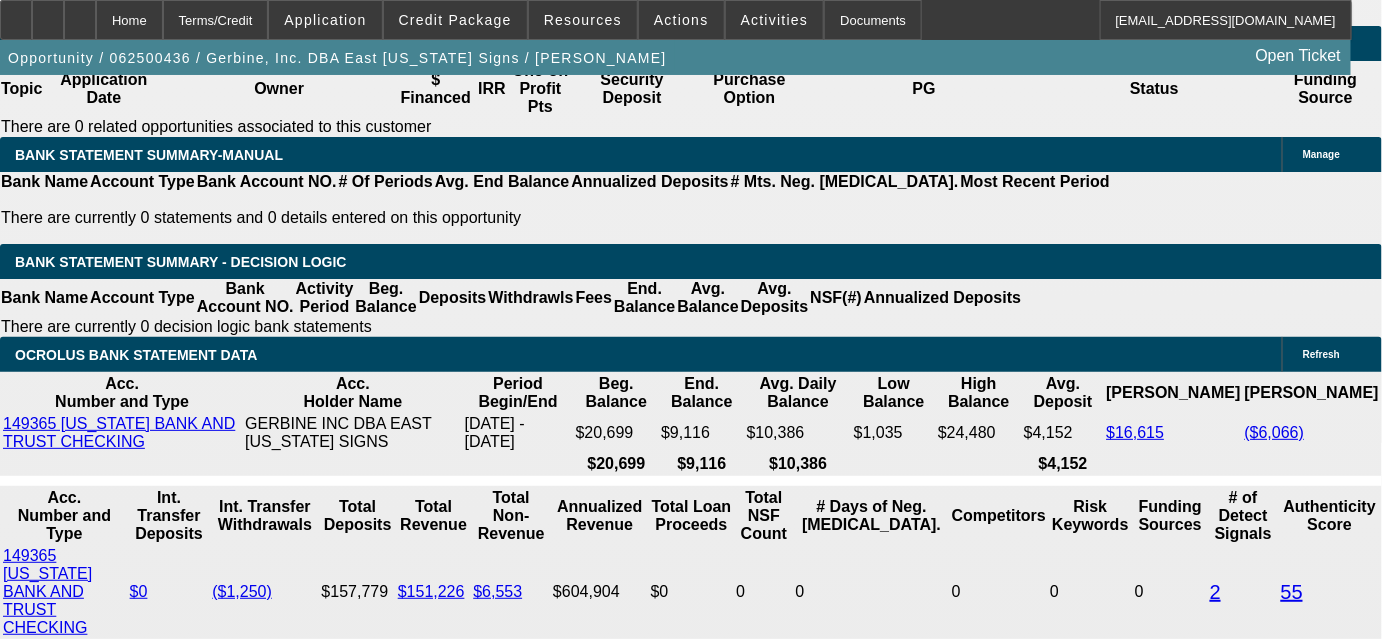 scroll, scrollTop: 3477, scrollLeft: 0, axis: vertical 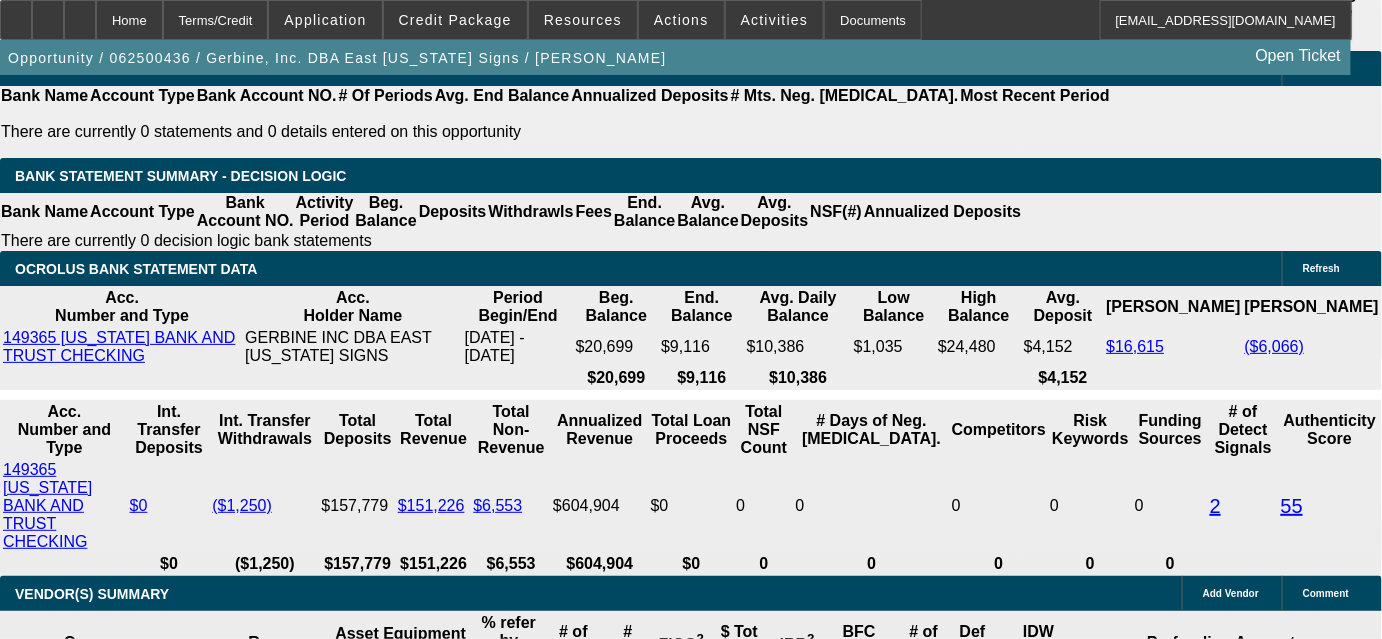drag, startPoint x: 373, startPoint y: 444, endPoint x: 479, endPoint y: 444, distance: 106 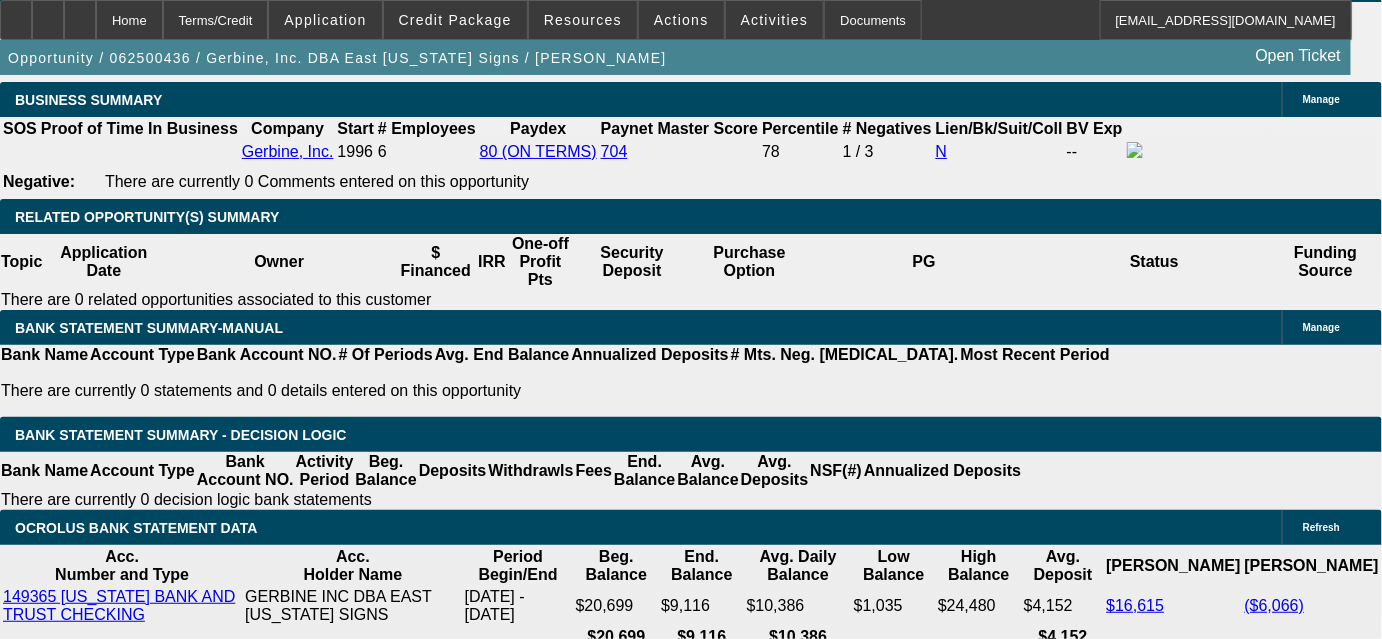 scroll, scrollTop: 3204, scrollLeft: 0, axis: vertical 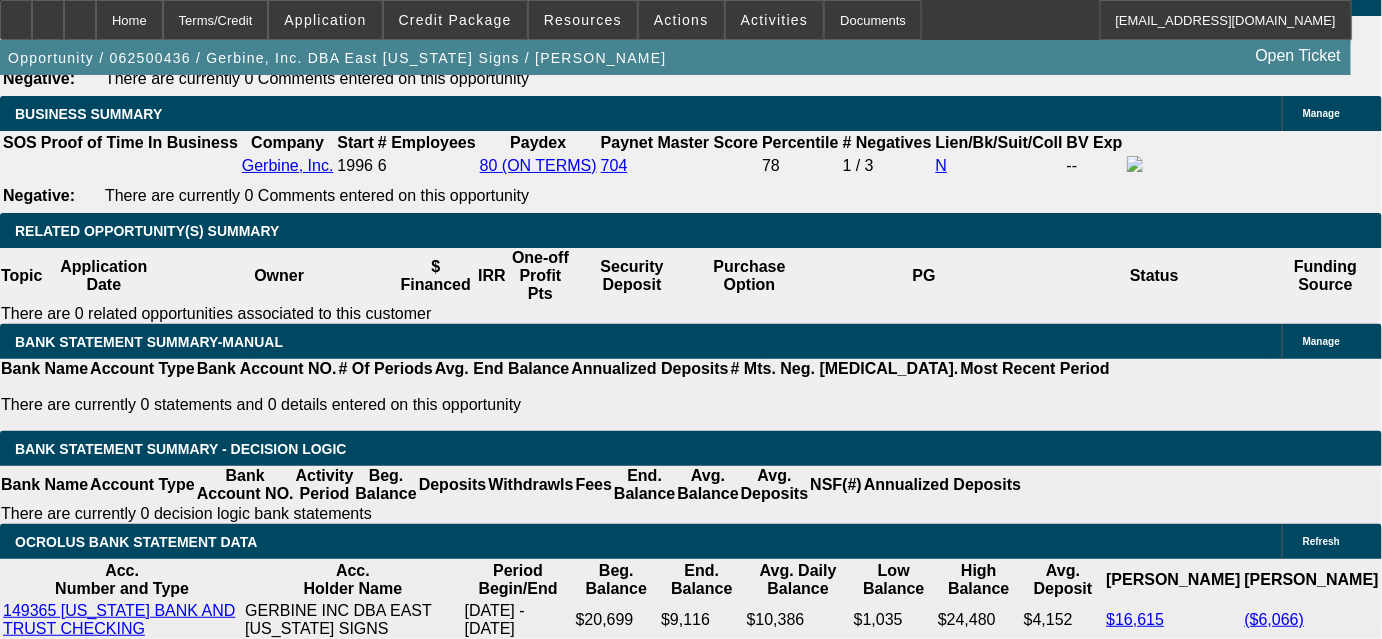 click at bounding box center [294, 1667] 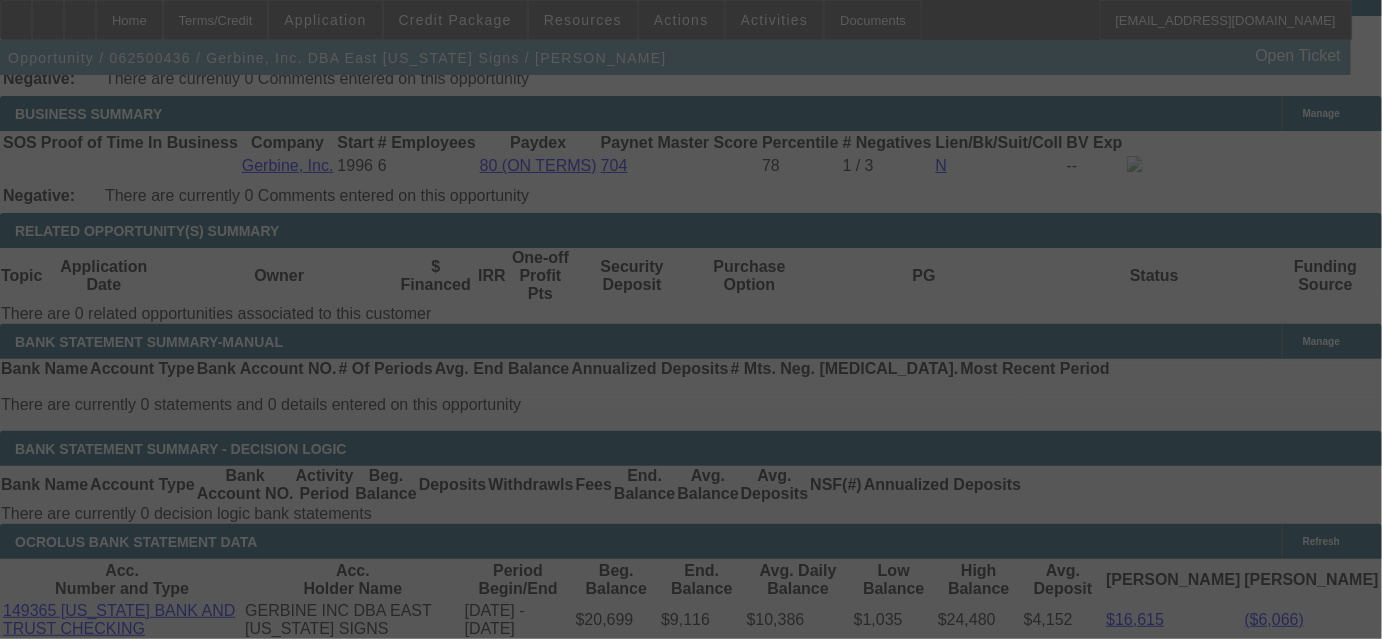 select on "0" 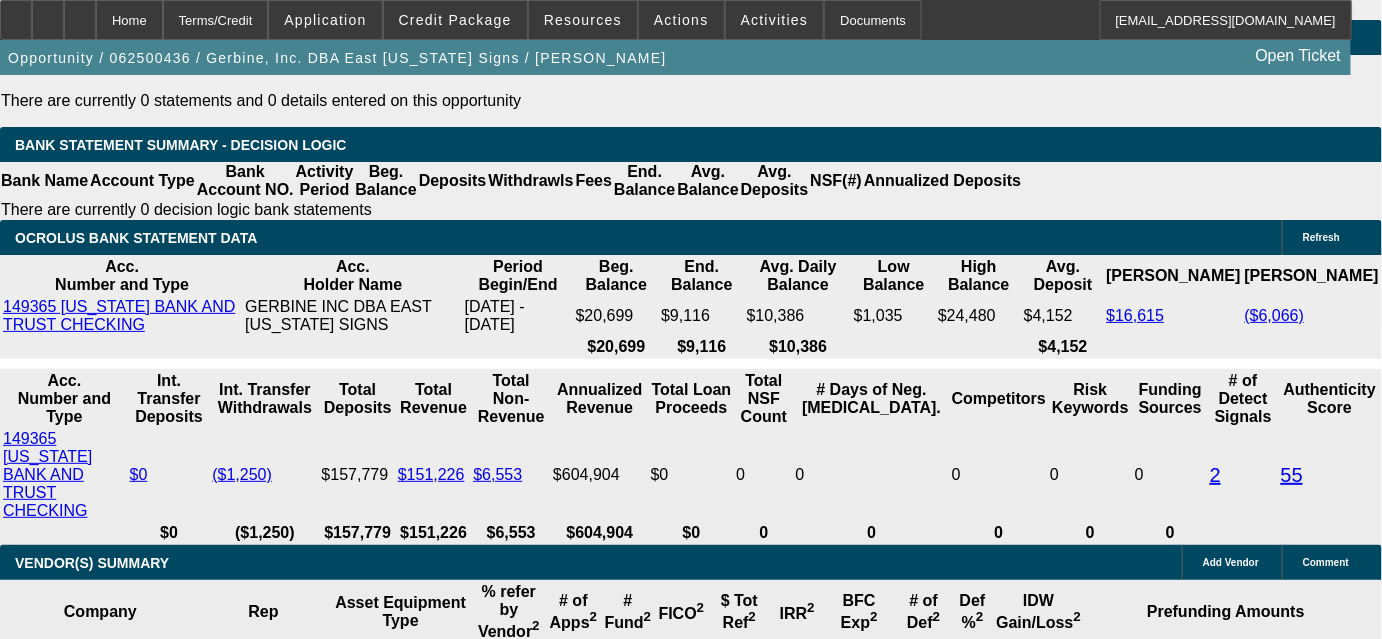 scroll, scrollTop: 3386, scrollLeft: 0, axis: vertical 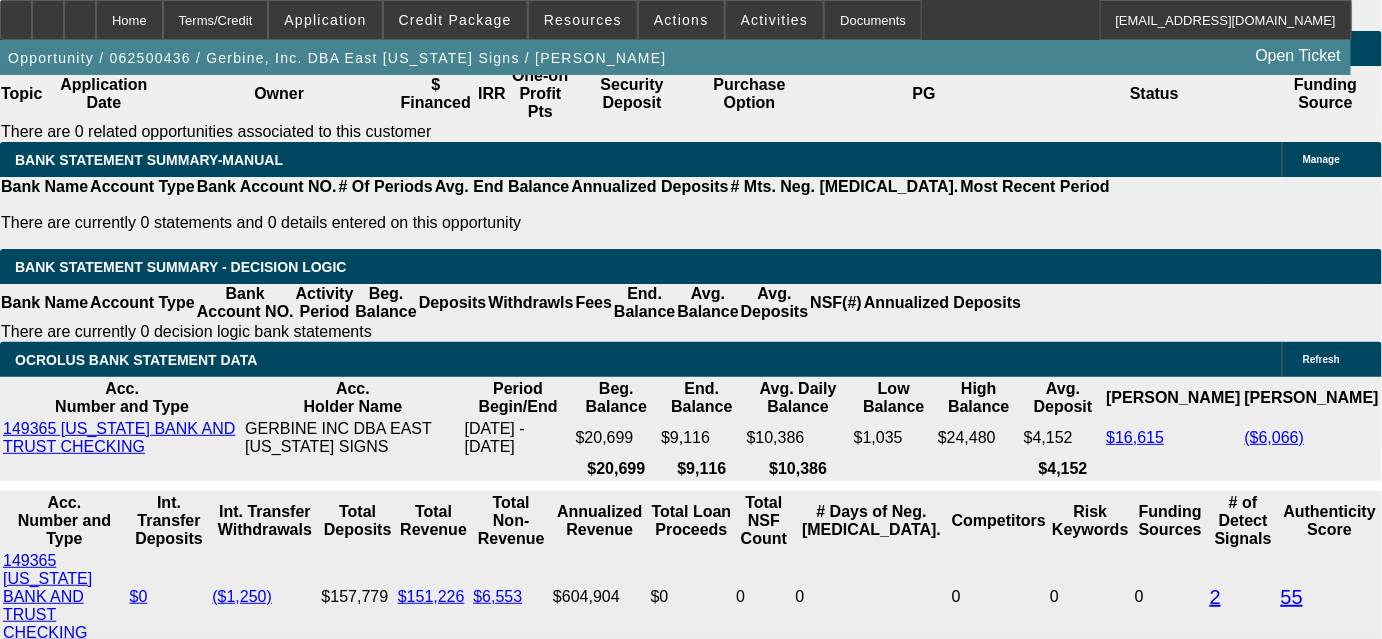 click on "$8,065.25" 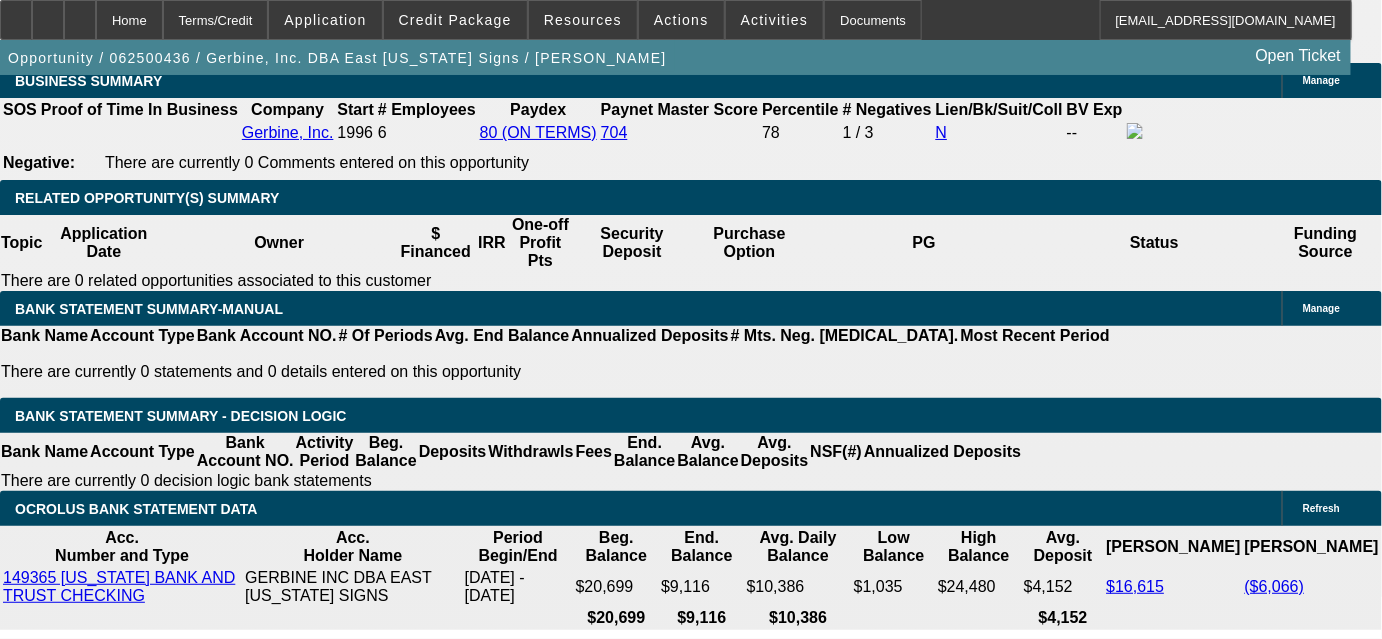 scroll, scrollTop: 3204, scrollLeft: 0, axis: vertical 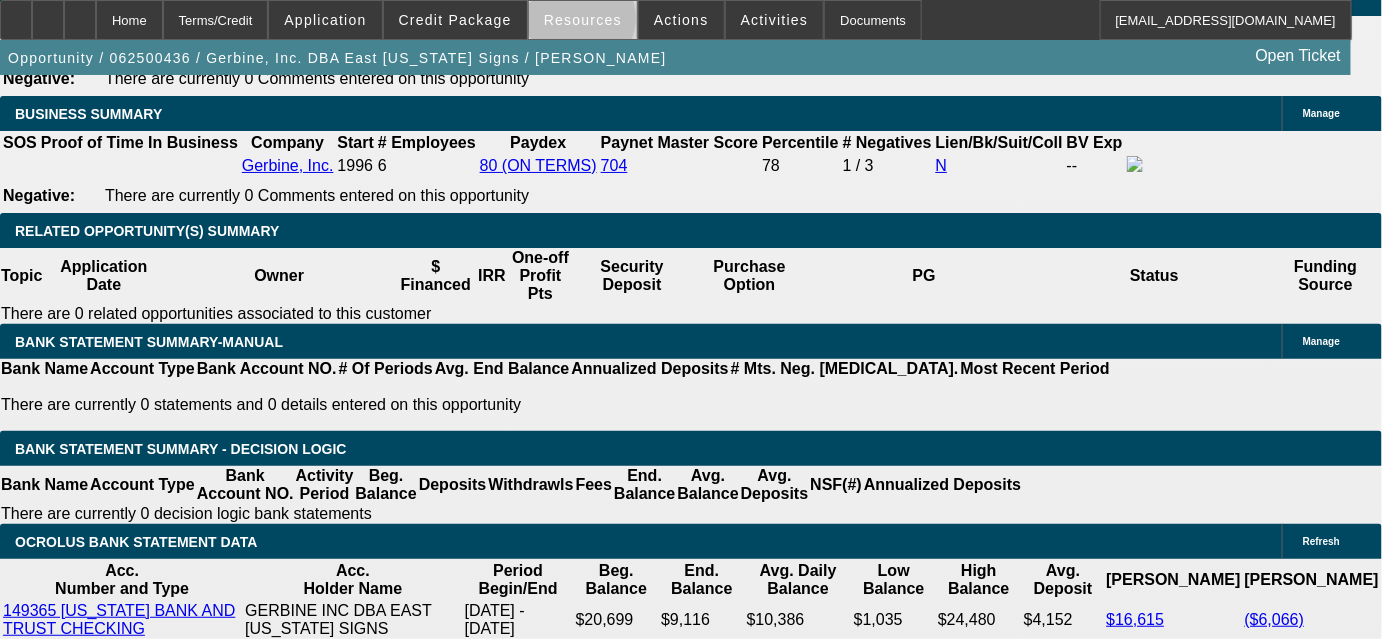 click on "Resources" at bounding box center [583, 20] 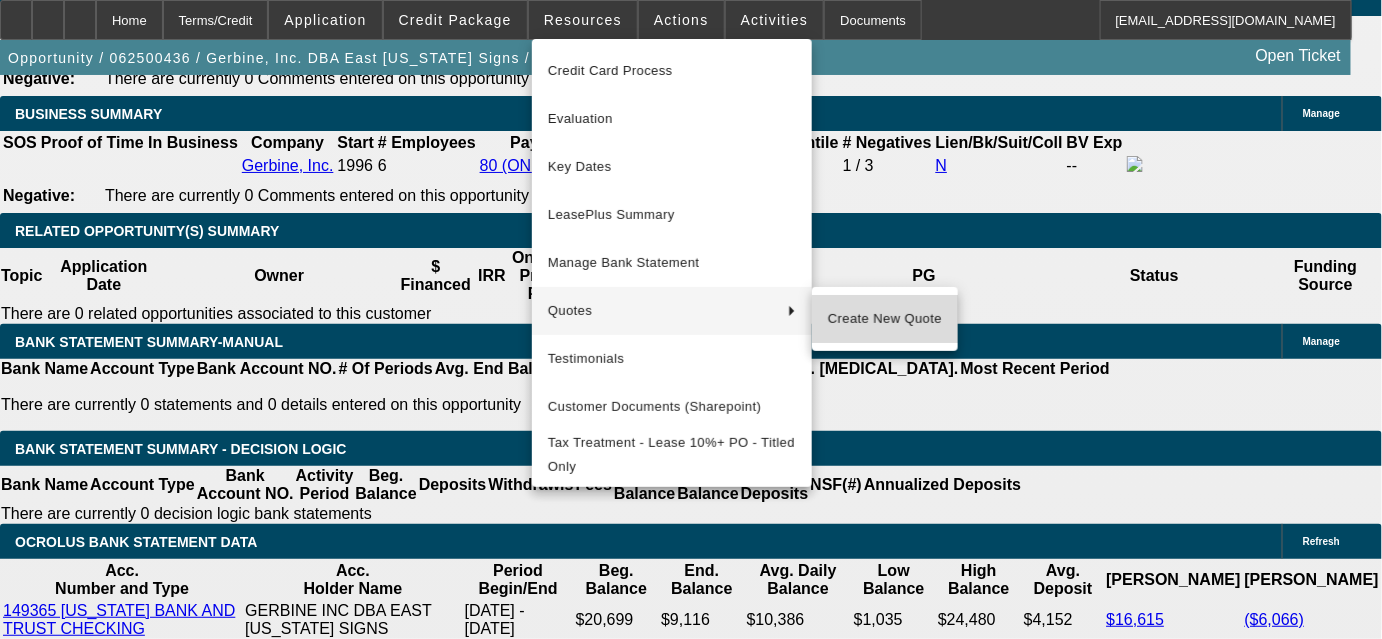 click on "Create New Quote" at bounding box center (885, 319) 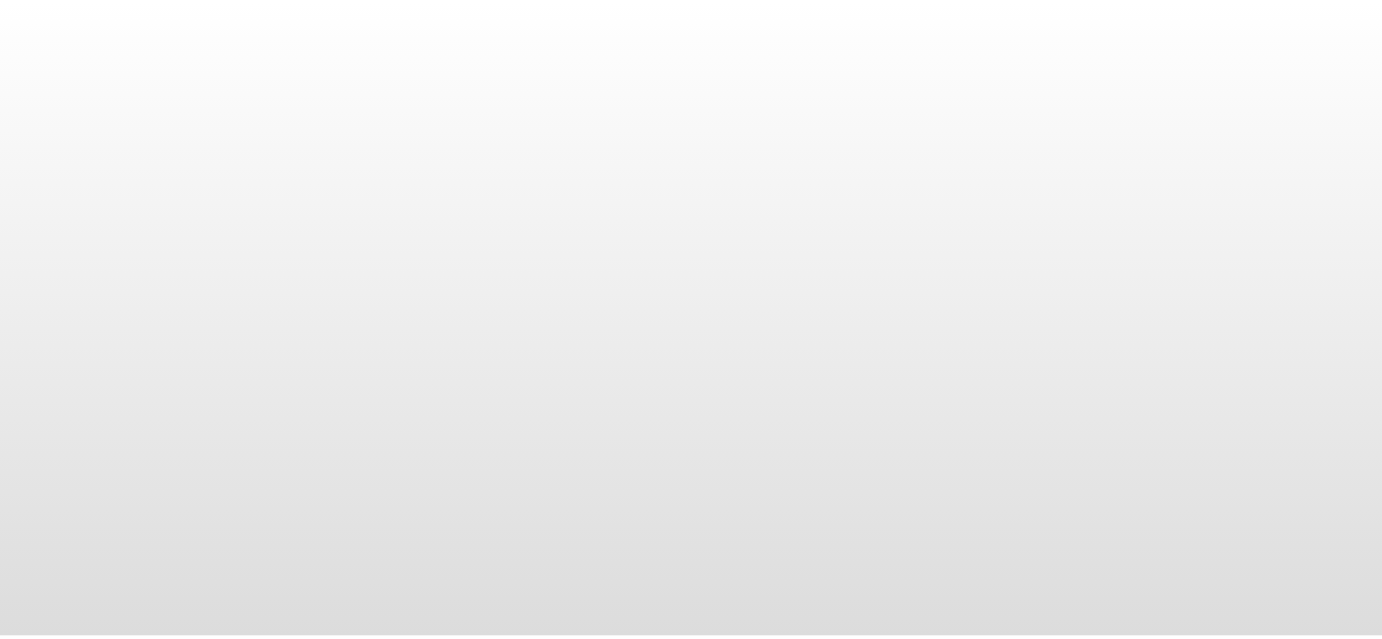 scroll, scrollTop: 0, scrollLeft: 0, axis: both 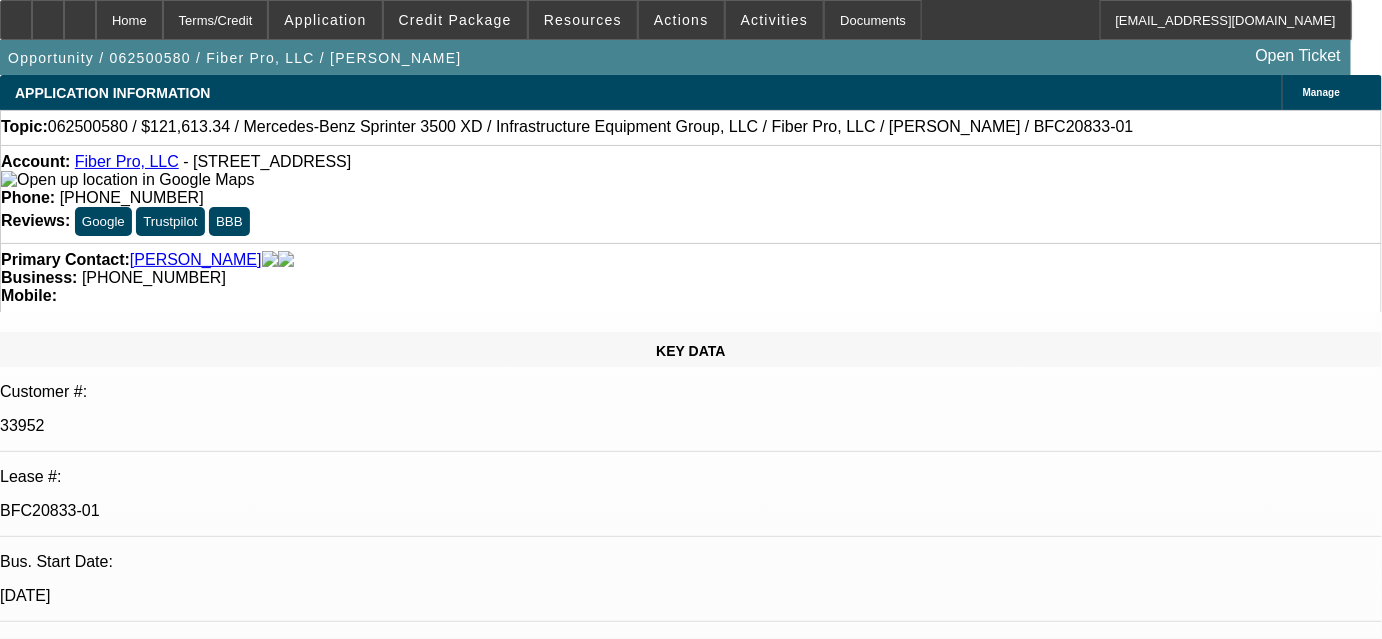 select on "0" 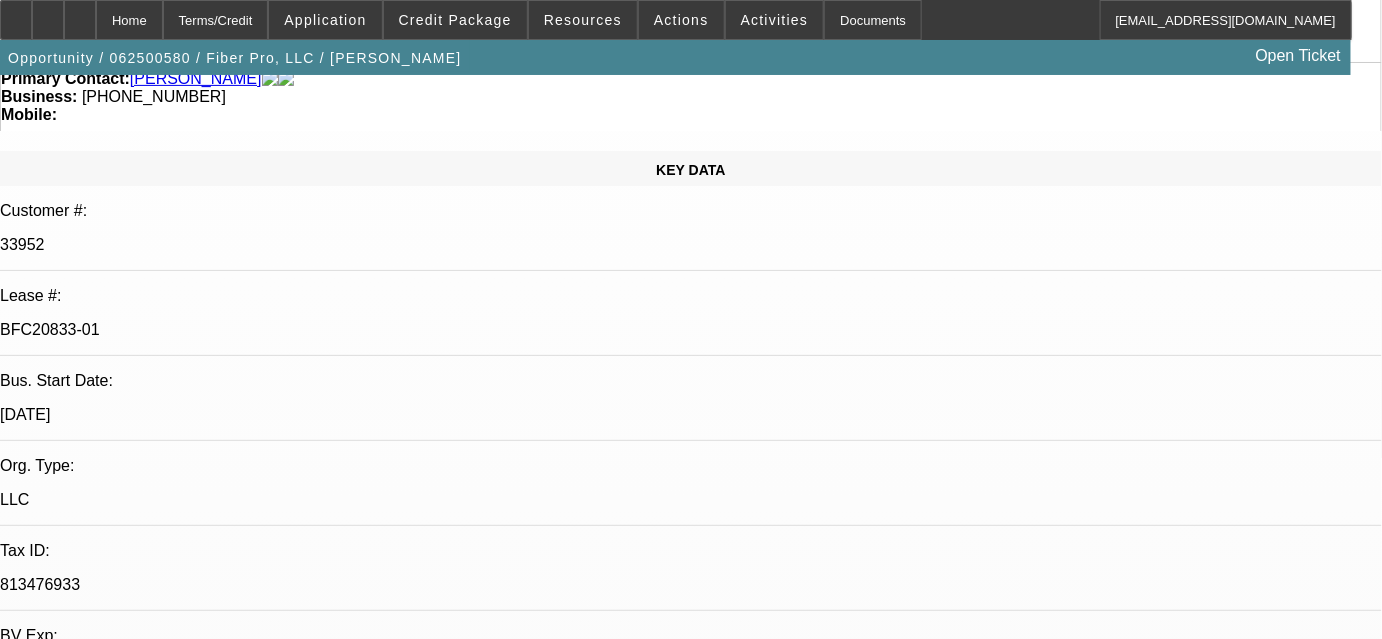 scroll, scrollTop: 181, scrollLeft: 0, axis: vertical 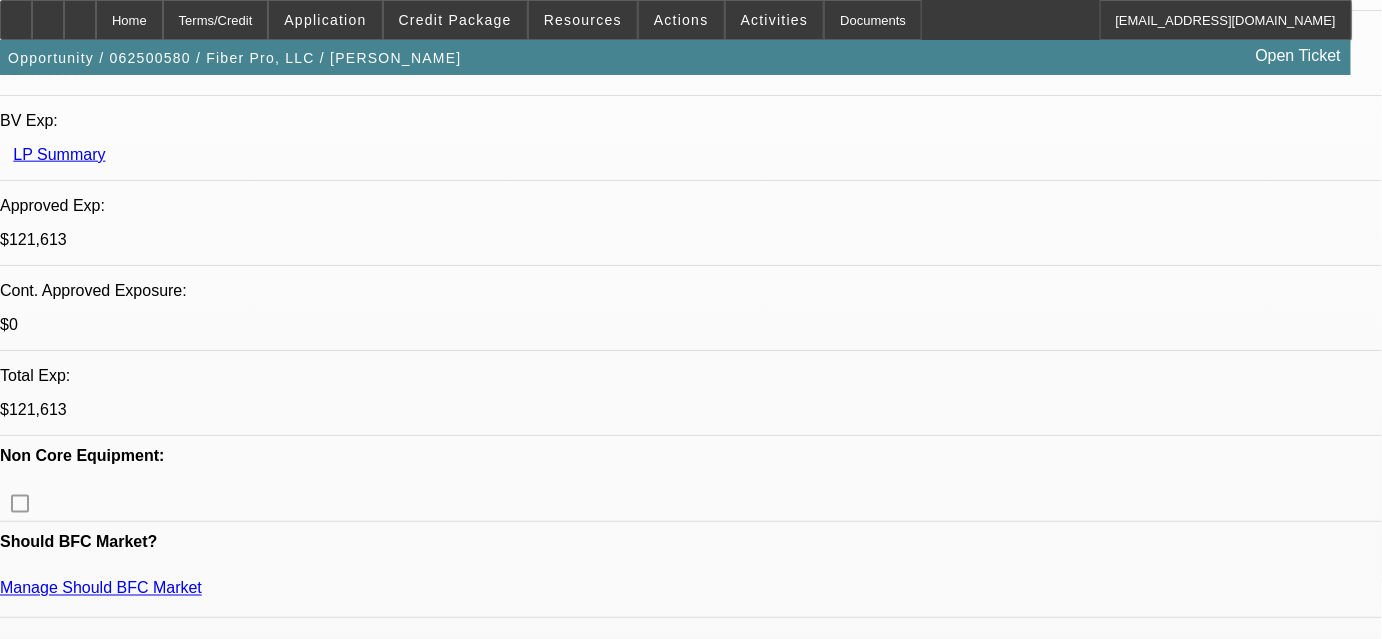 click on "Commission Change Notice - 062500580 / $121,613.34 / Mercedes-Benz Sprinter 3500 XD / Infrastructure Equipment Group, LLC / Fiber Pro, LLC / [PERSON_NAME] / BFC20833-01" at bounding box center (547, 6853) 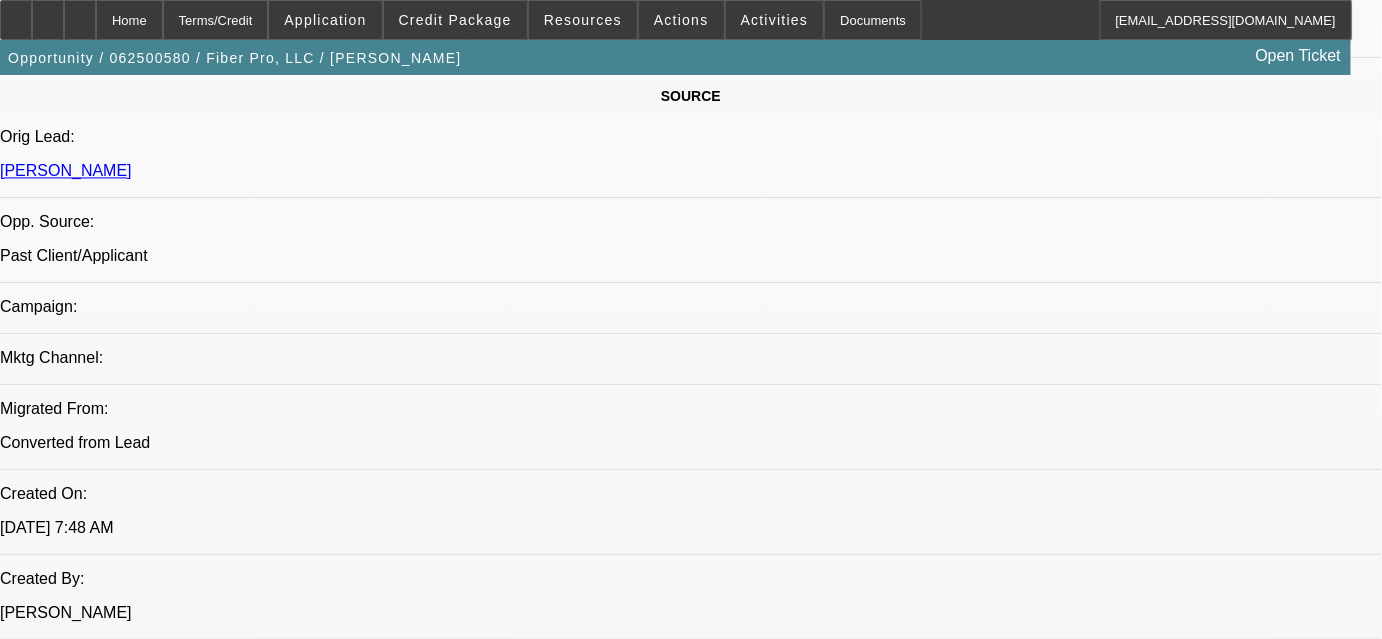 click on "1.
Welcome to Beacon Funding!
CRM Admin - 7/3/25, 9:16 AM" at bounding box center [691, 6246] 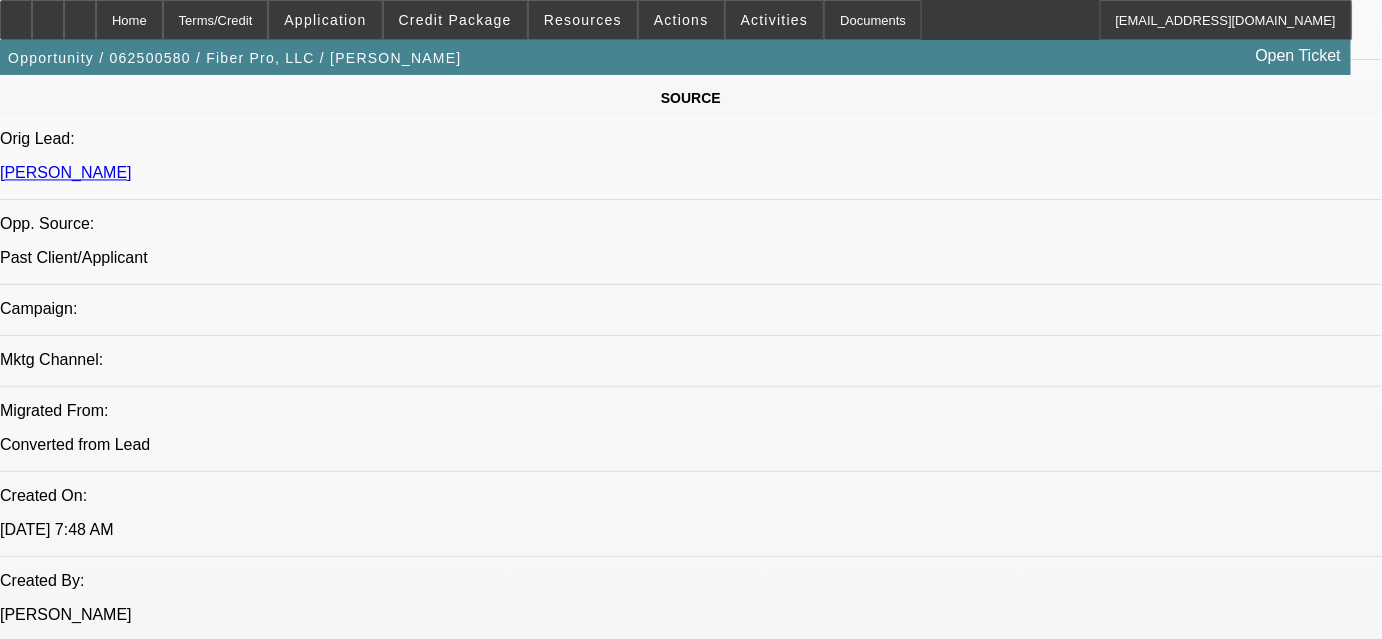 scroll, scrollTop: 1074, scrollLeft: 0, axis: vertical 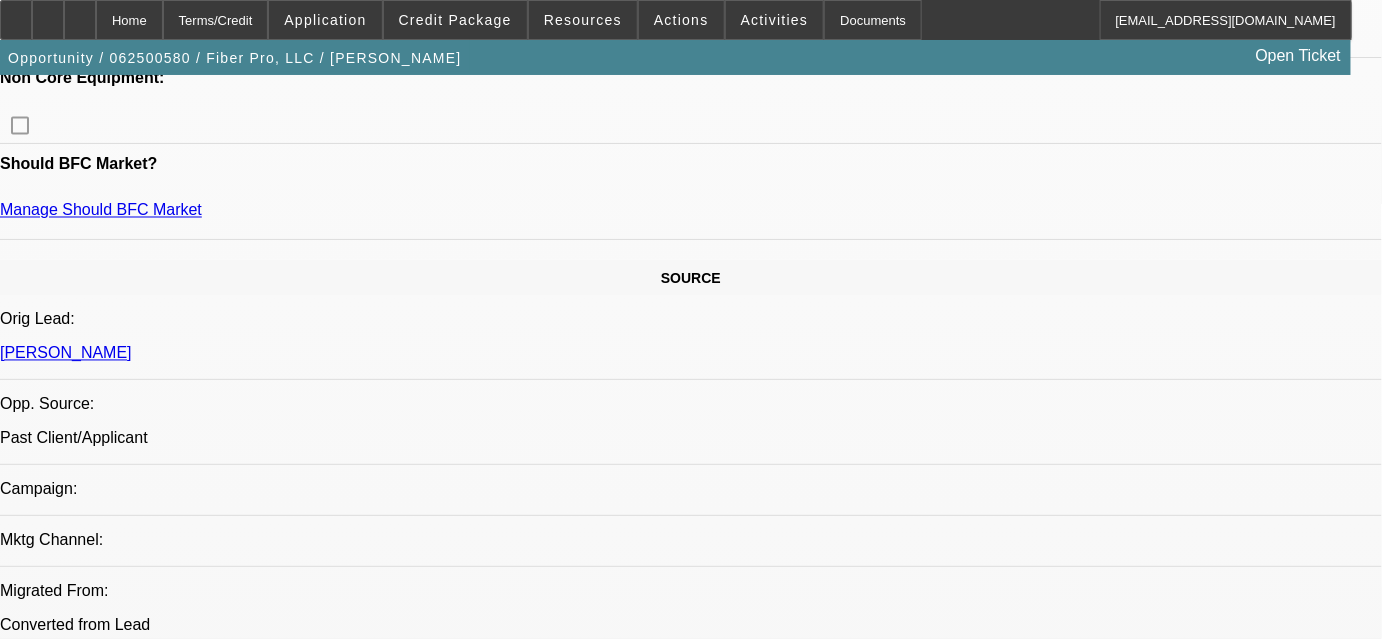 click on "Sarah Wreschinsky - 7/3/25, 9:16 AM" at bounding box center (547, 6502) 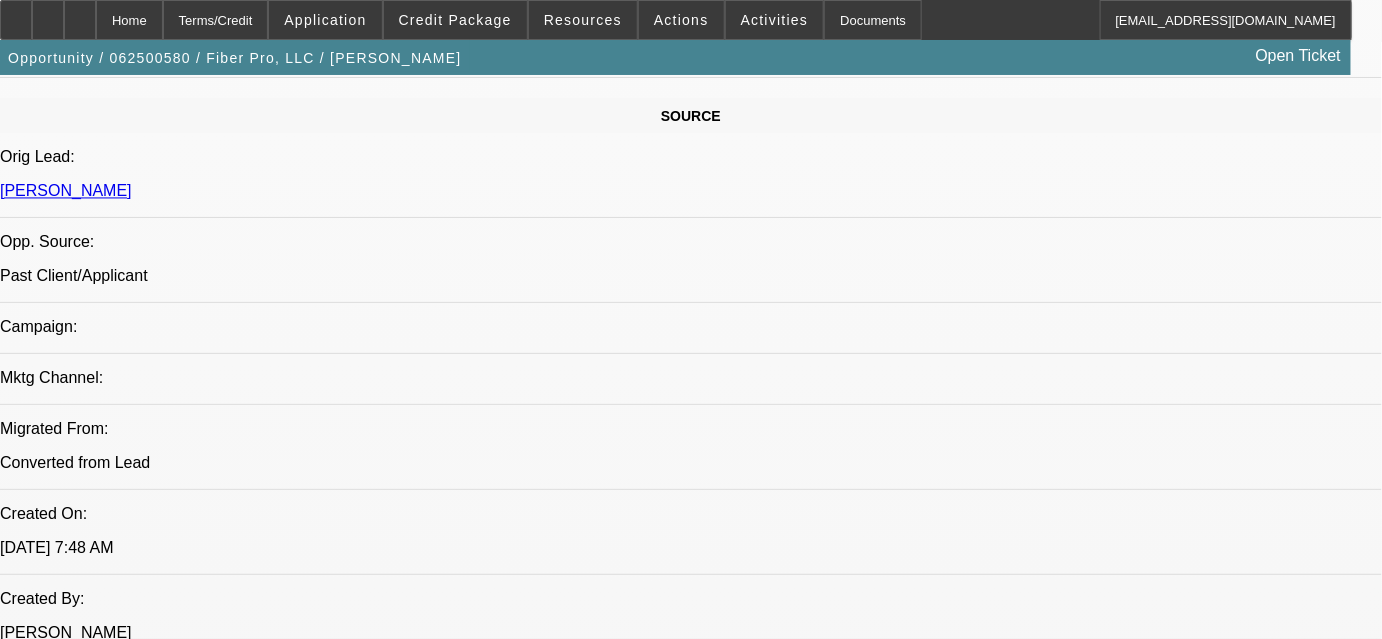 scroll, scrollTop: 1256, scrollLeft: 0, axis: vertical 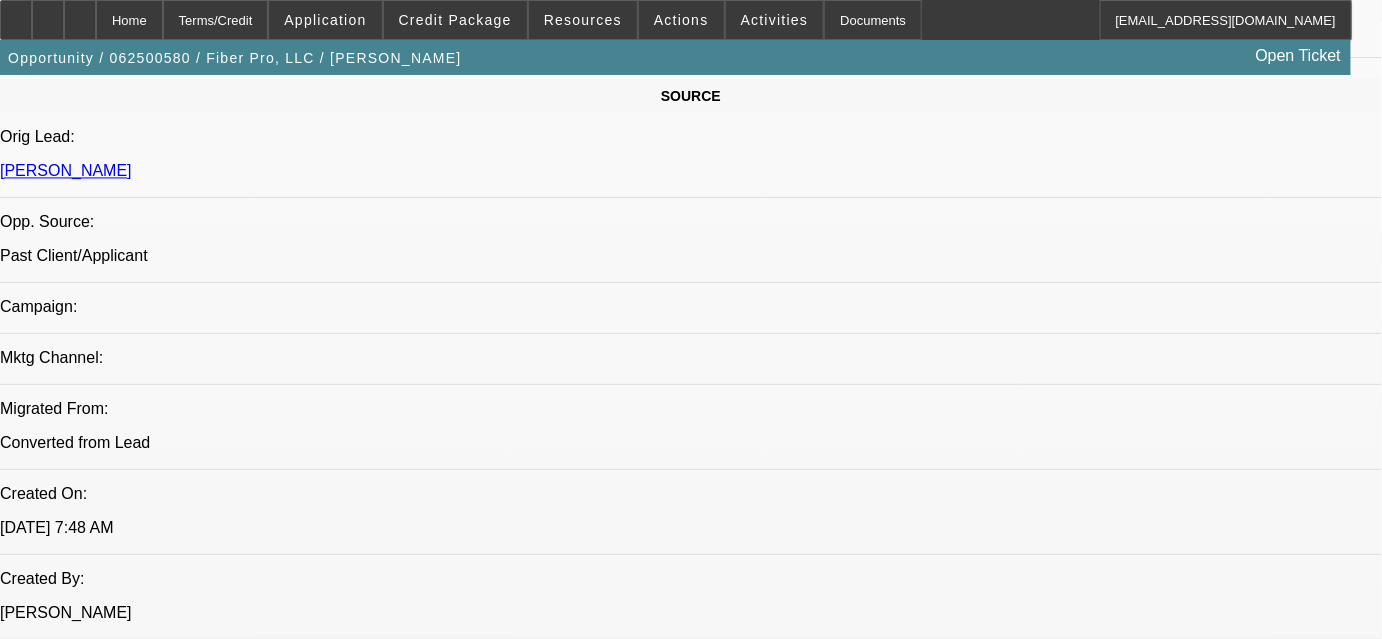 click on "Modified On:" at bounding box center (103, 6628) 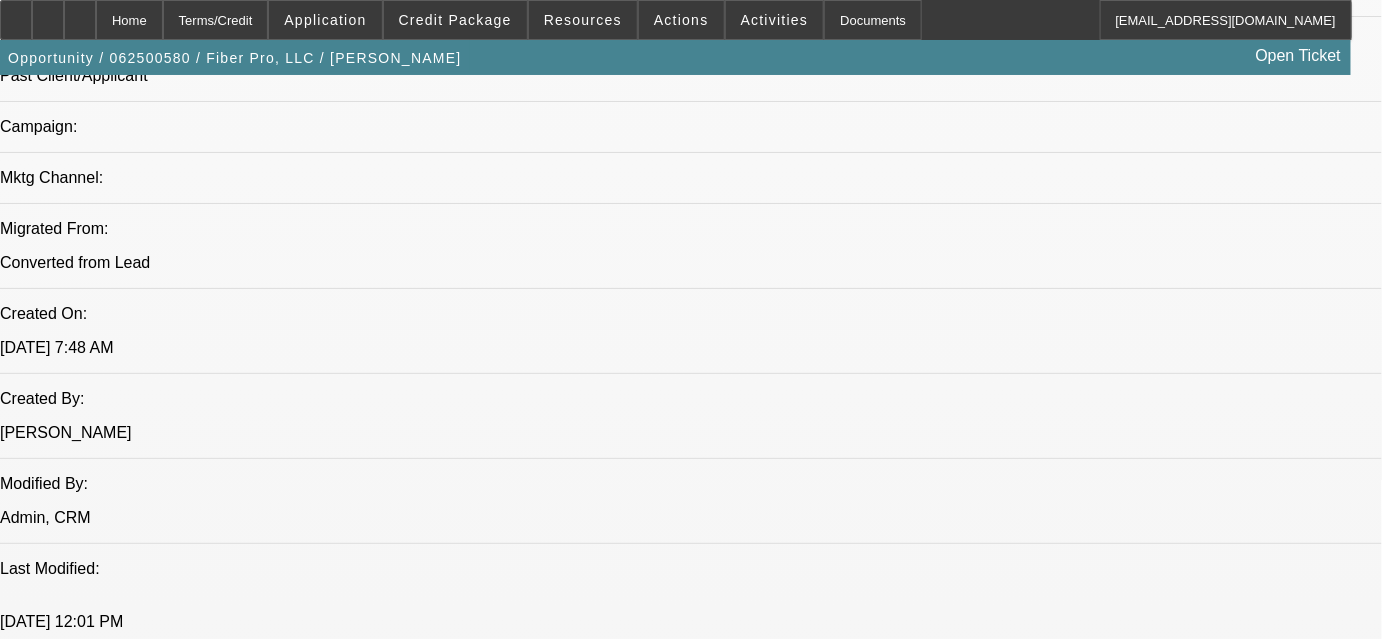 scroll, scrollTop: 119, scrollLeft: 0, axis: vertical 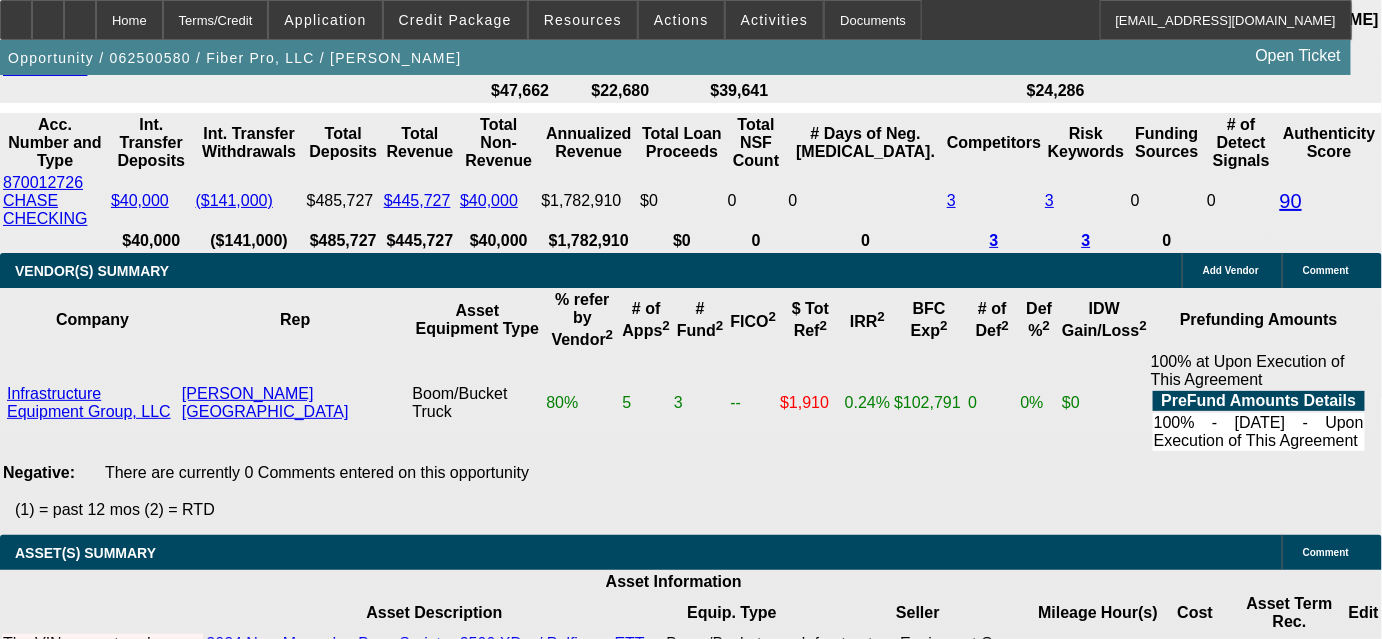 click on "View T-Value" 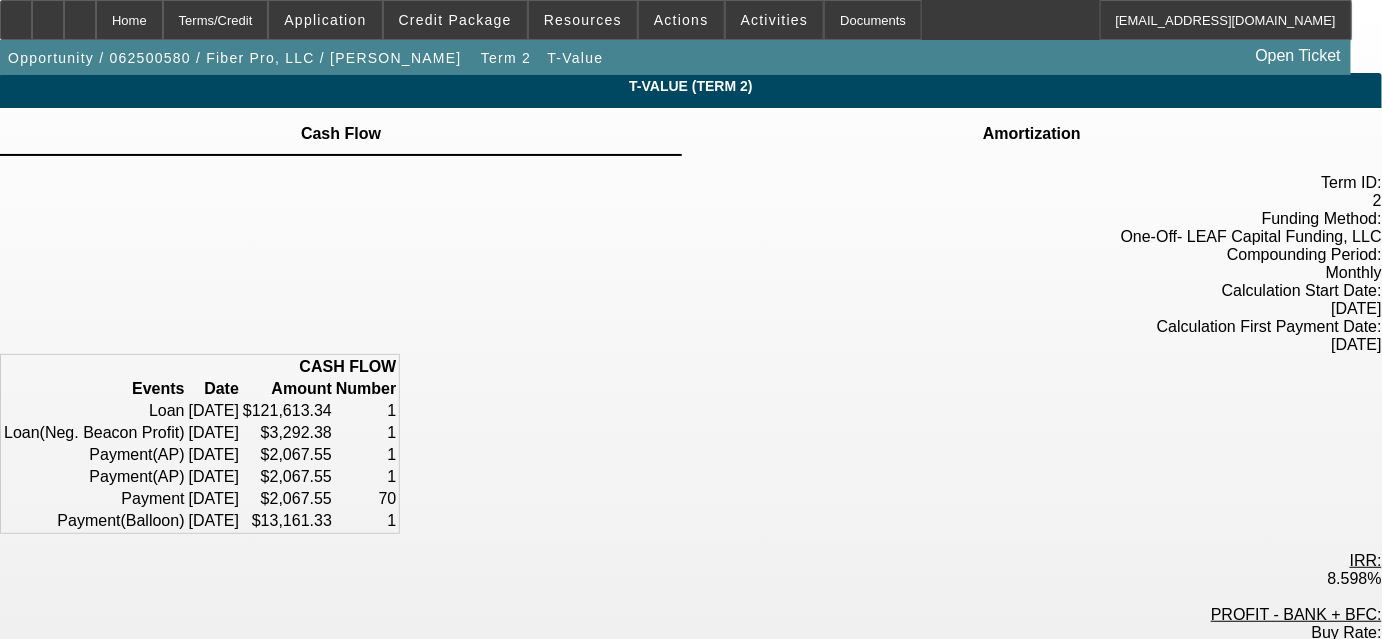 scroll, scrollTop: 0, scrollLeft: 0, axis: both 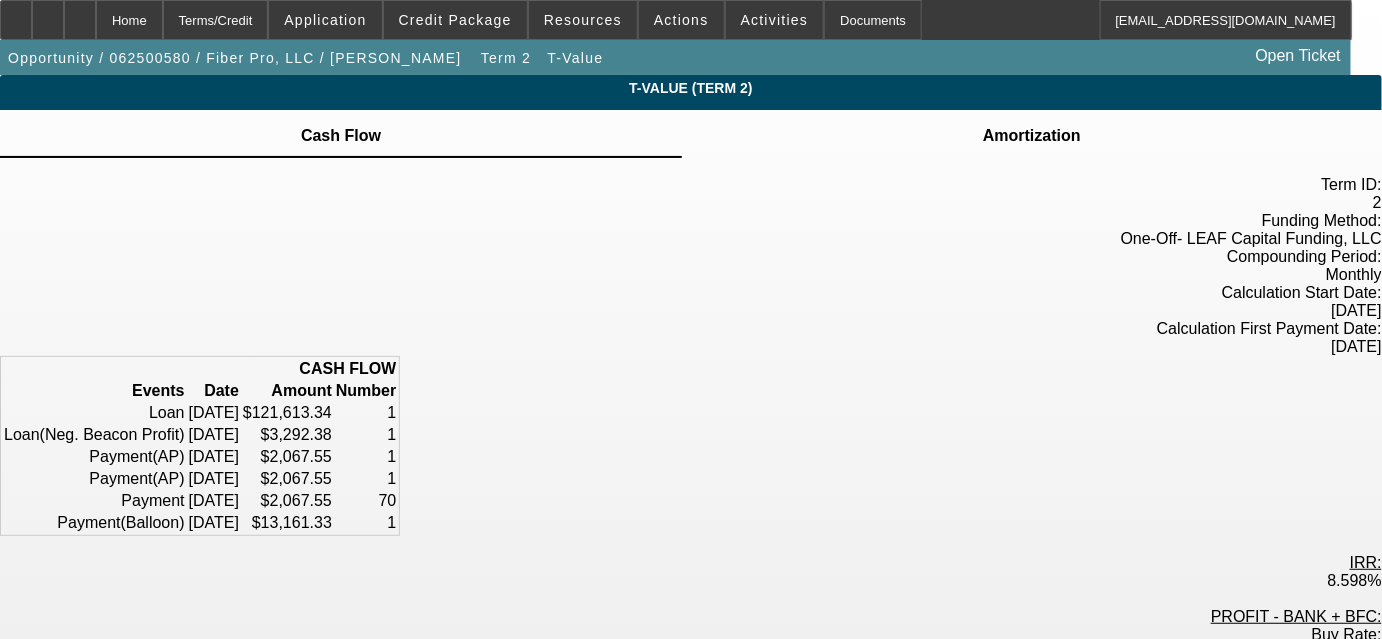 click on "Amortization" at bounding box center [1032, 134] 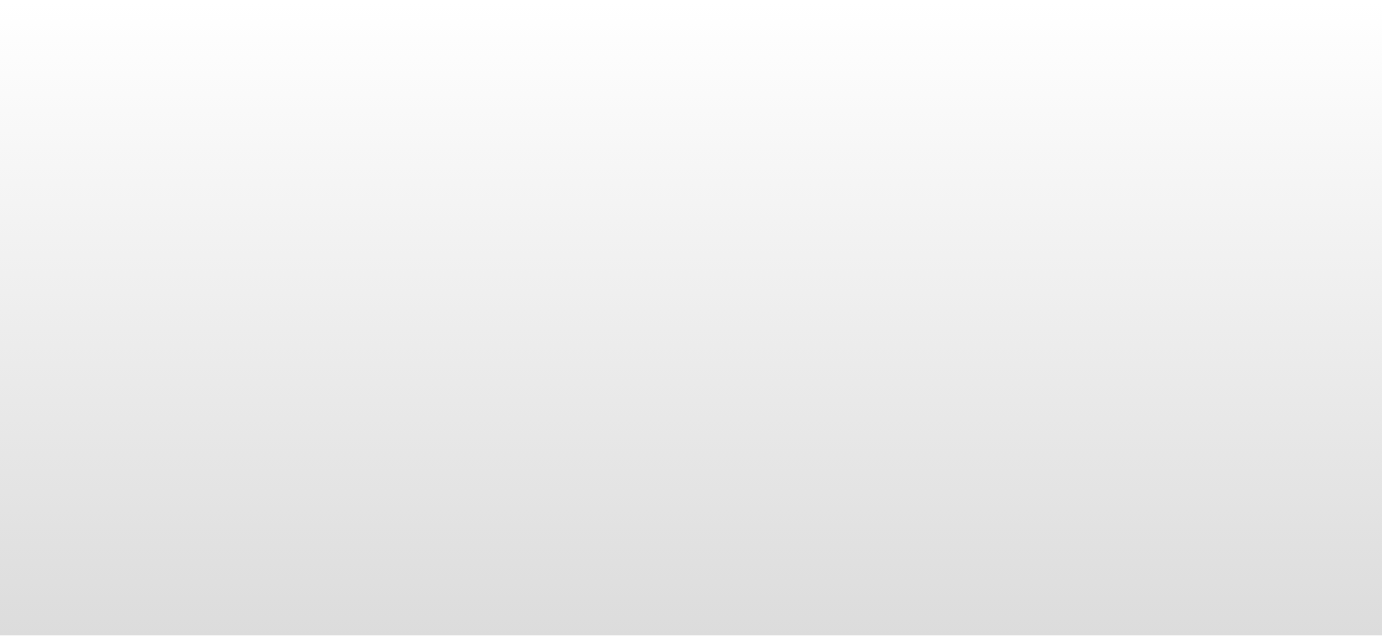 scroll, scrollTop: 0, scrollLeft: 0, axis: both 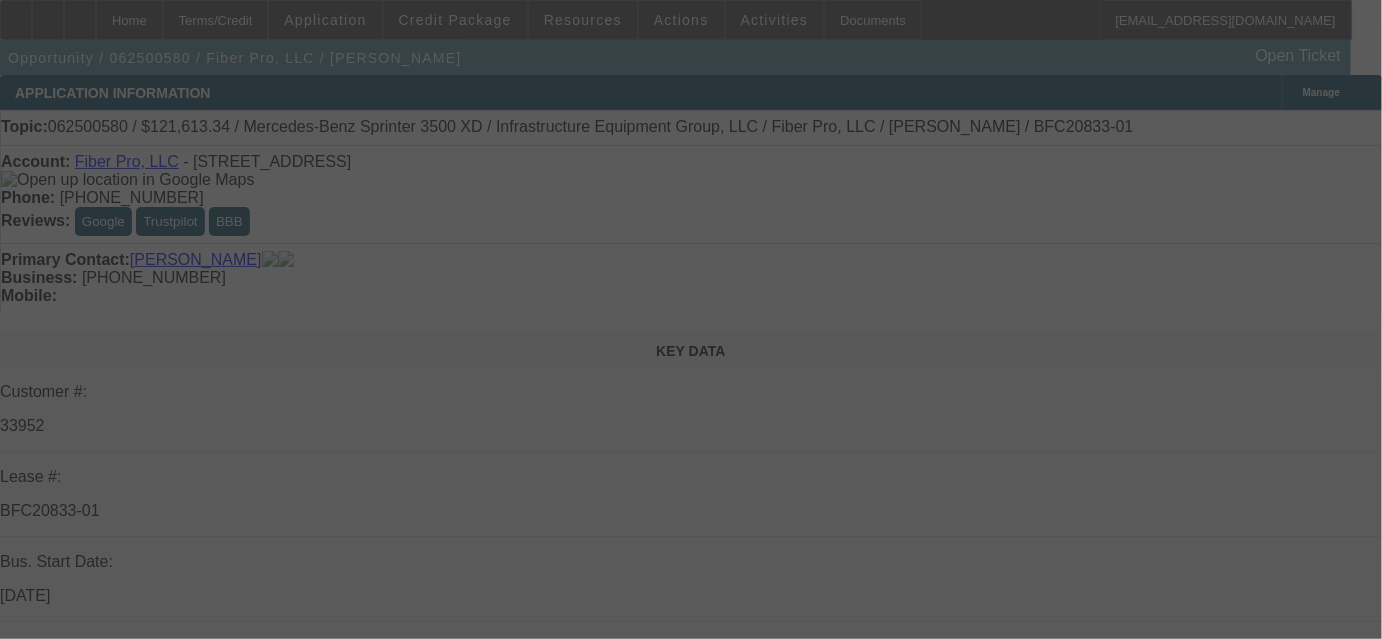 select on "0" 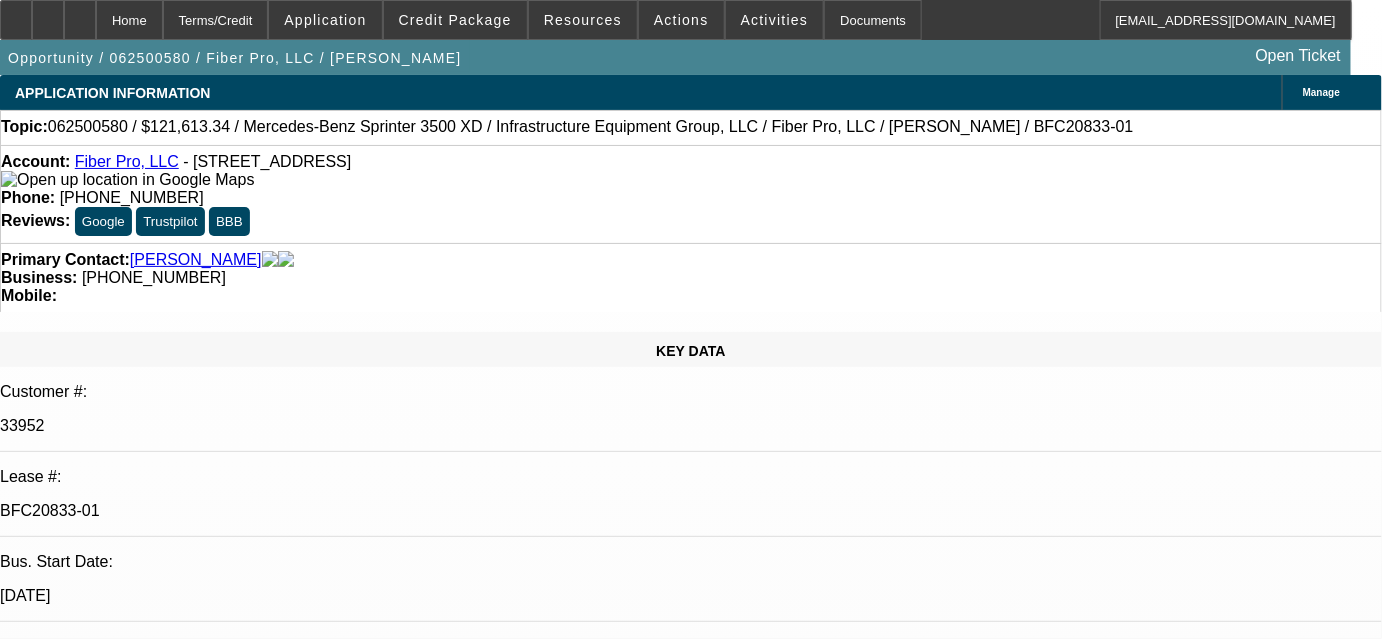 click on "6/30 Fiber Pro LLC Funding/Title SW" at bounding box center [142, 7744] 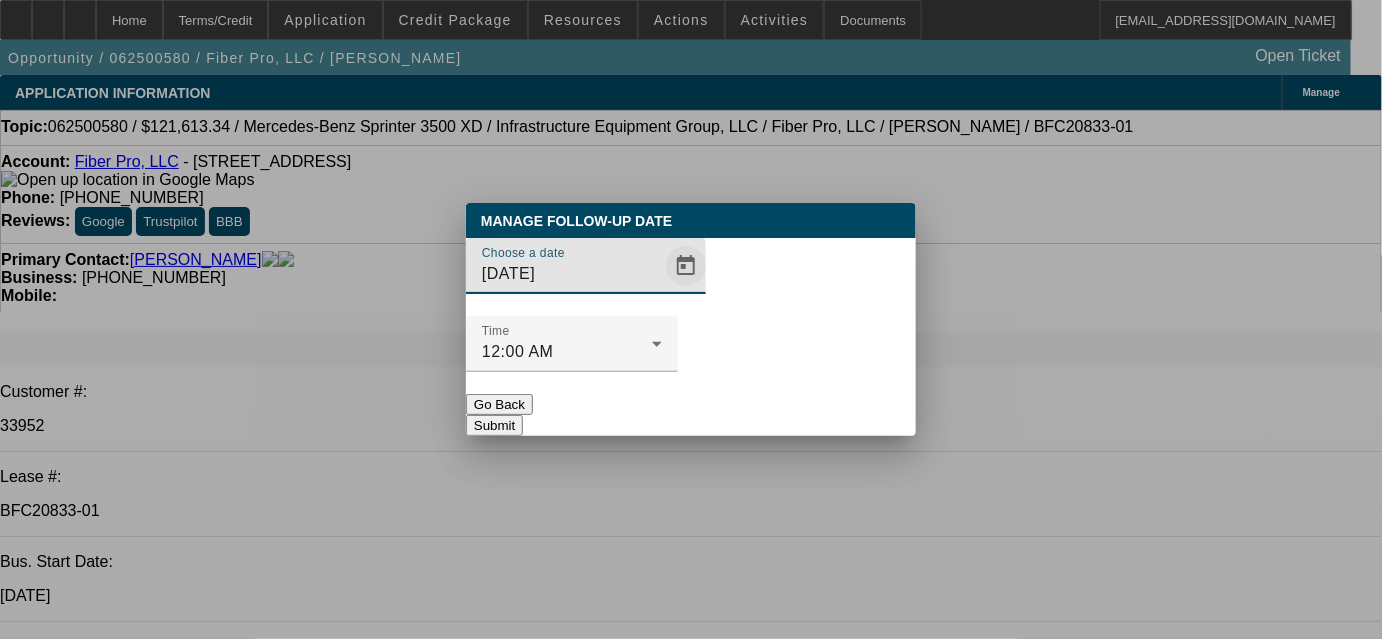 click at bounding box center [686, 266] 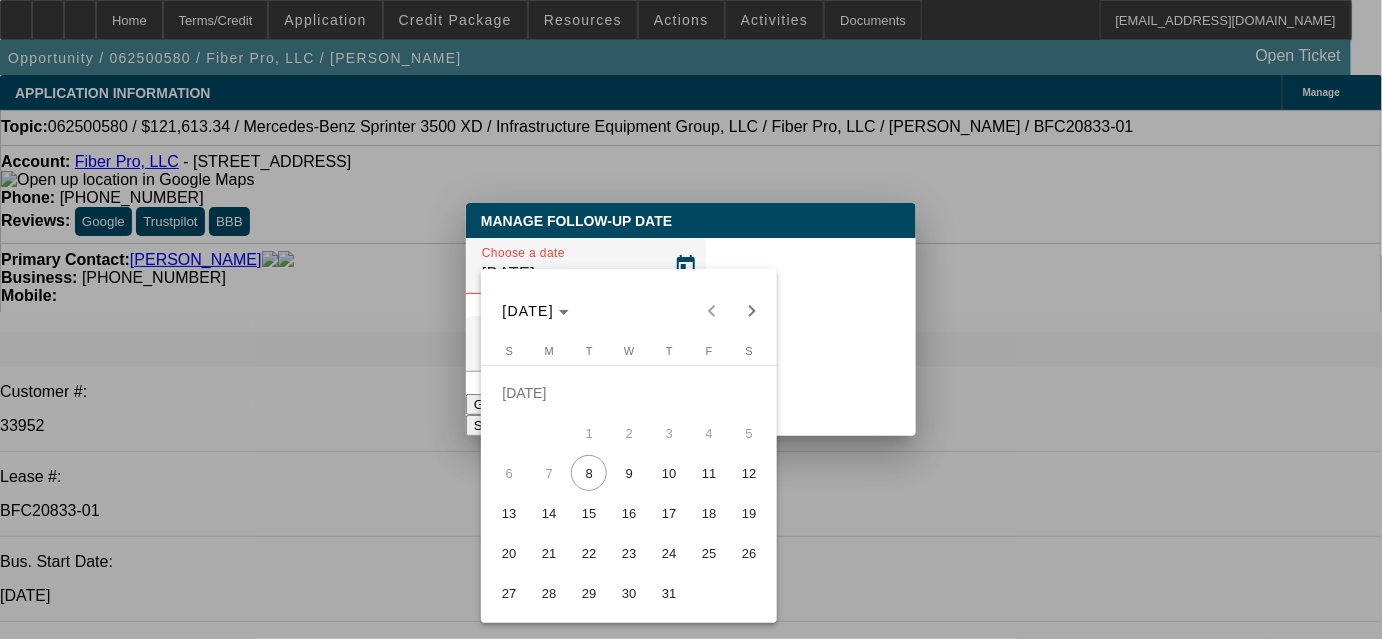 click on "15" at bounding box center [589, 513] 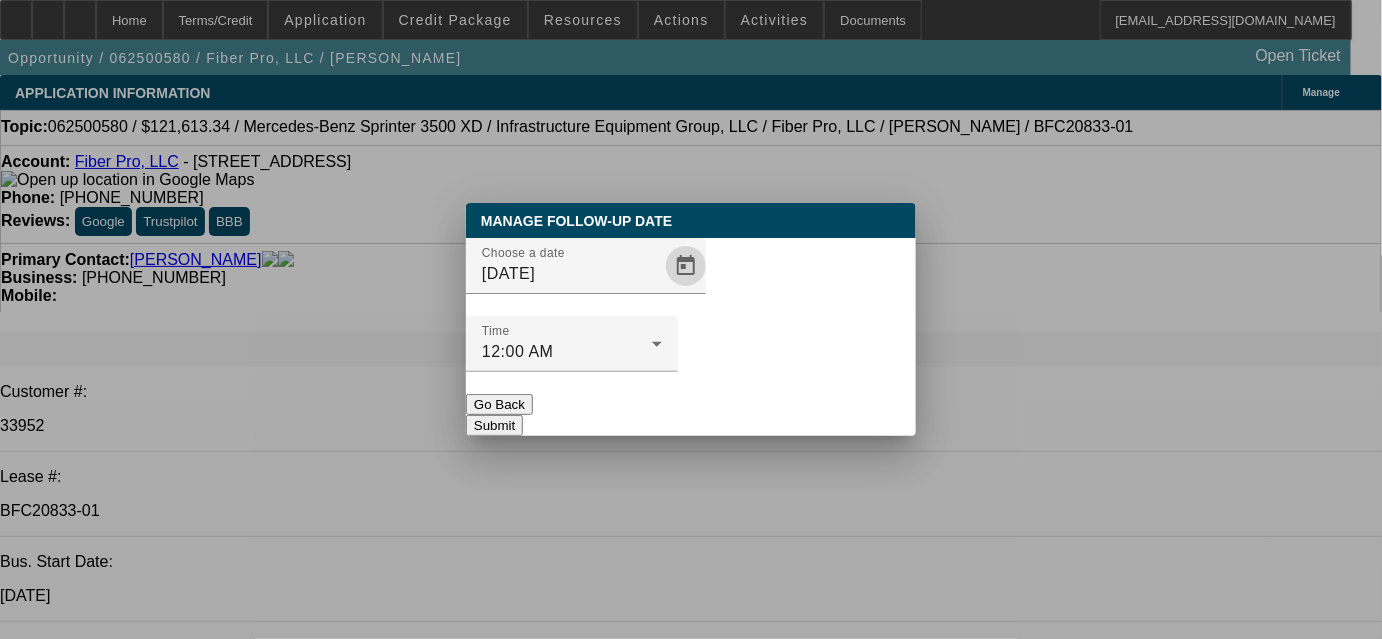 click on "Submit" at bounding box center (494, 425) 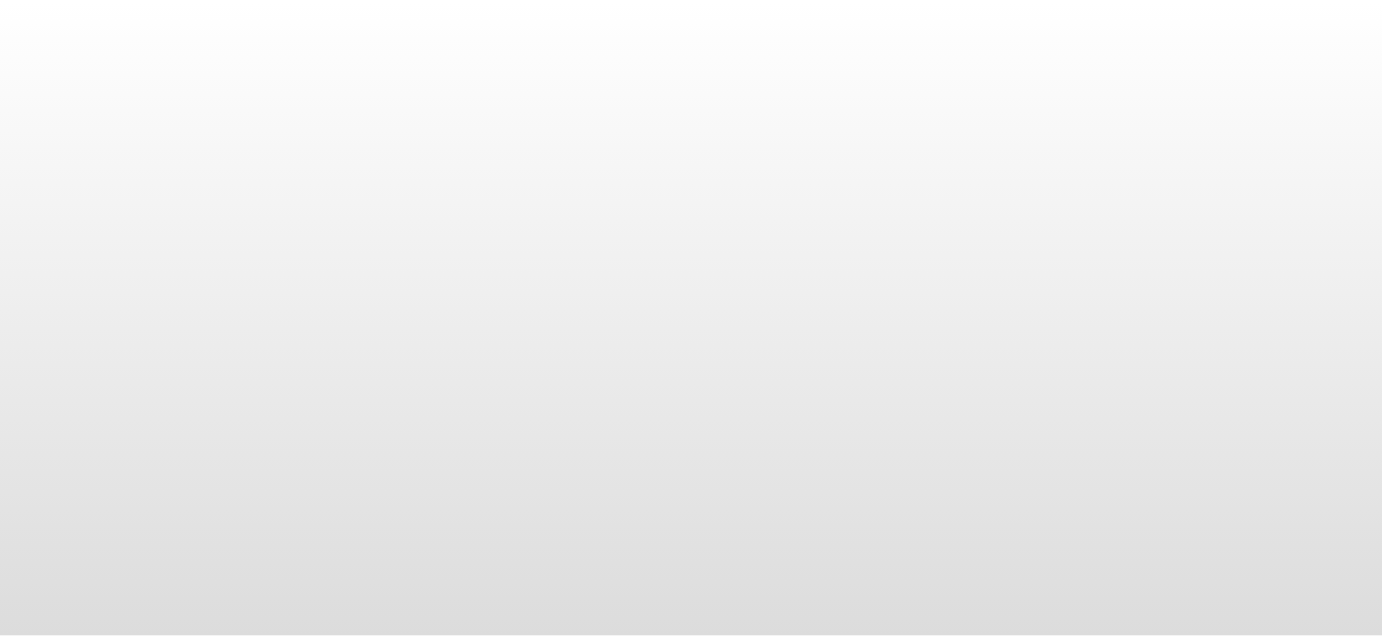 scroll, scrollTop: 0, scrollLeft: 0, axis: both 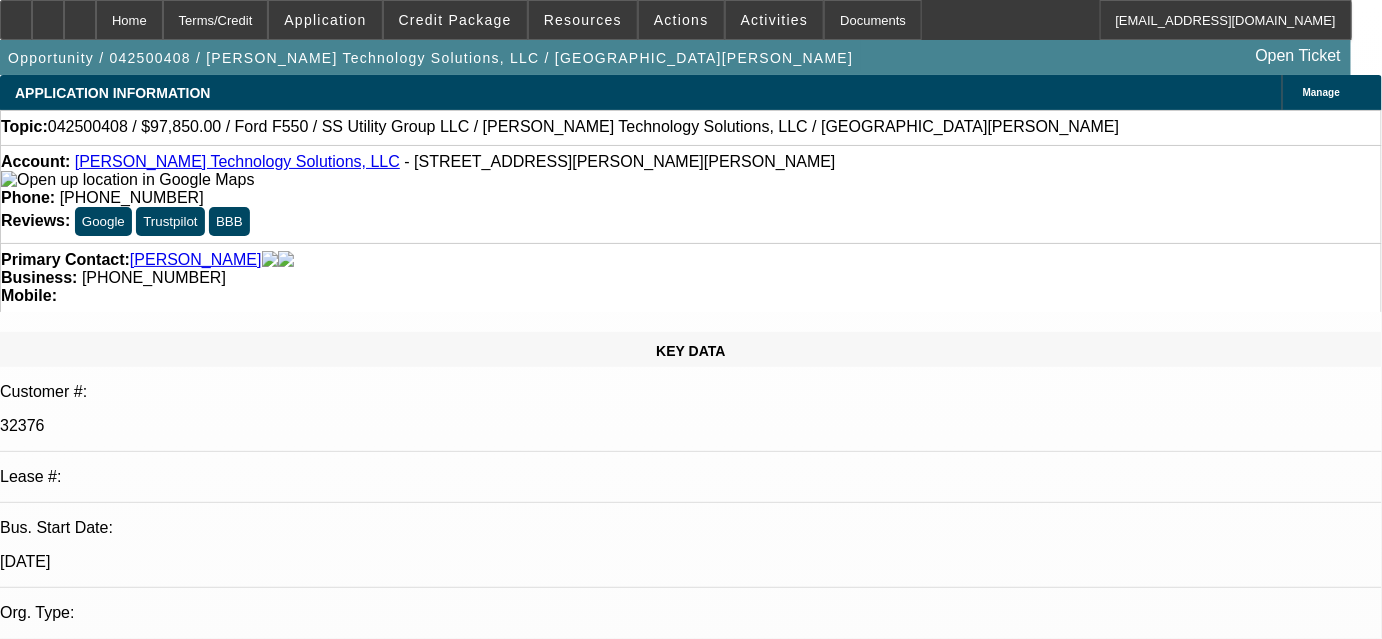 select on "0" 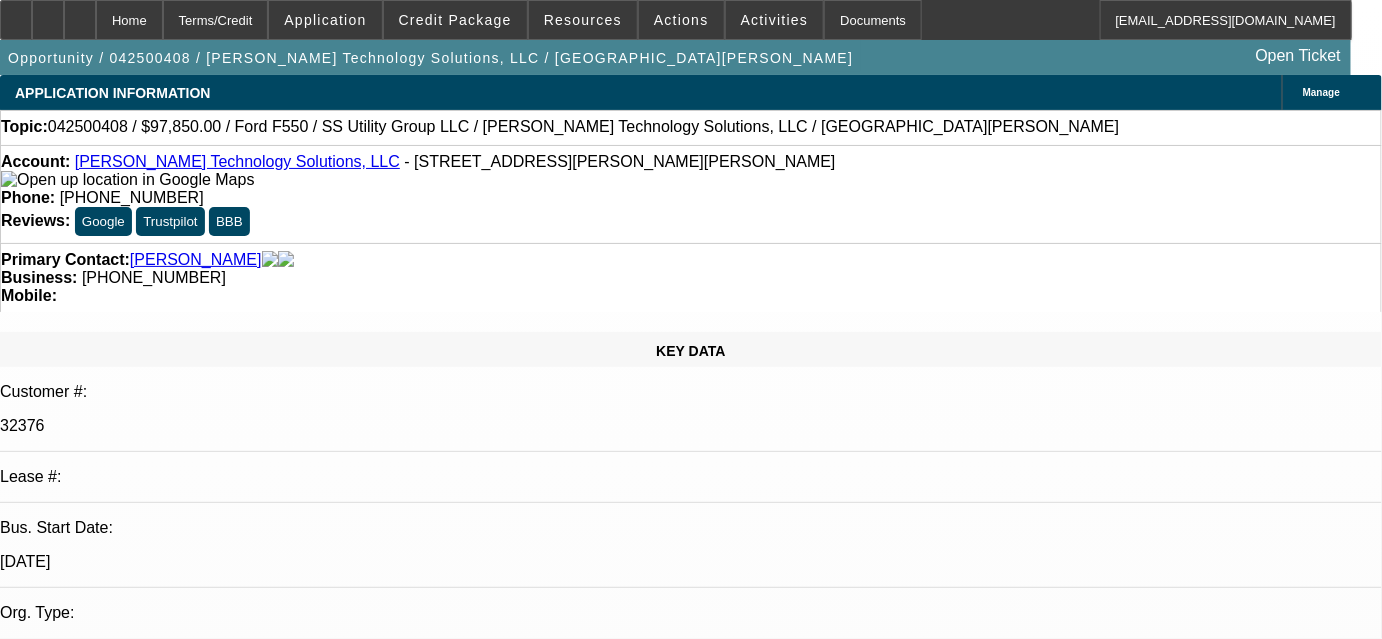click on "[DATE] 9:00 AM" at bounding box center (57, 2996) 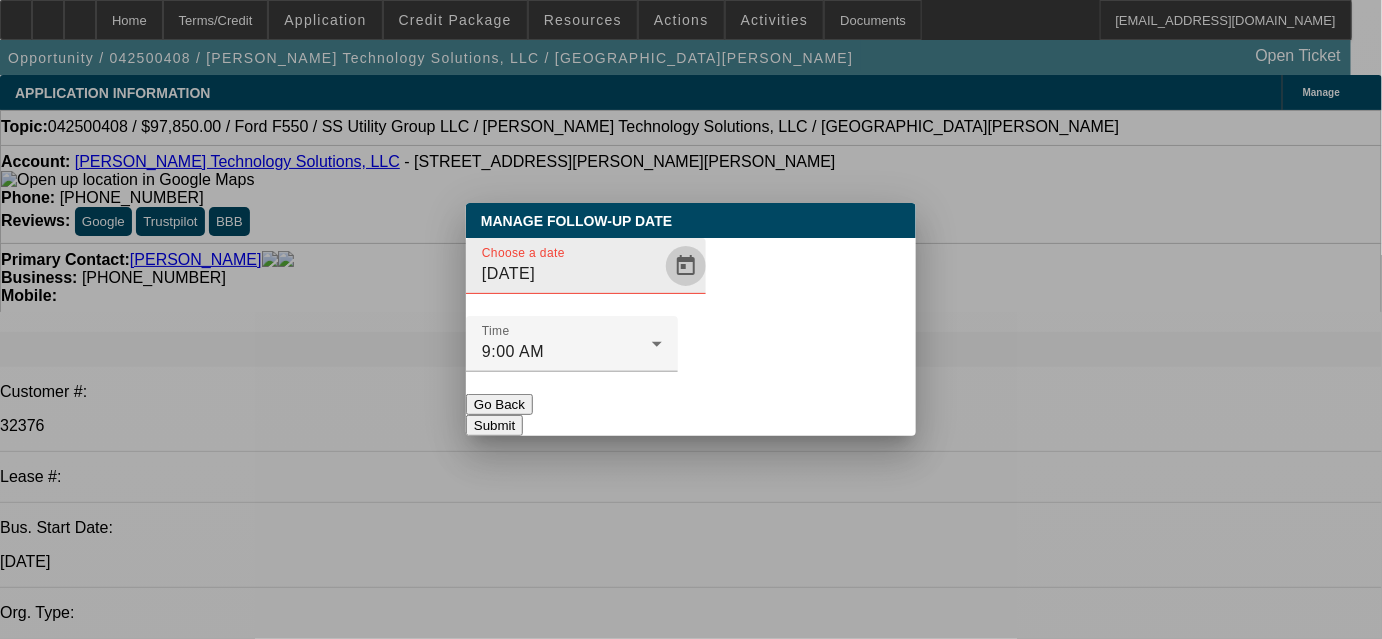 click at bounding box center (686, 266) 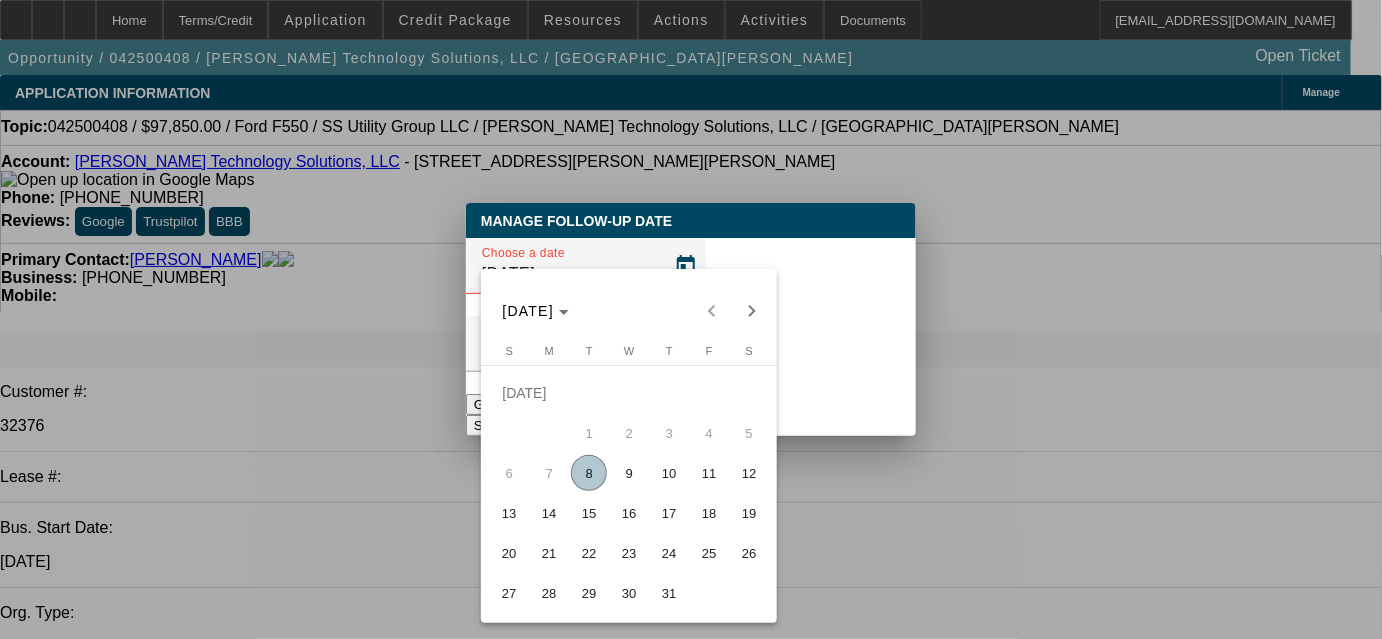 click on "29" at bounding box center [589, 593] 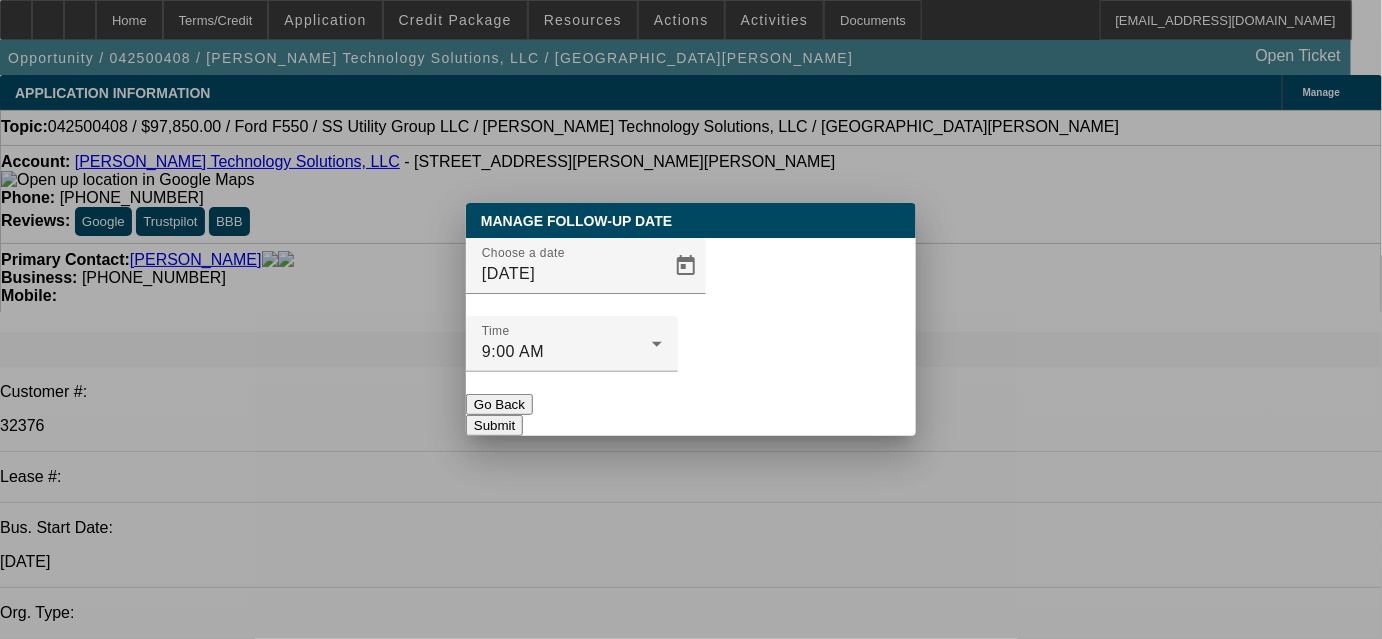 click on "Submit" at bounding box center [494, 425] 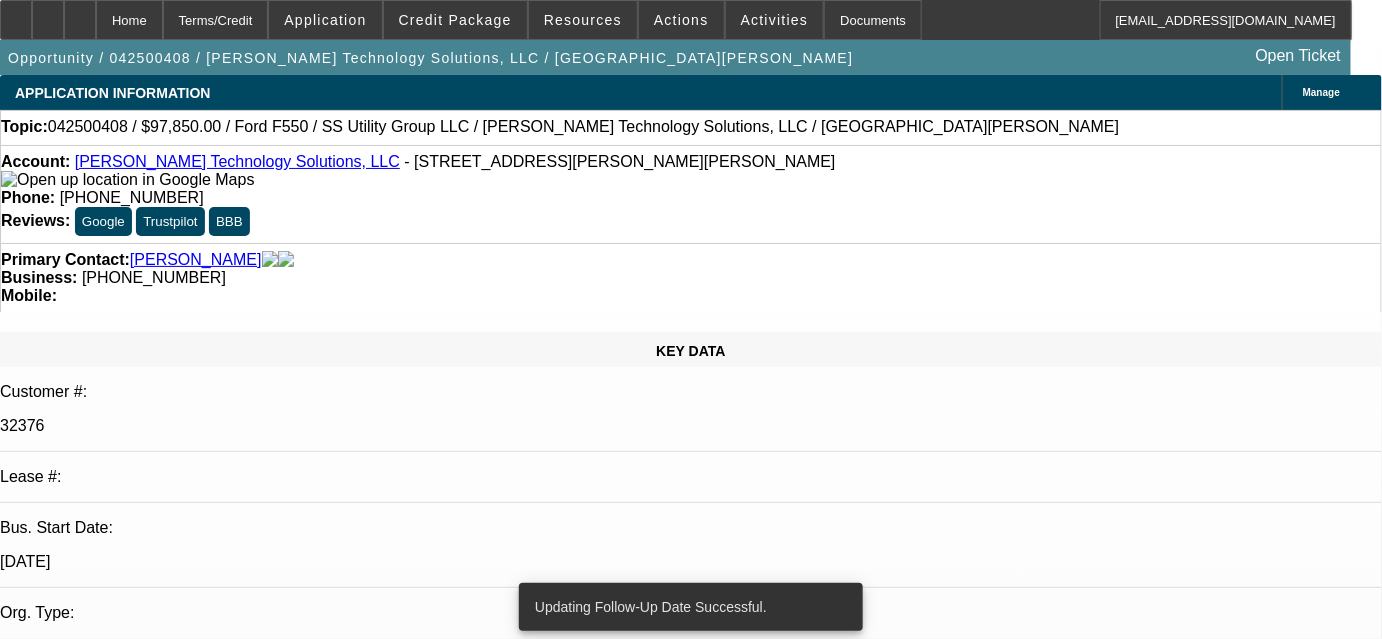 click on "[DATE] 9:00 AM" at bounding box center [57, 2996] 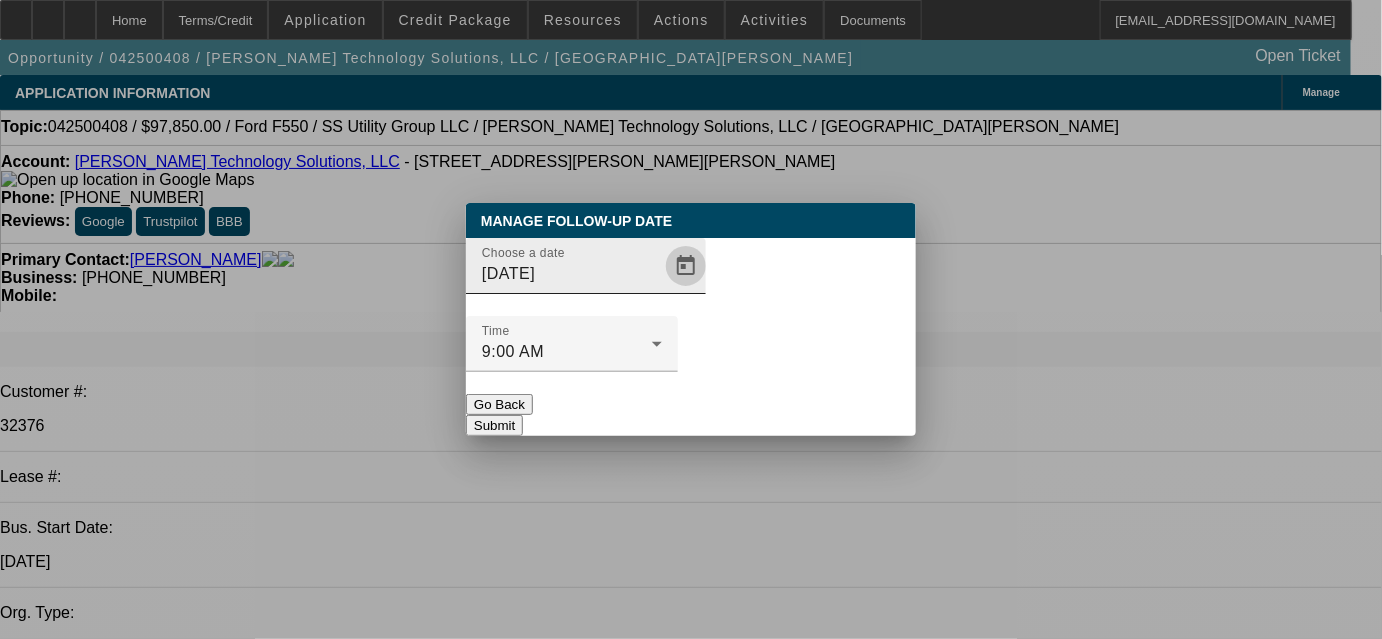 click at bounding box center [686, 266] 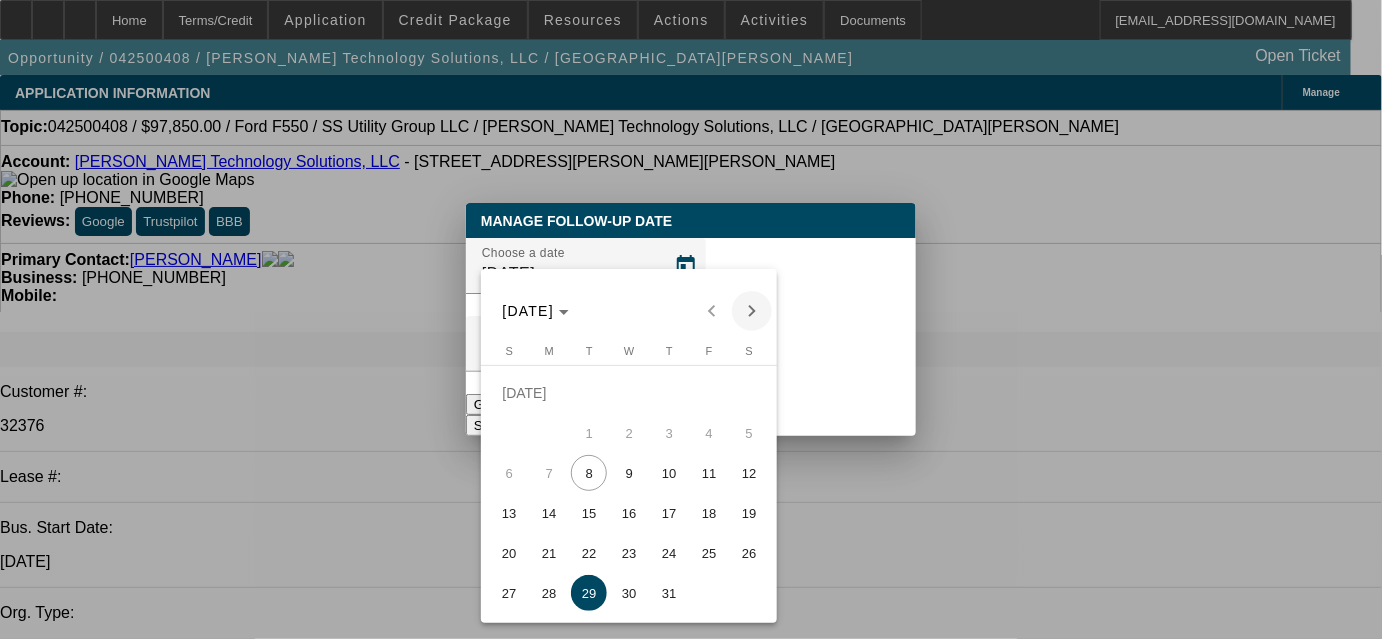 click at bounding box center [752, 311] 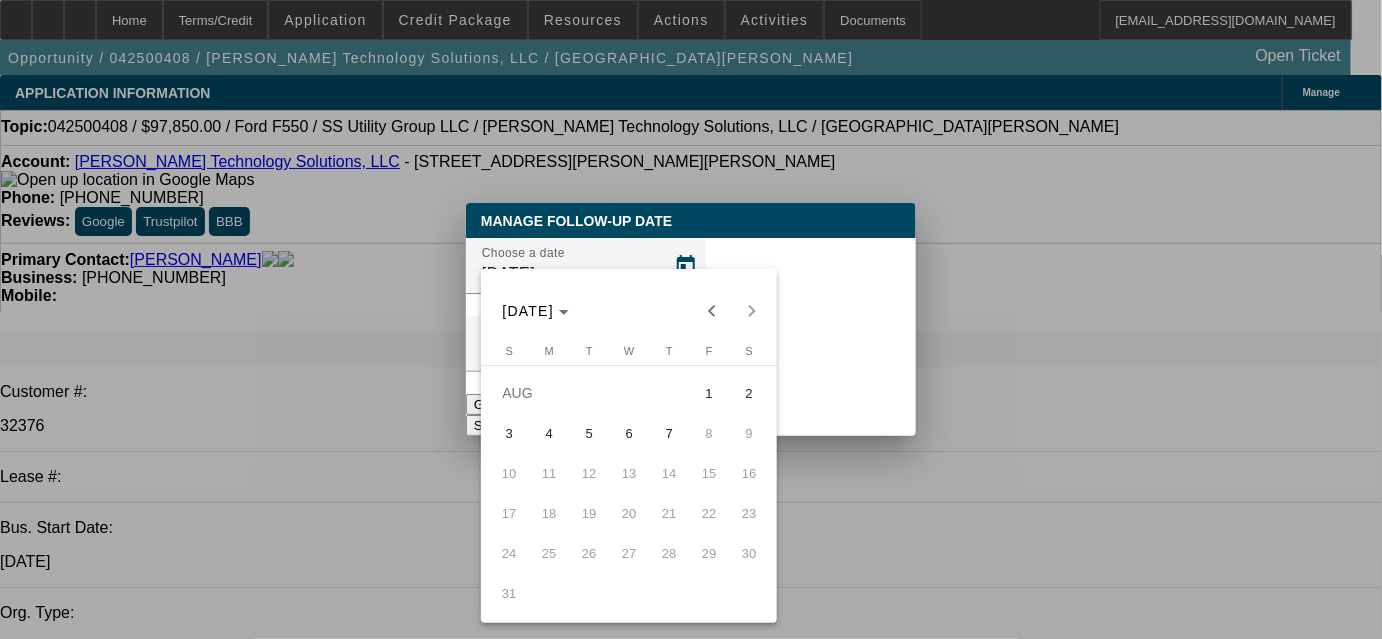 click on "5" at bounding box center (589, 433) 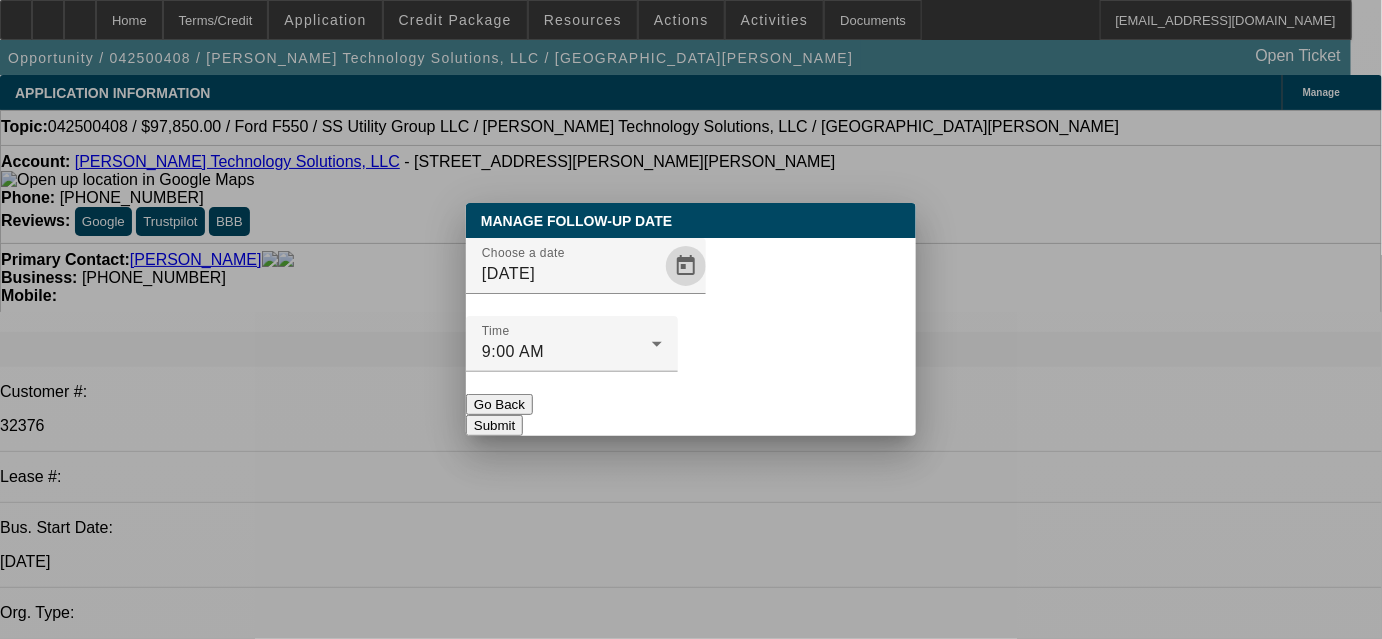 click on "Submit" at bounding box center (494, 425) 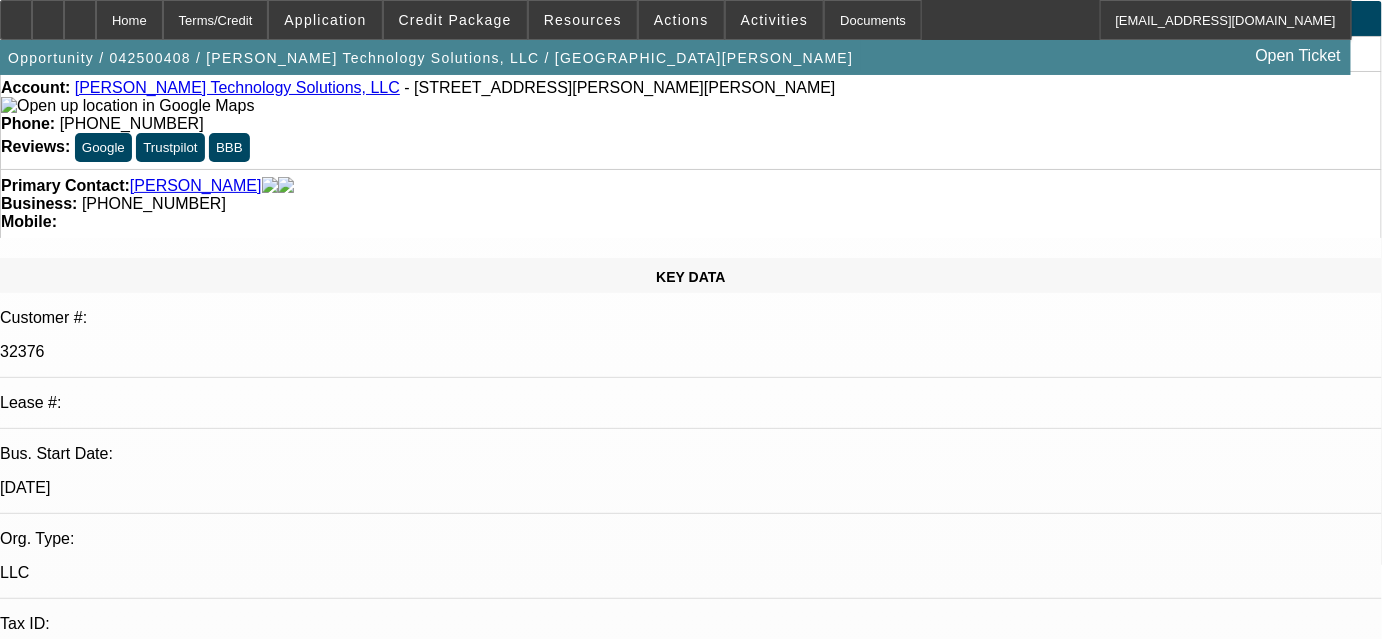 scroll, scrollTop: 0, scrollLeft: 0, axis: both 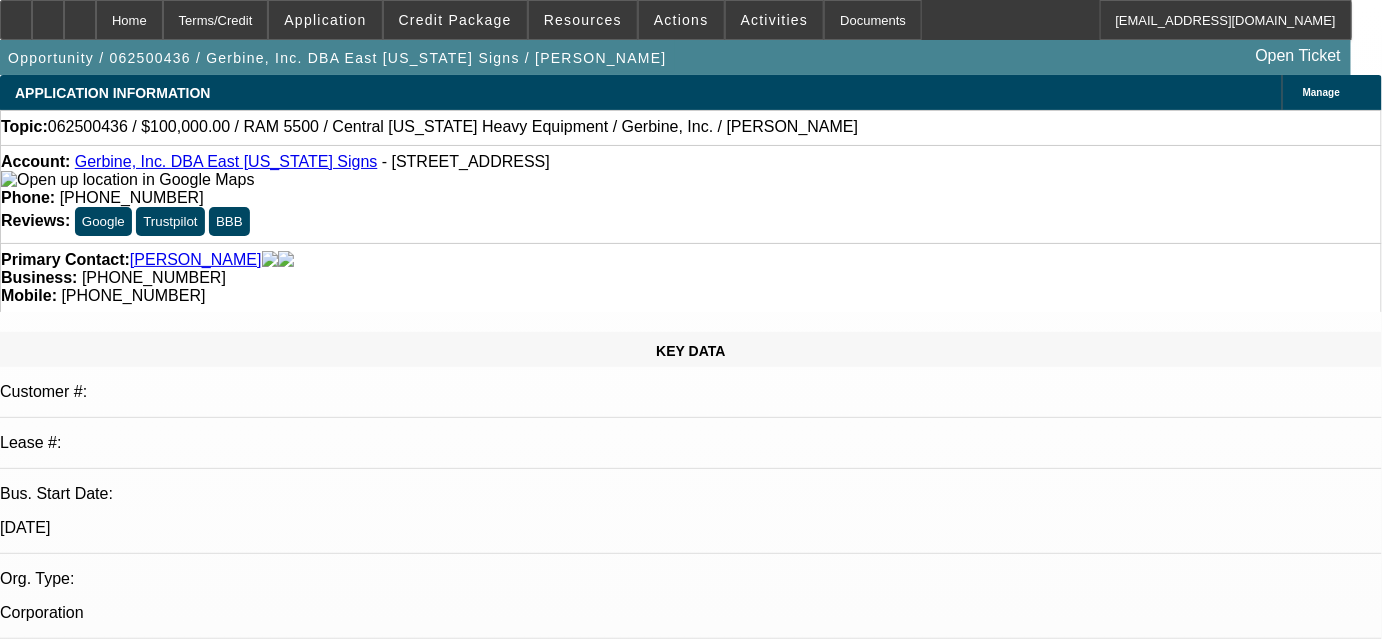 select on "0" 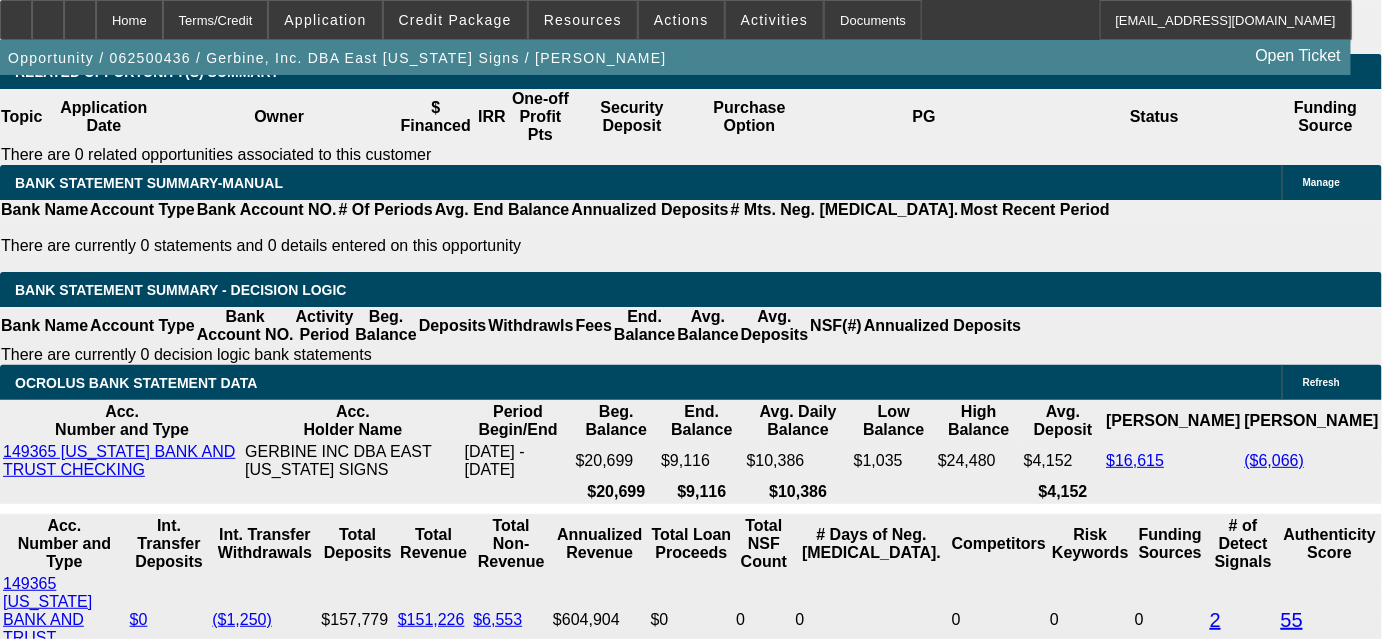 scroll, scrollTop: 3272, scrollLeft: 0, axis: vertical 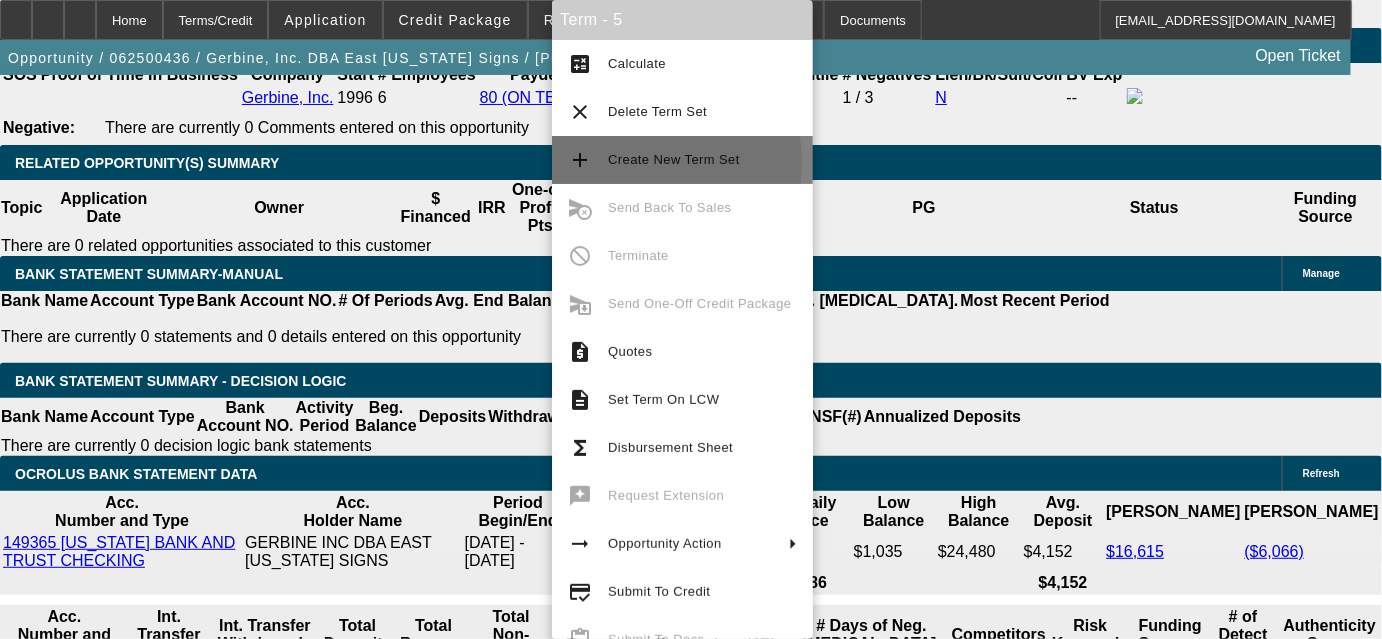 click on "Create New Term Set" at bounding box center [674, 159] 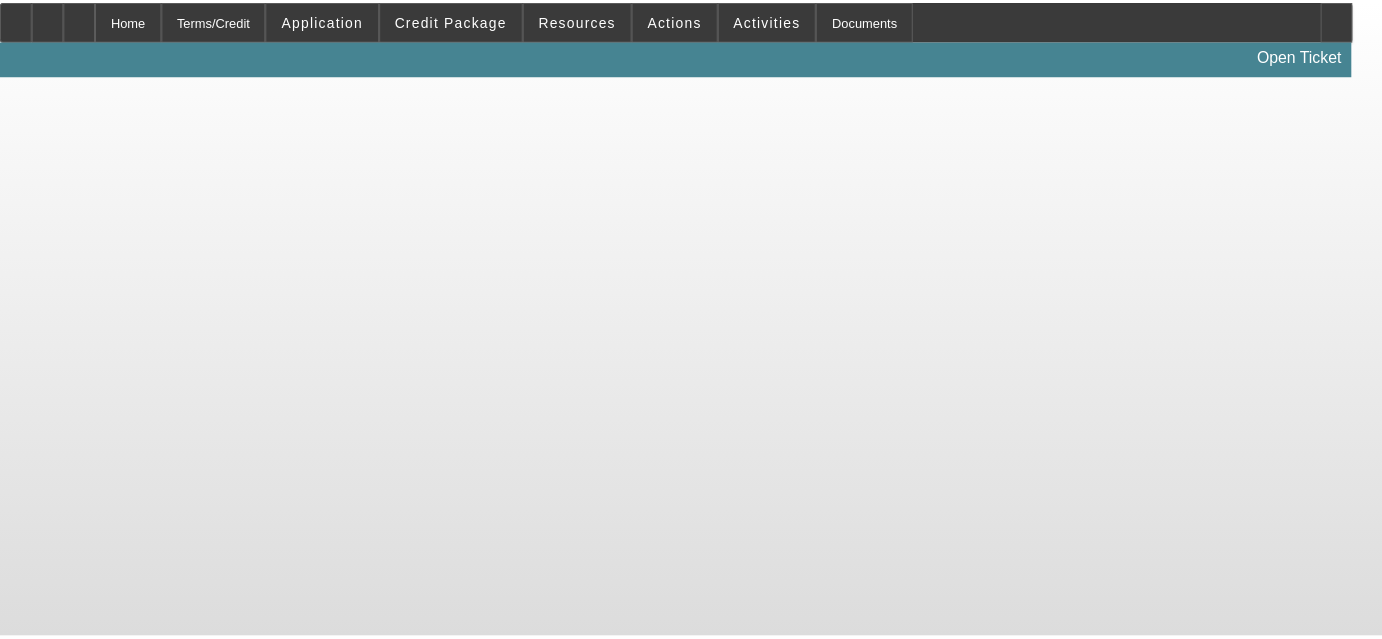 scroll, scrollTop: 0, scrollLeft: 0, axis: both 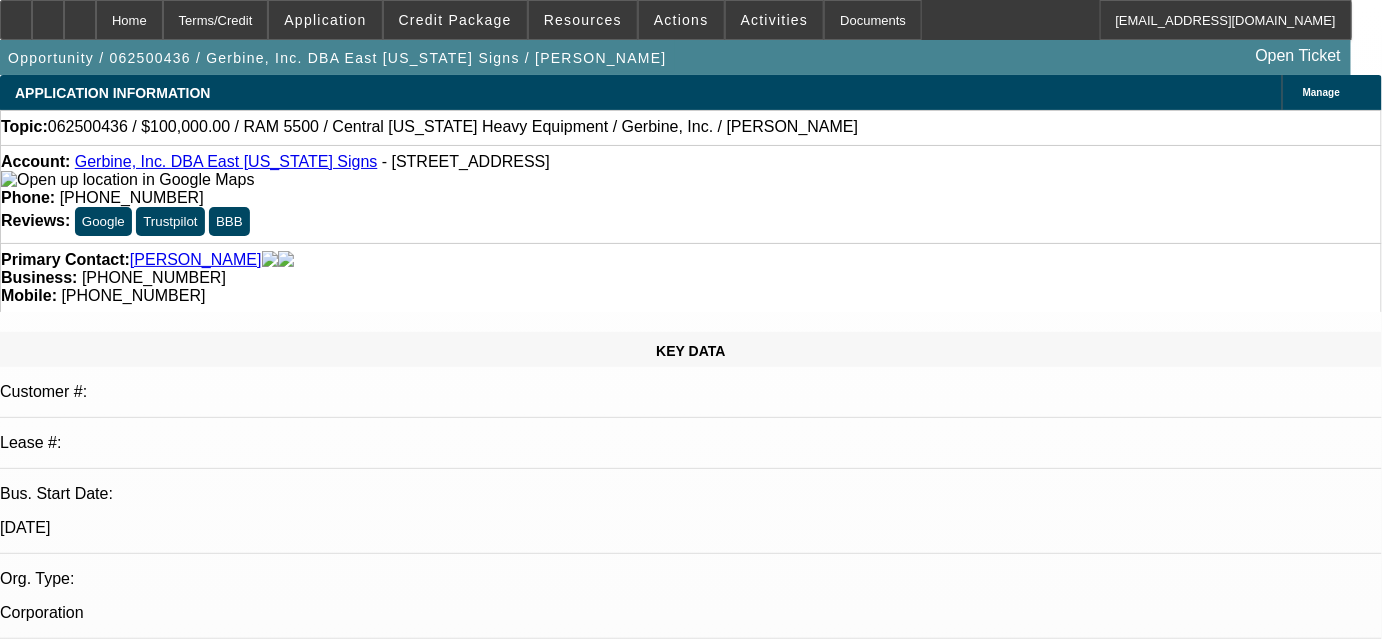 select on "0.1" 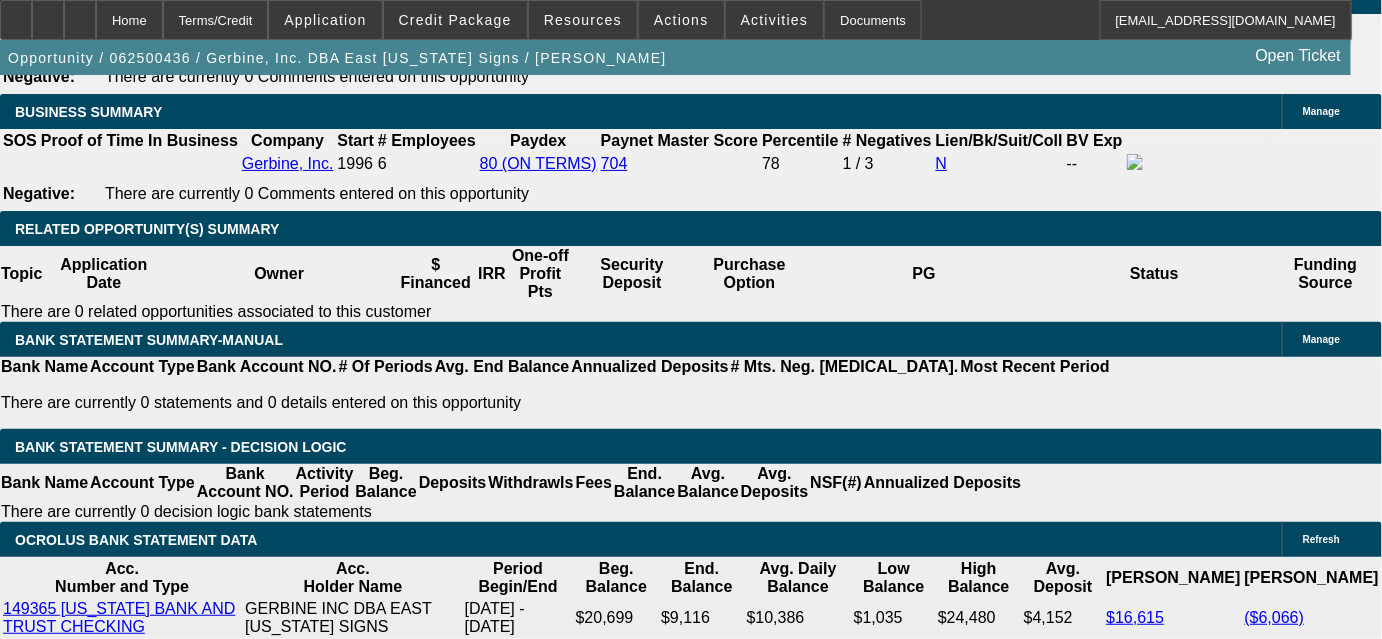 scroll, scrollTop: 3336, scrollLeft: 0, axis: vertical 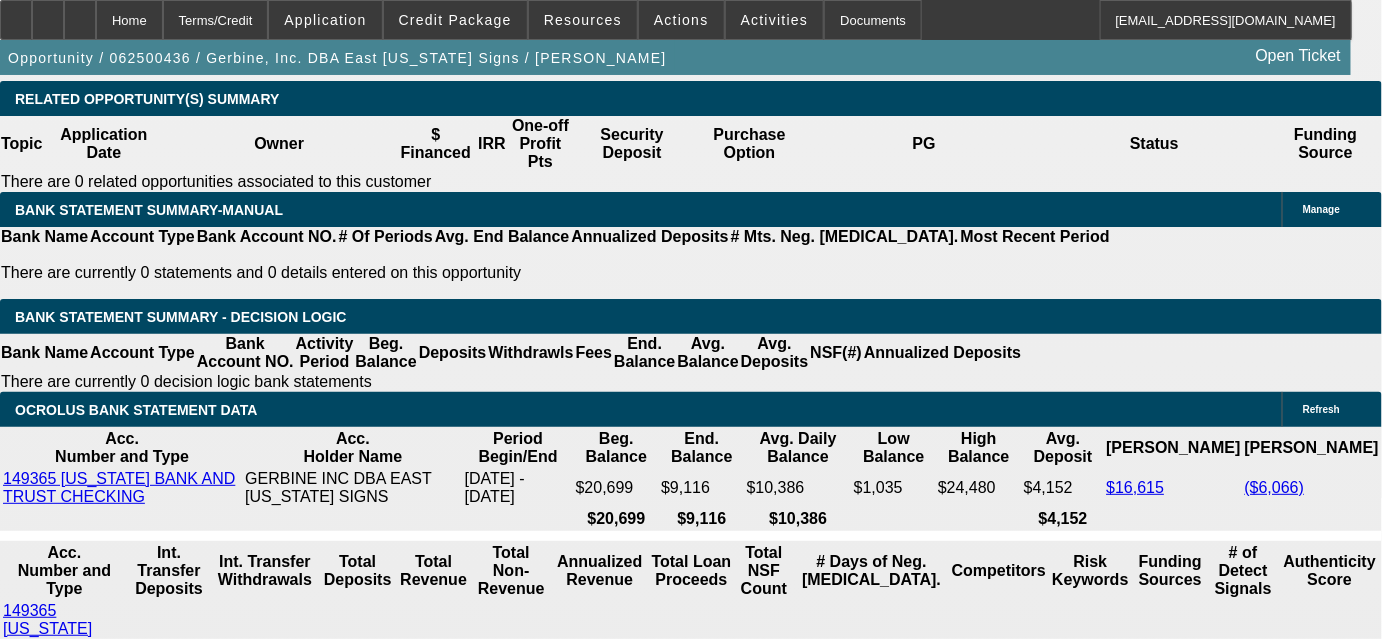 drag, startPoint x: 308, startPoint y: 428, endPoint x: 463, endPoint y: 431, distance: 155.02902 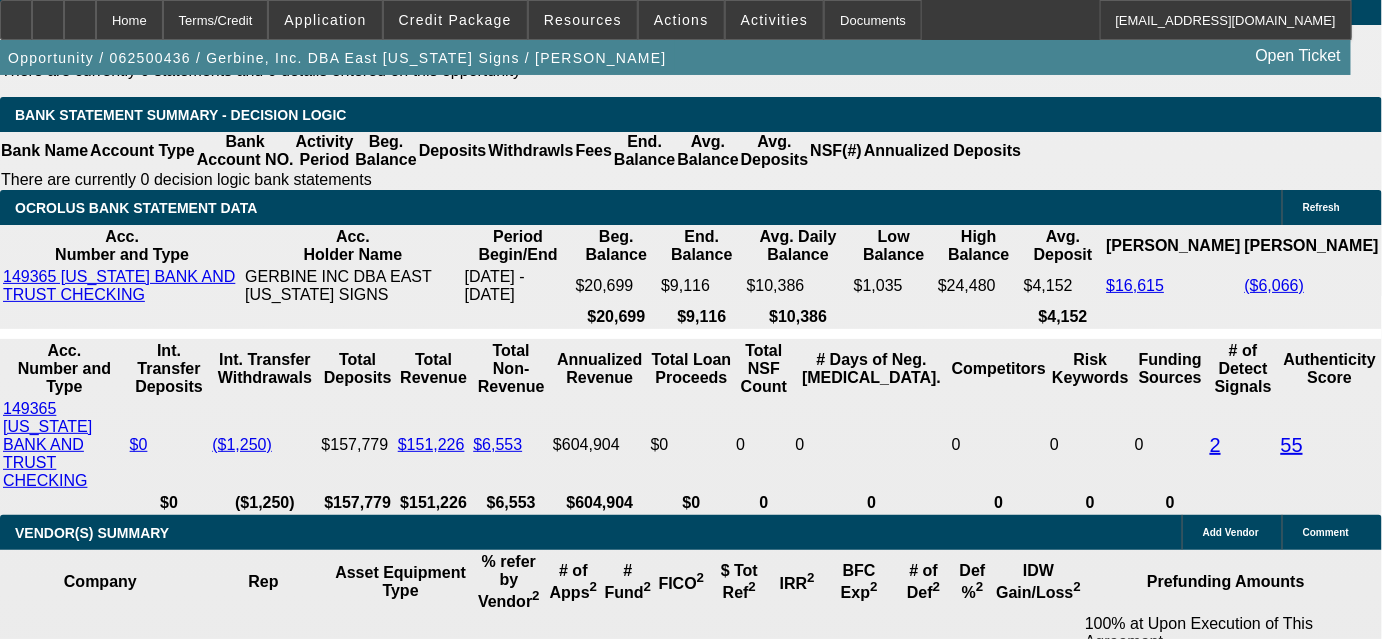scroll, scrollTop: 3426, scrollLeft: 0, axis: vertical 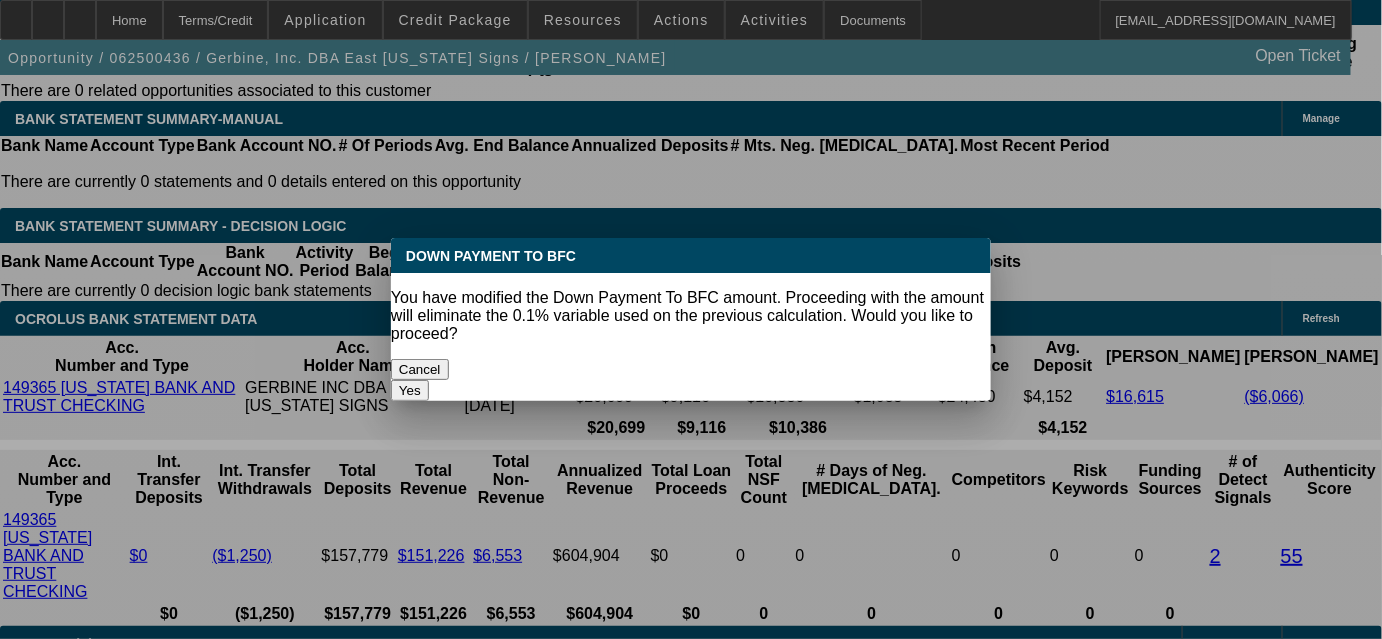 click on "Home
Terms/Credit
Application
Credit Package
Resources
Actions
Activities
Documents
BDubow@beaconfunding.com
Opportunity / 062500436 / Gerbine, Inc. DBA East Texas Signs / Gerbine, Pete
Open Ticket
APPLICATION INFORMATION
Manage
Topic:" at bounding box center (691, 375) 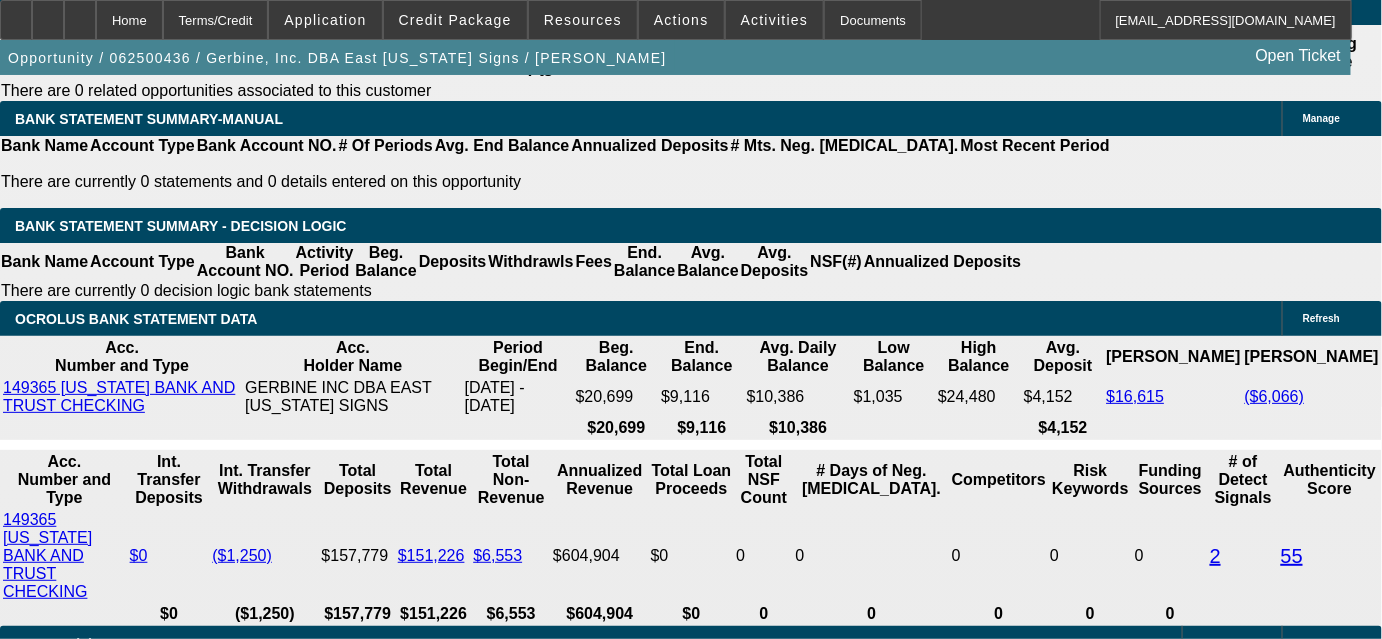 scroll, scrollTop: 3426, scrollLeft: 0, axis: vertical 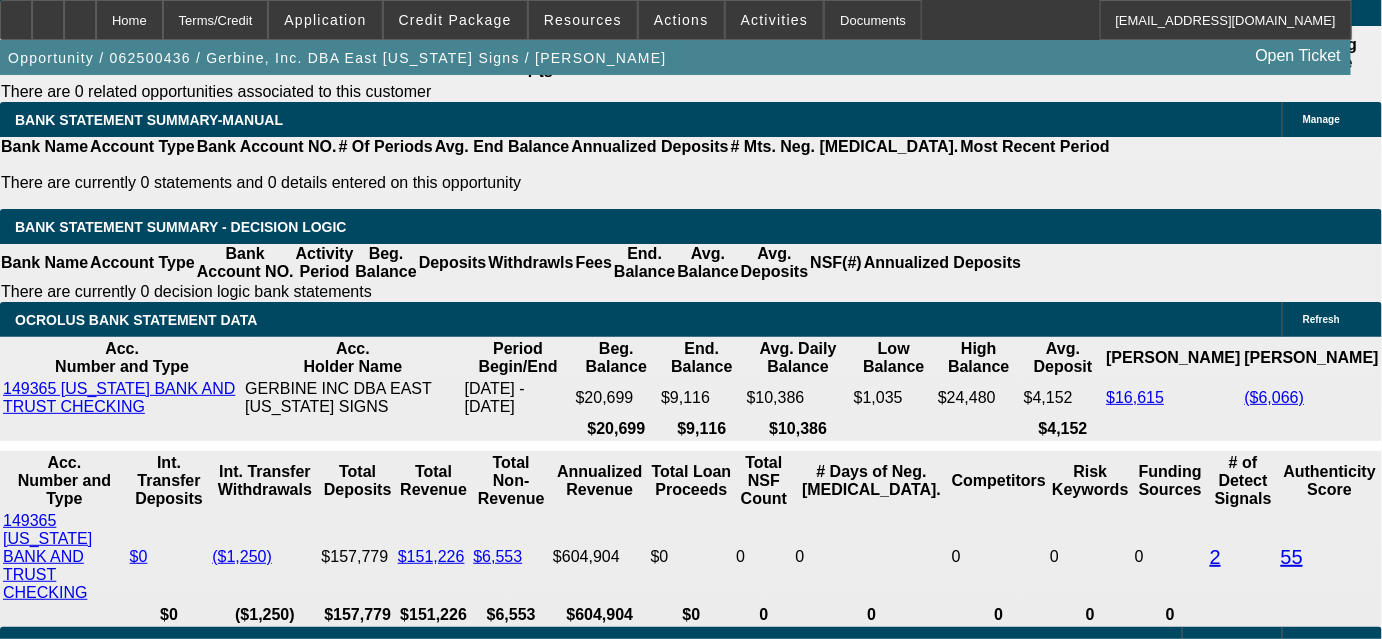 click on "Application Only to $250K - All Other Collateral Types - EFA/Lease" 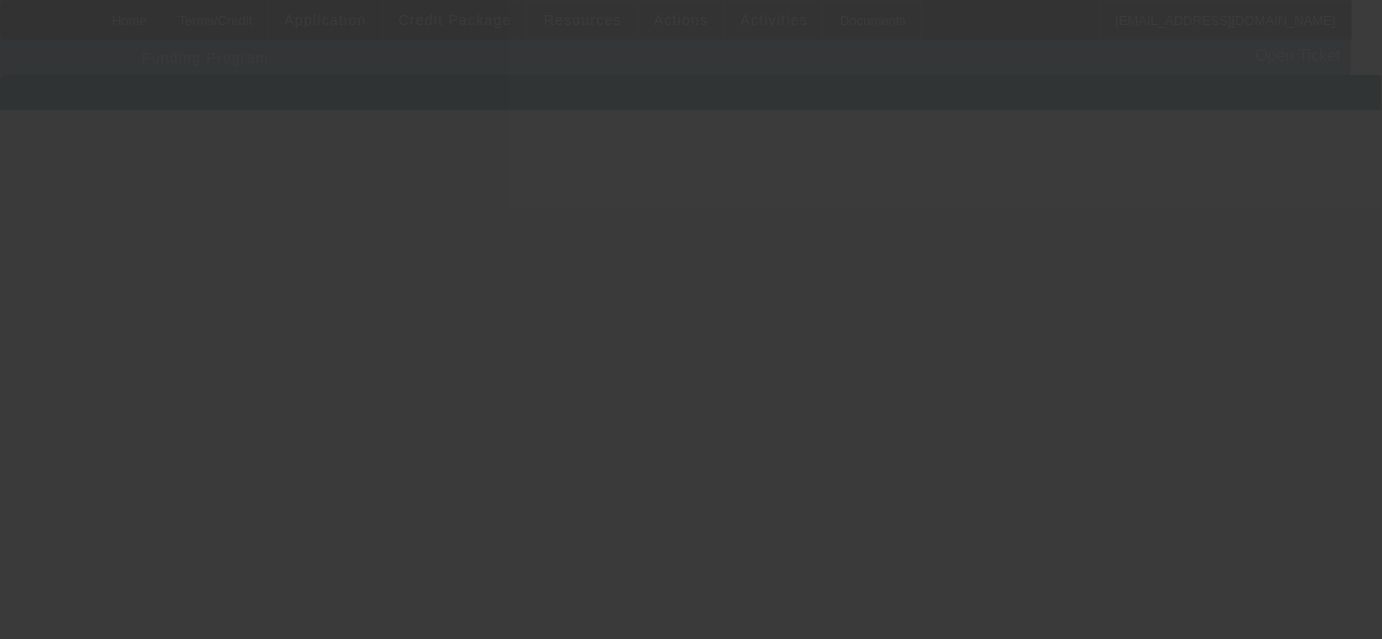 scroll, scrollTop: 0, scrollLeft: 0, axis: both 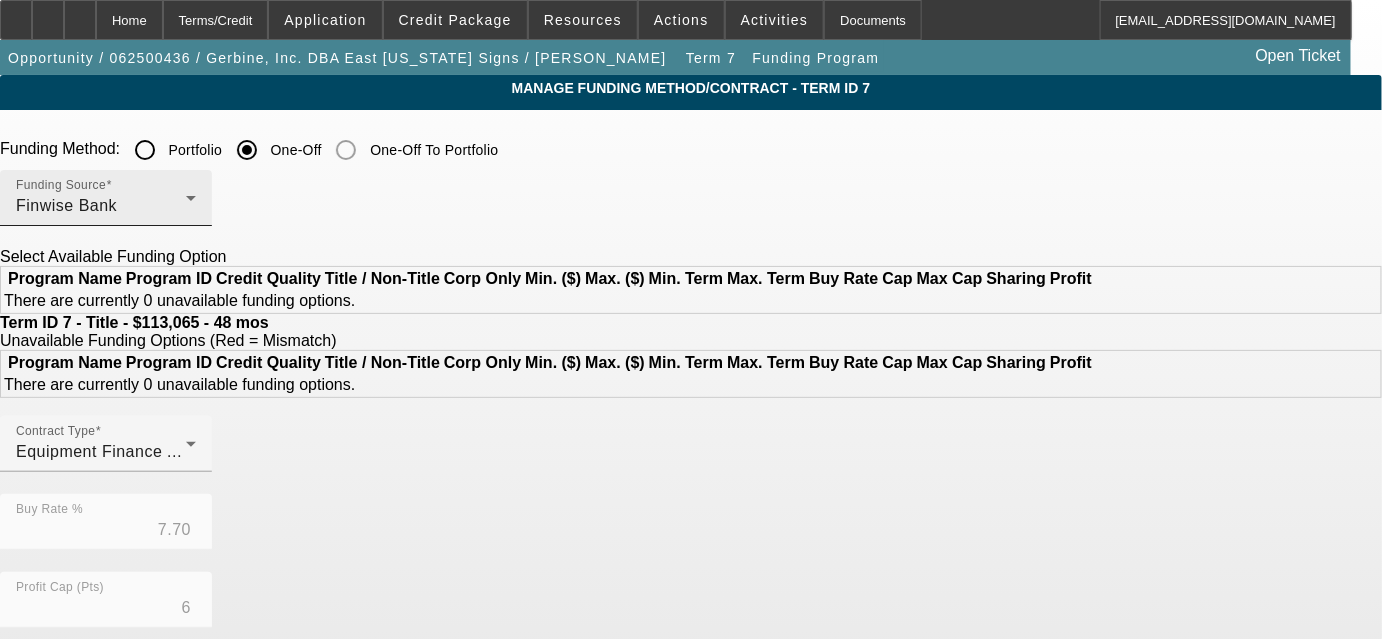 click on "Finwise Bank" at bounding box center (101, 206) 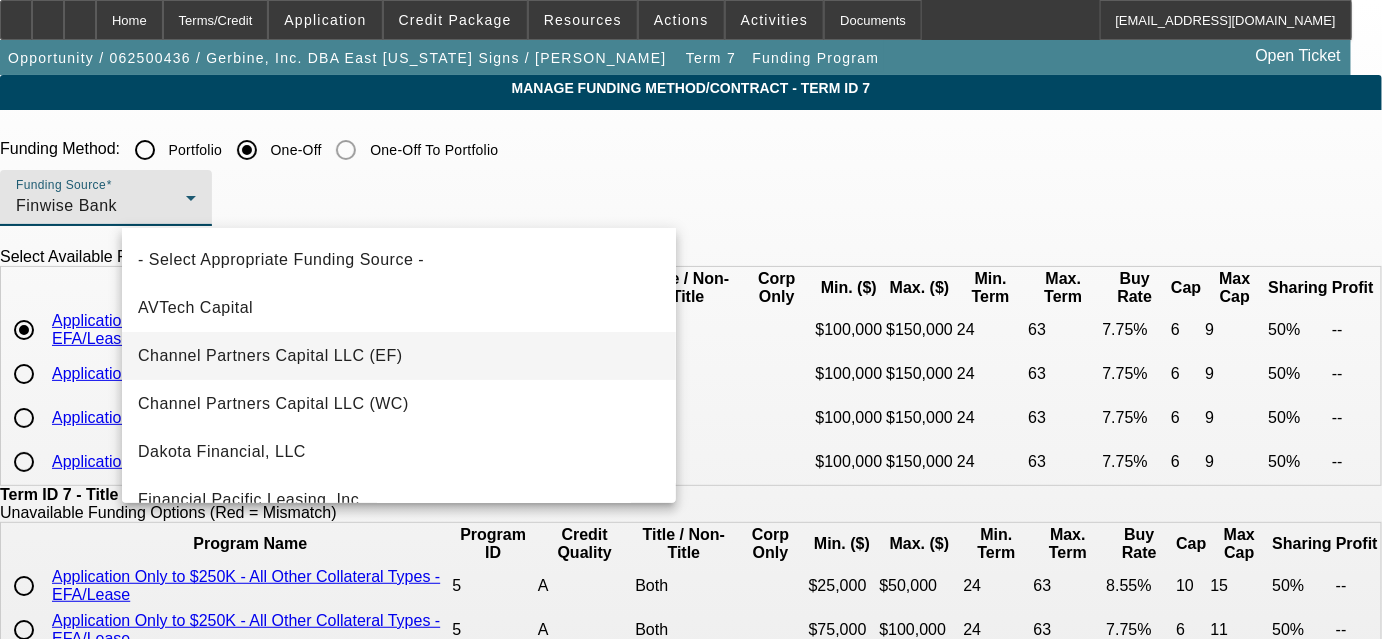 scroll, scrollTop: 69, scrollLeft: 0, axis: vertical 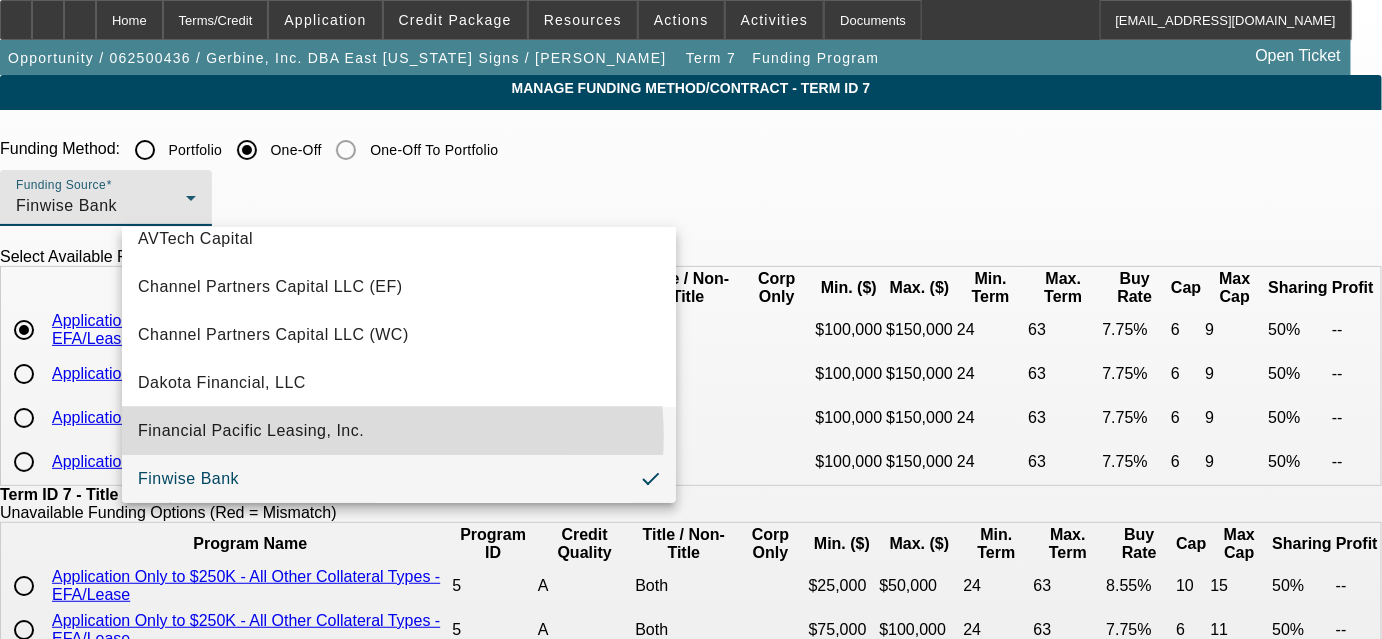 click on "Financial Pacific Leasing, Inc." at bounding box center [251, 431] 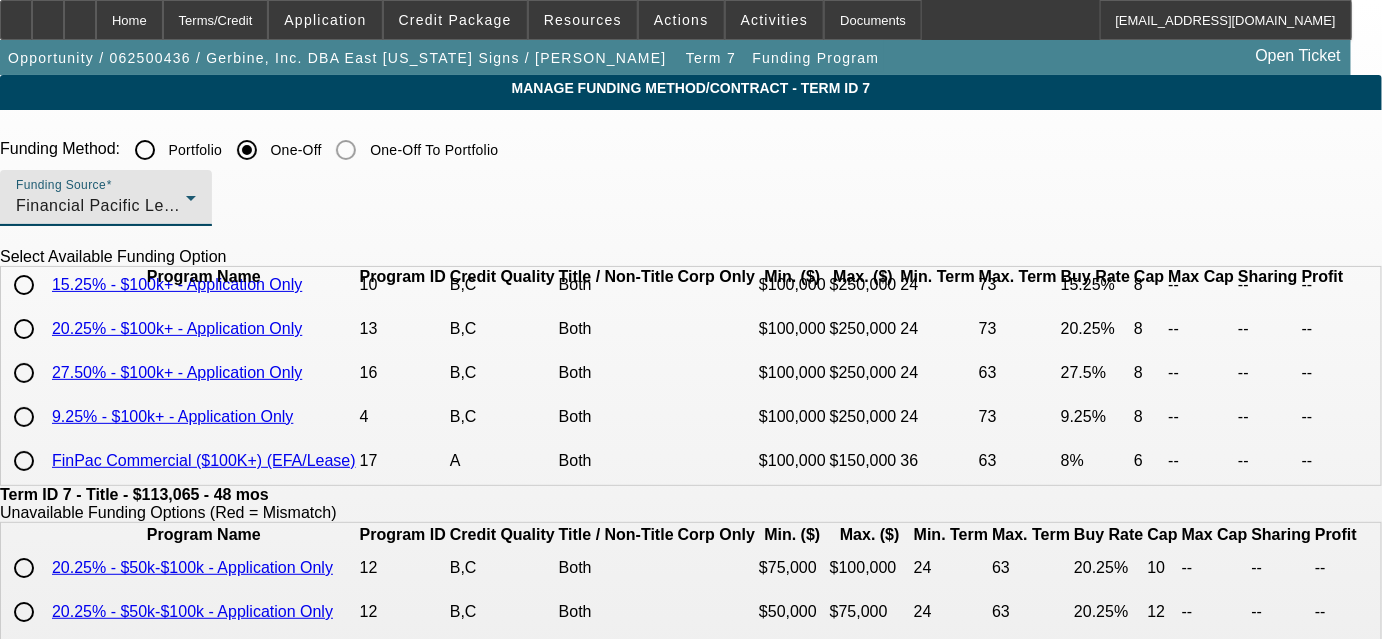 scroll, scrollTop: 134, scrollLeft: 0, axis: vertical 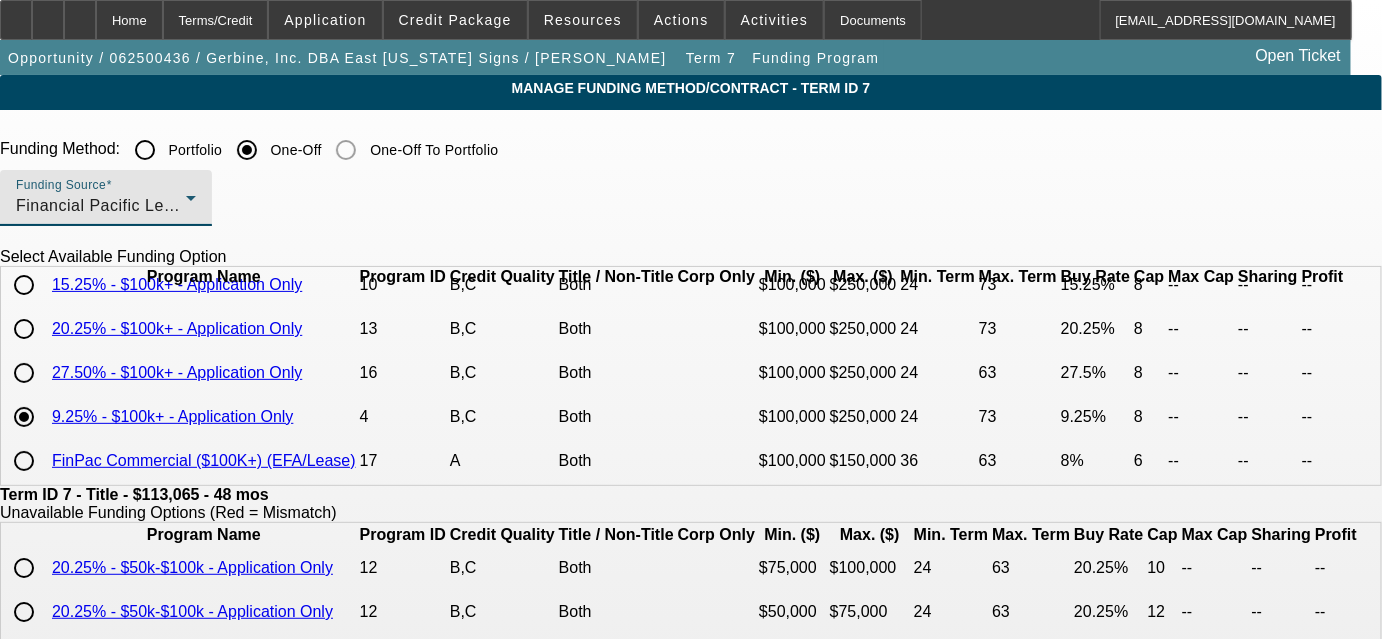 type on "9.25" 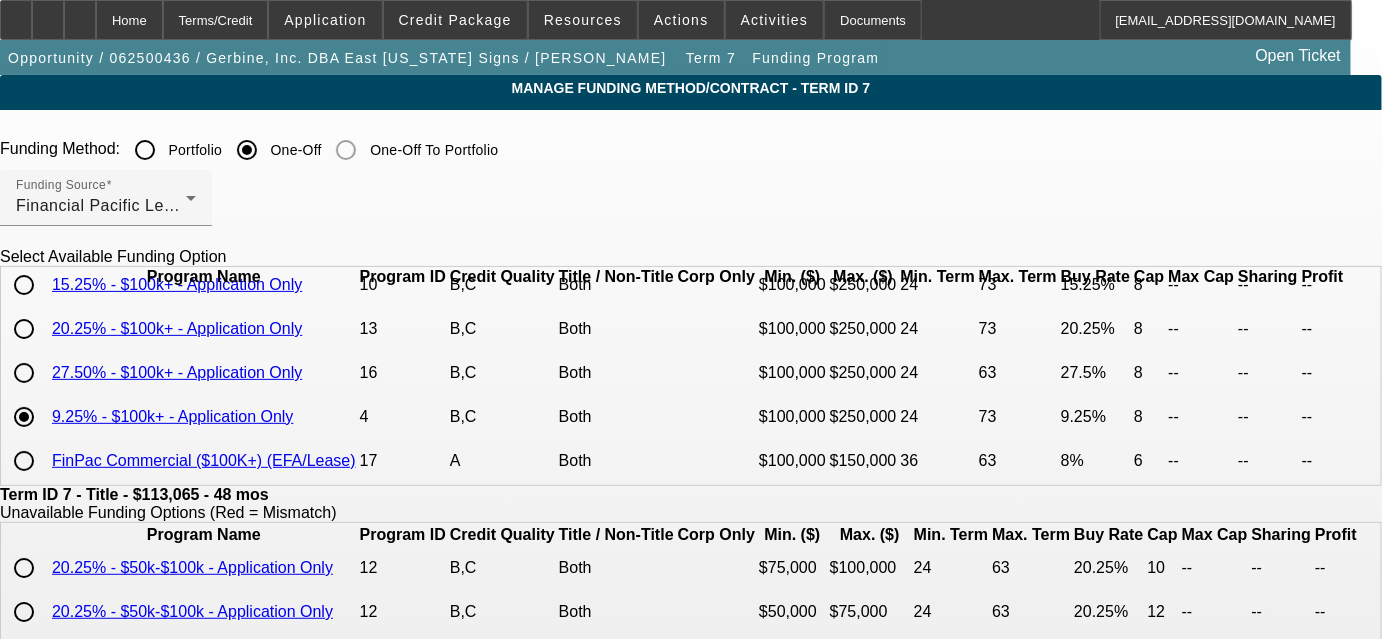 type on "8" 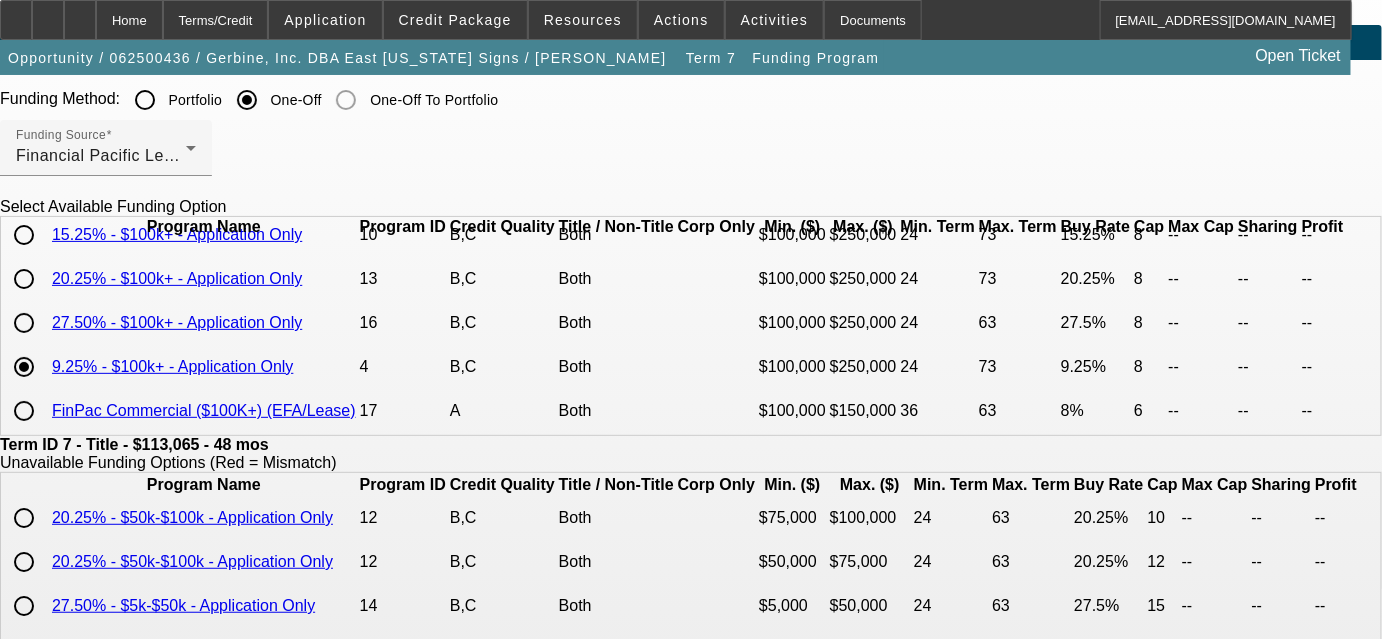 scroll, scrollTop: 90, scrollLeft: 0, axis: vertical 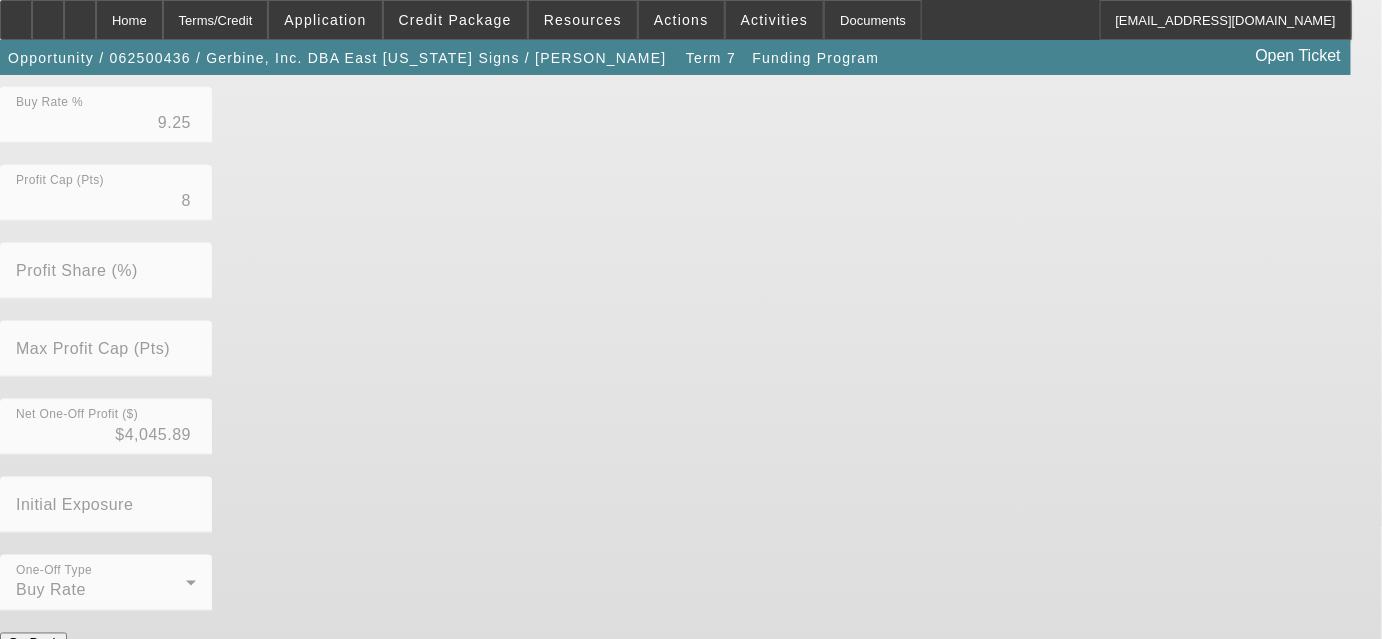 click on "Submit" at bounding box center (28, 664) 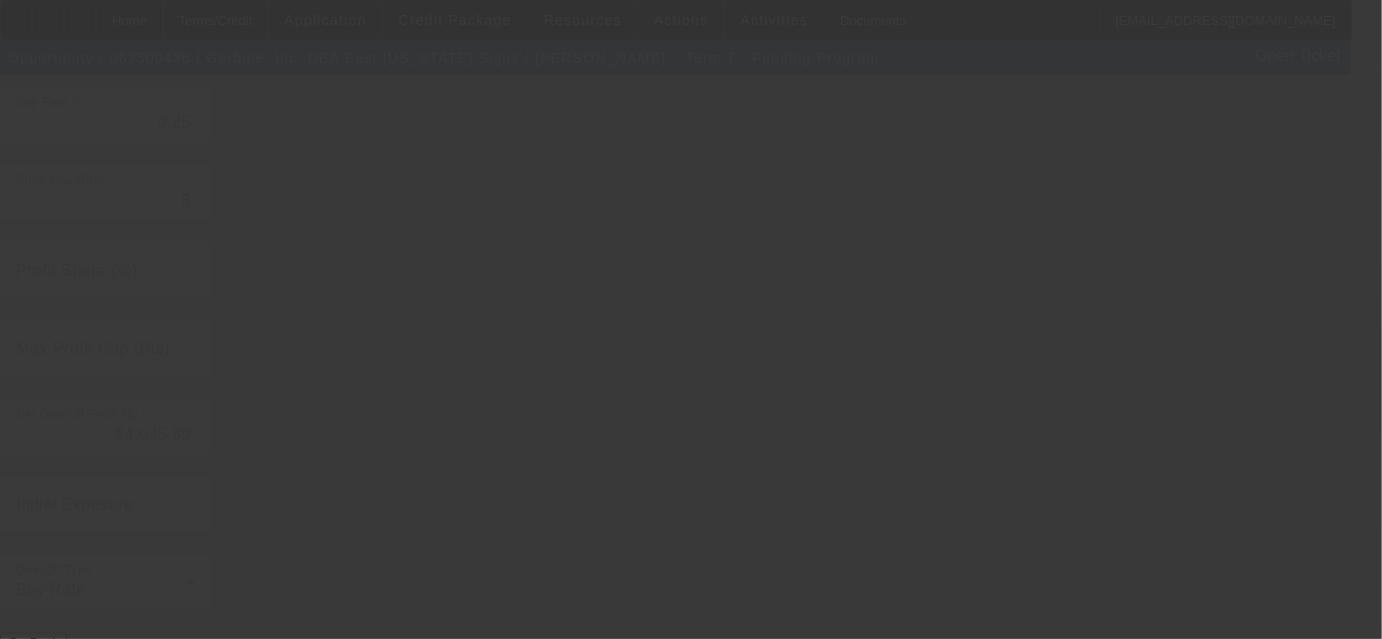 type on "7.70" 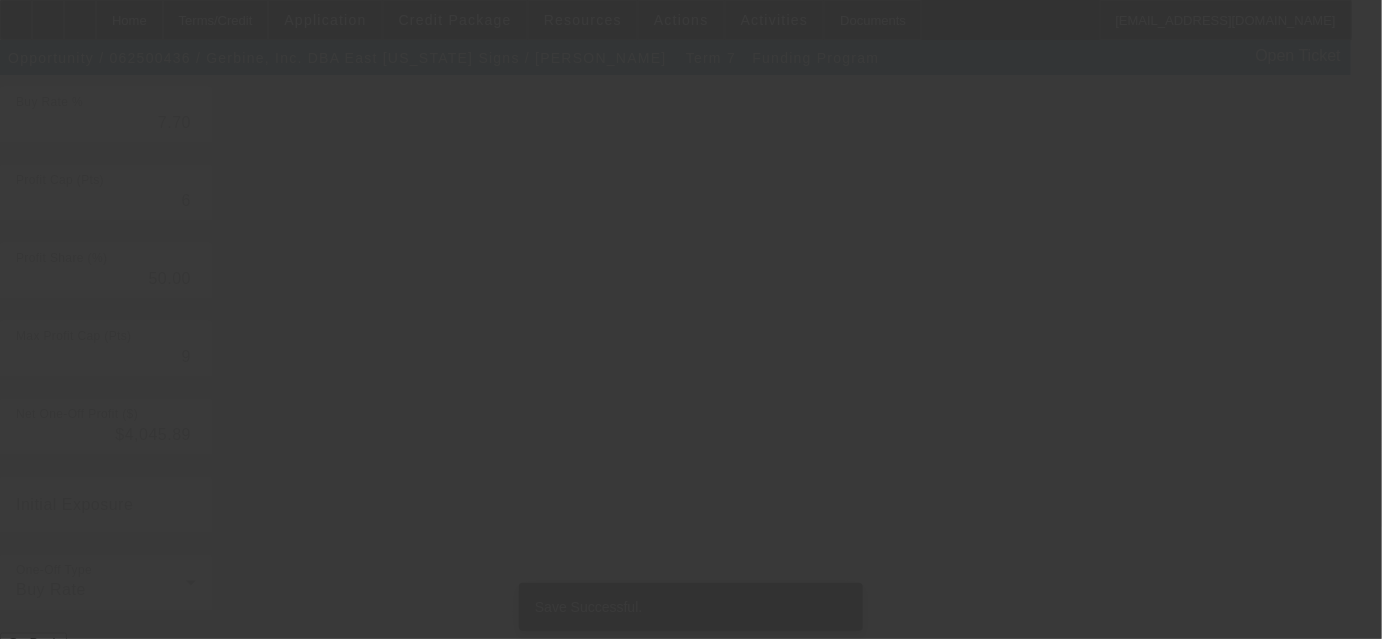 scroll, scrollTop: 0, scrollLeft: 0, axis: both 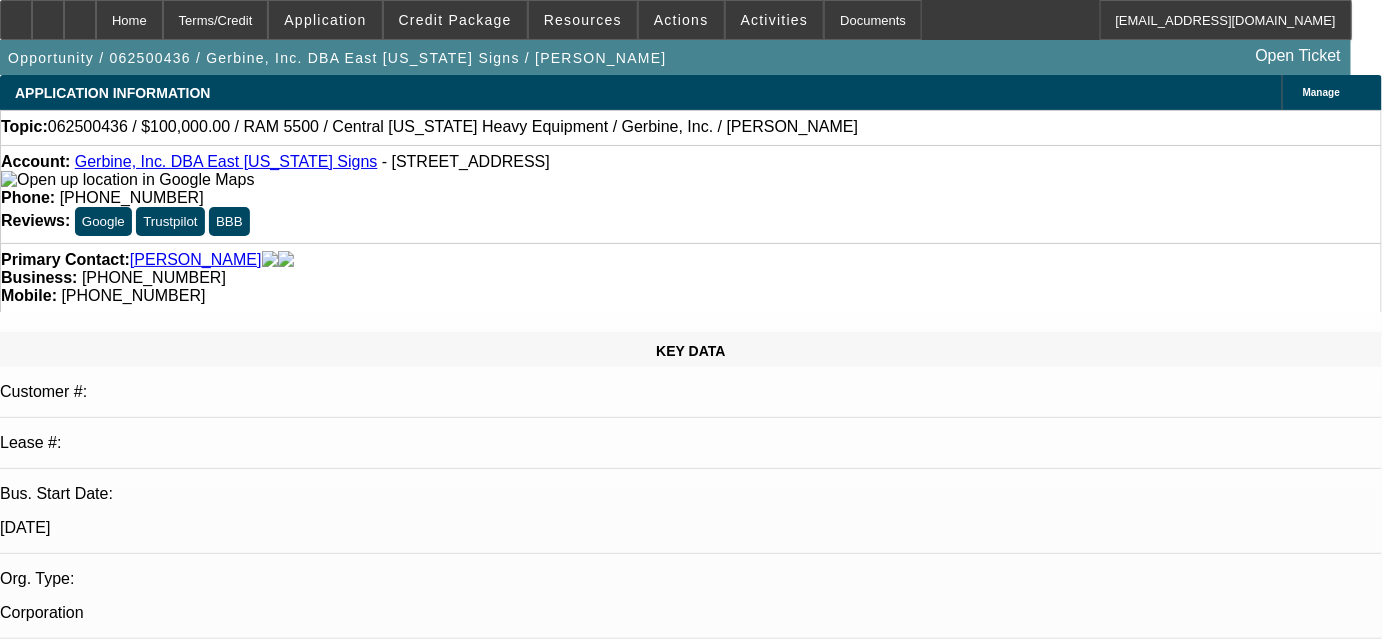 select on "0" 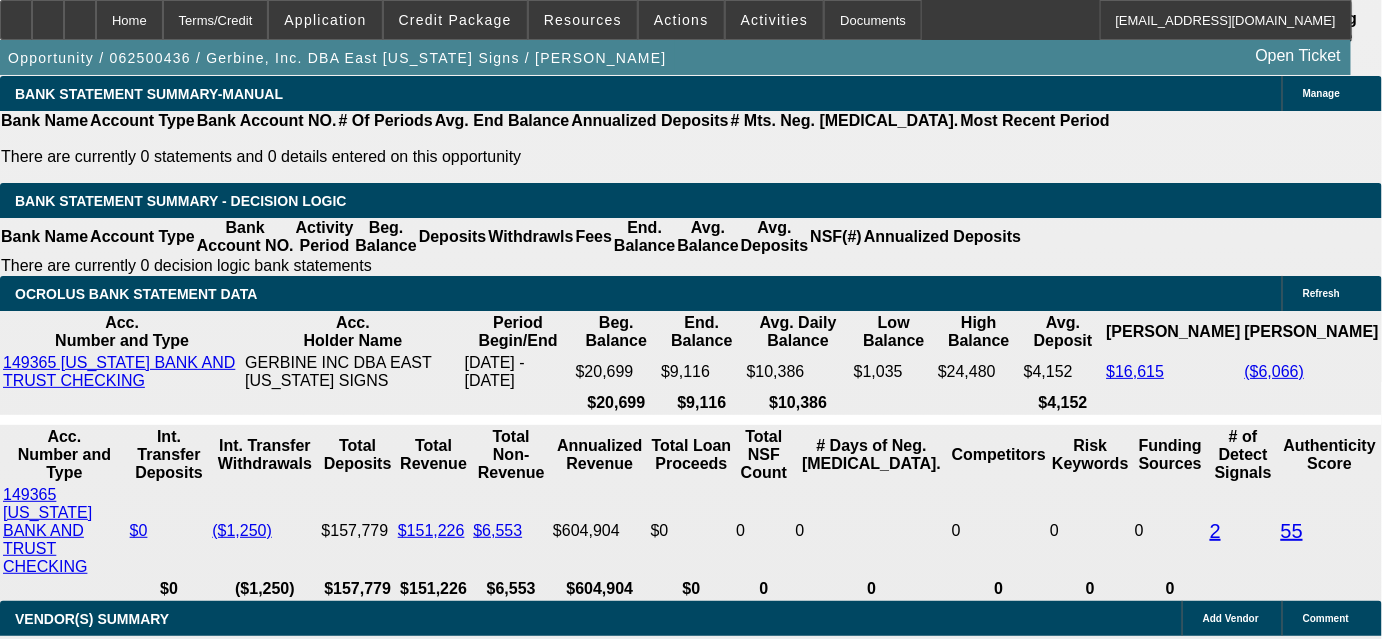 scroll, scrollTop: 3454, scrollLeft: 0, axis: vertical 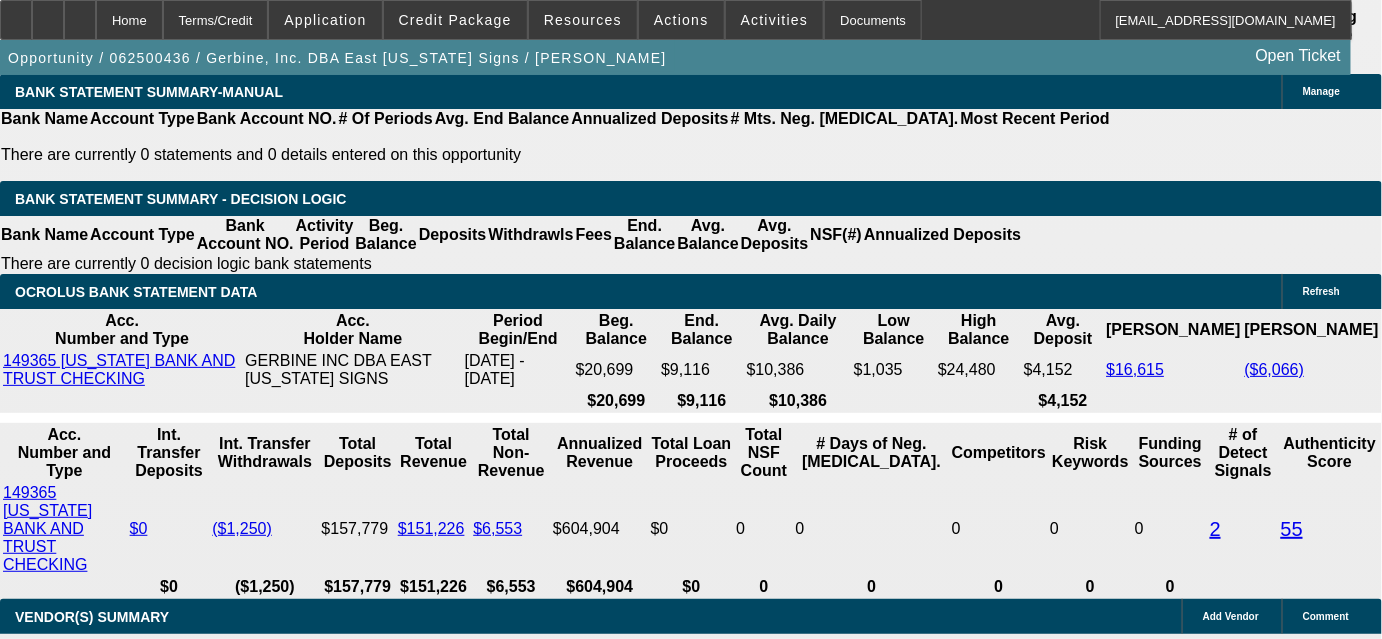 drag, startPoint x: 384, startPoint y: 470, endPoint x: 482, endPoint y: 468, distance: 98.02041 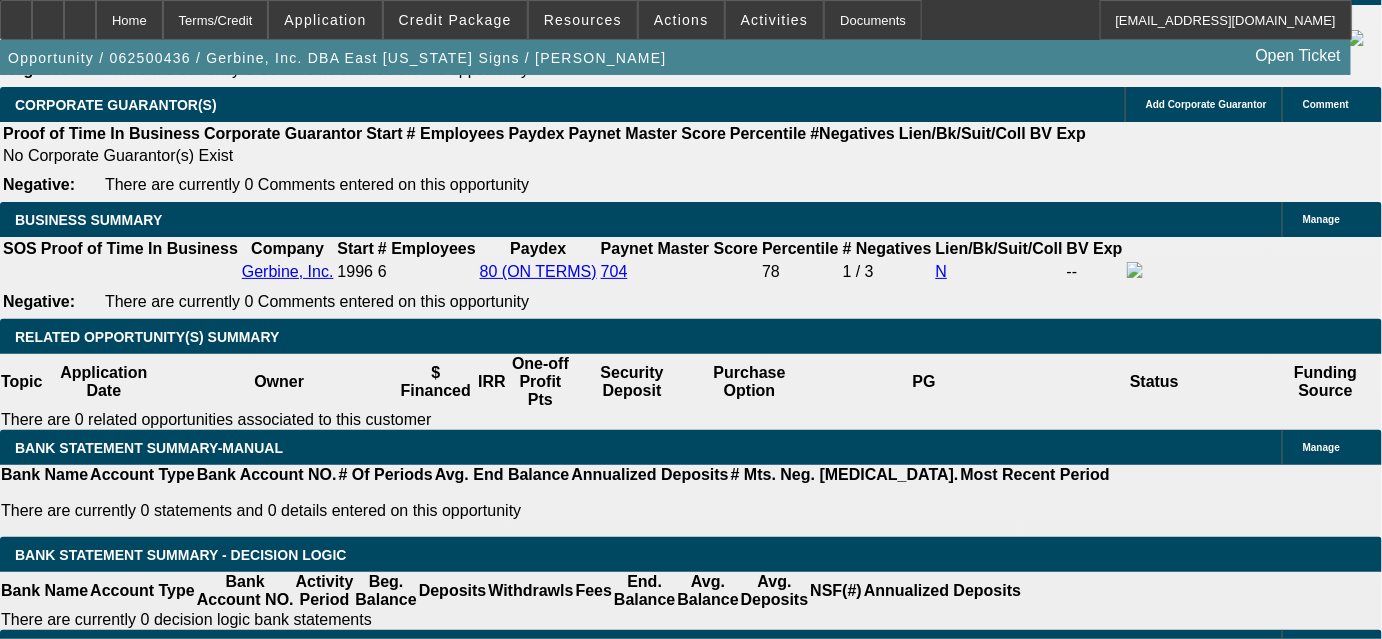 scroll, scrollTop: 3090, scrollLeft: 0, axis: vertical 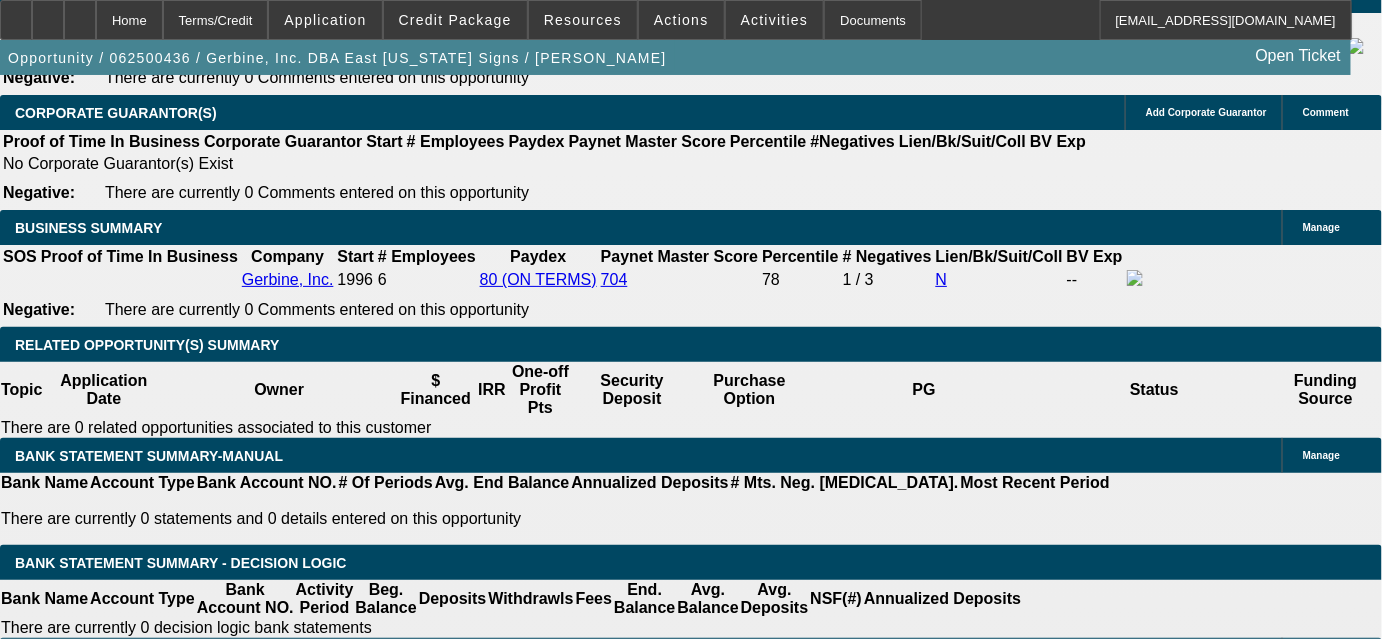 click at bounding box center [294, 1781] 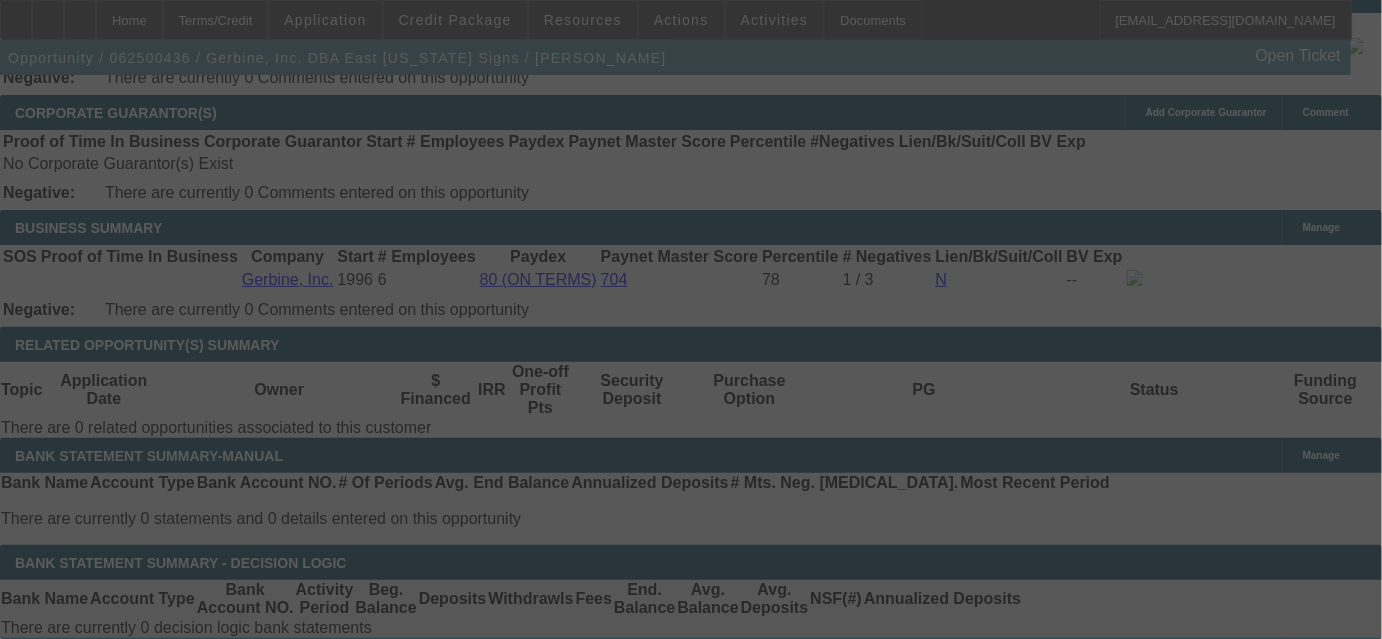 select on "0" 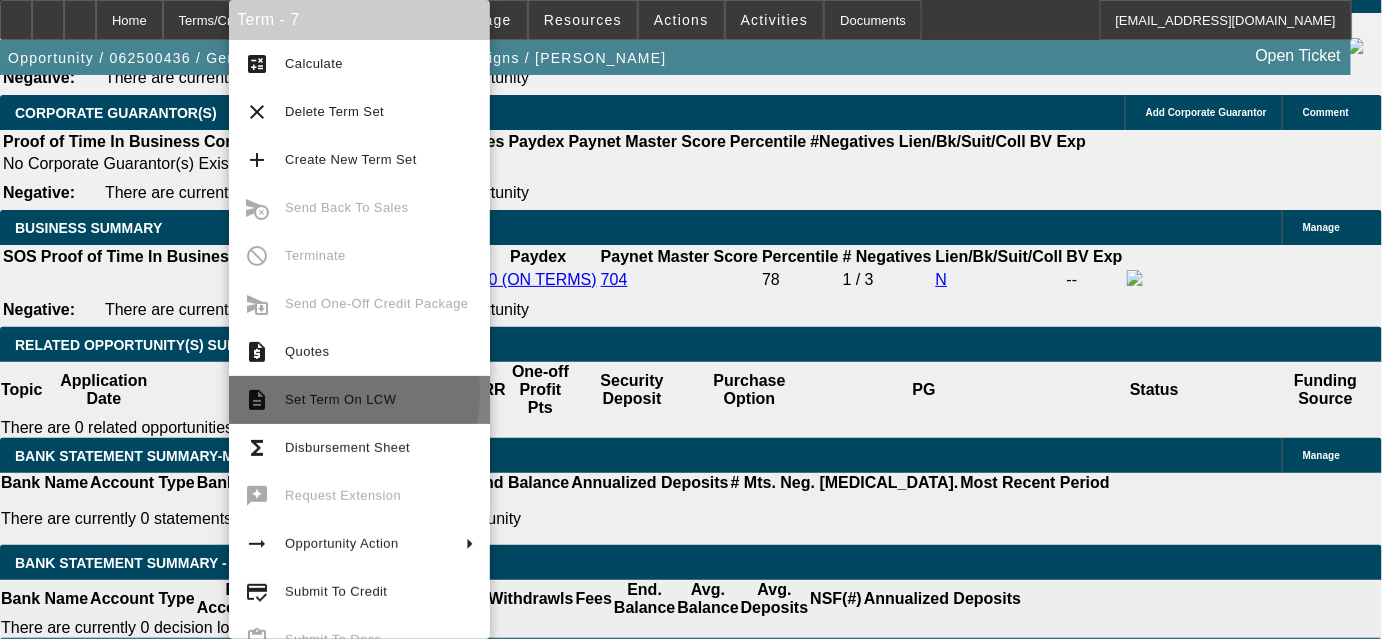 click on "Set Term On LCW" at bounding box center (340, 399) 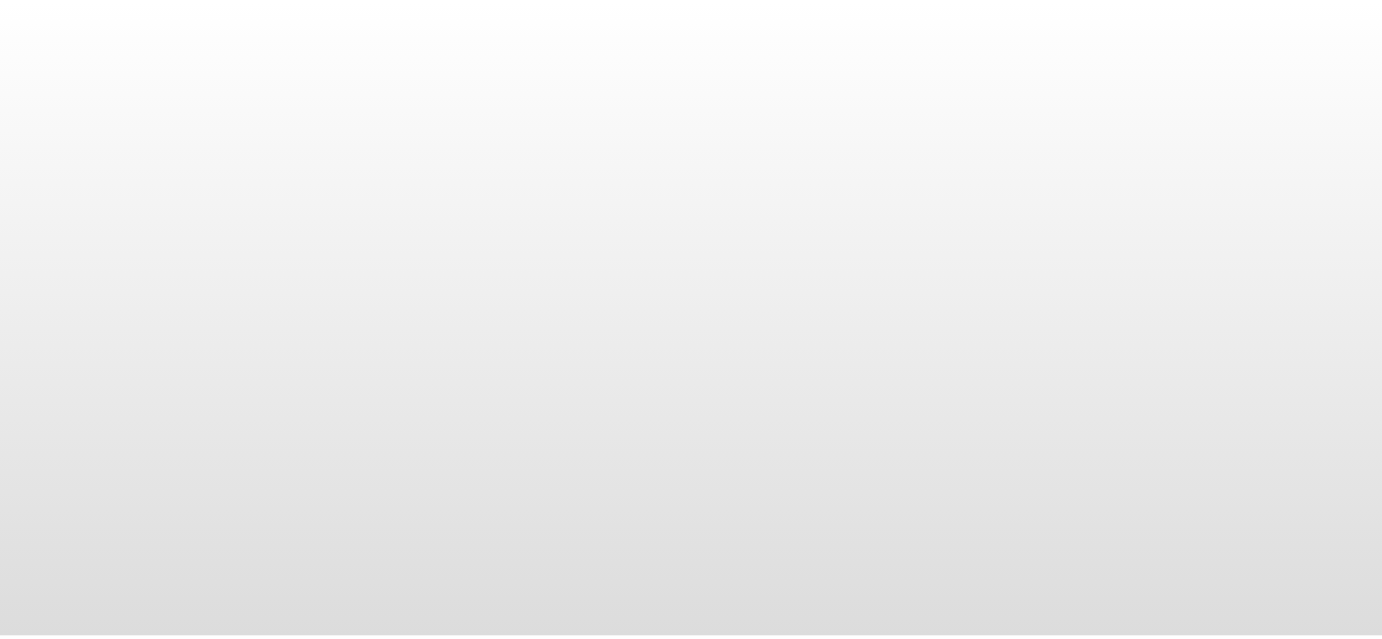 scroll, scrollTop: 0, scrollLeft: 0, axis: both 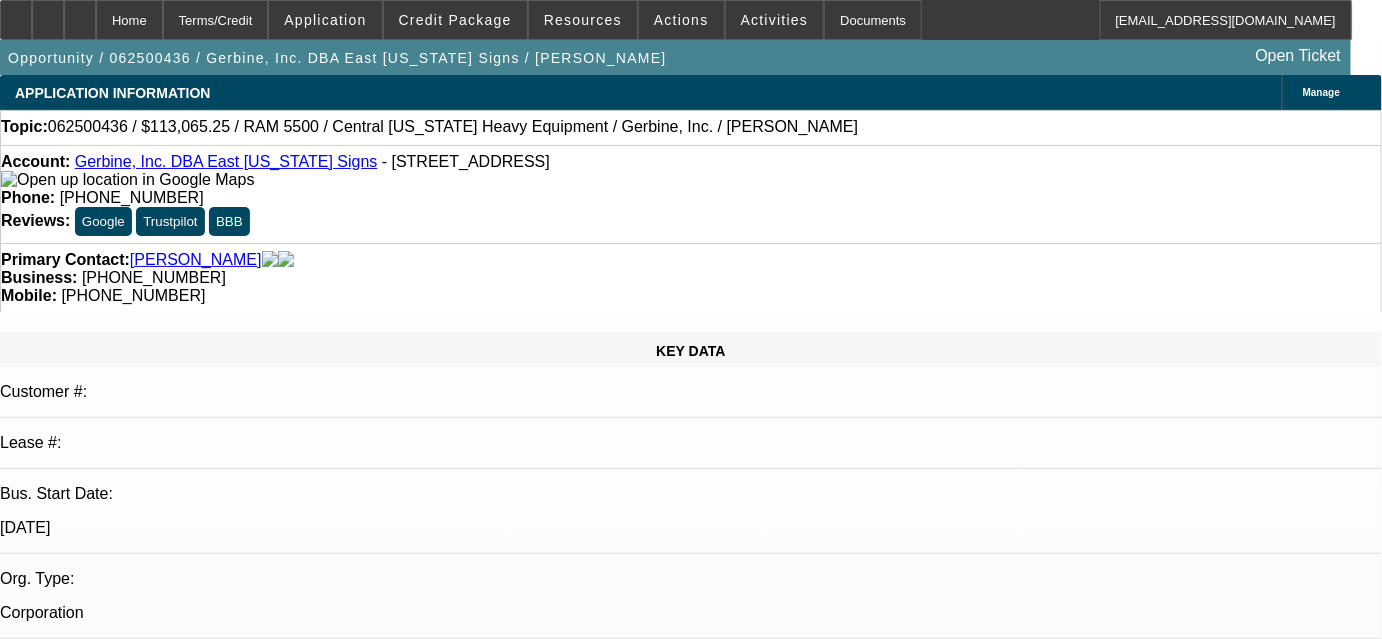 select on "0" 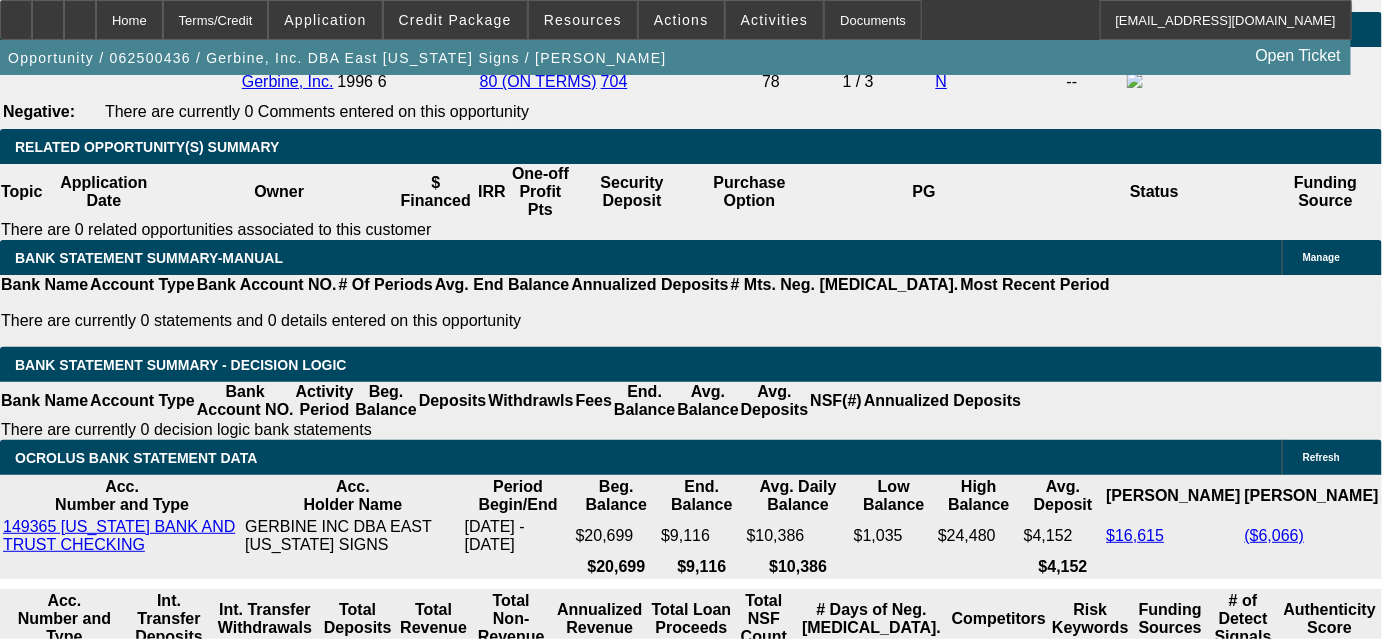 scroll, scrollTop: 3301, scrollLeft: 0, axis: vertical 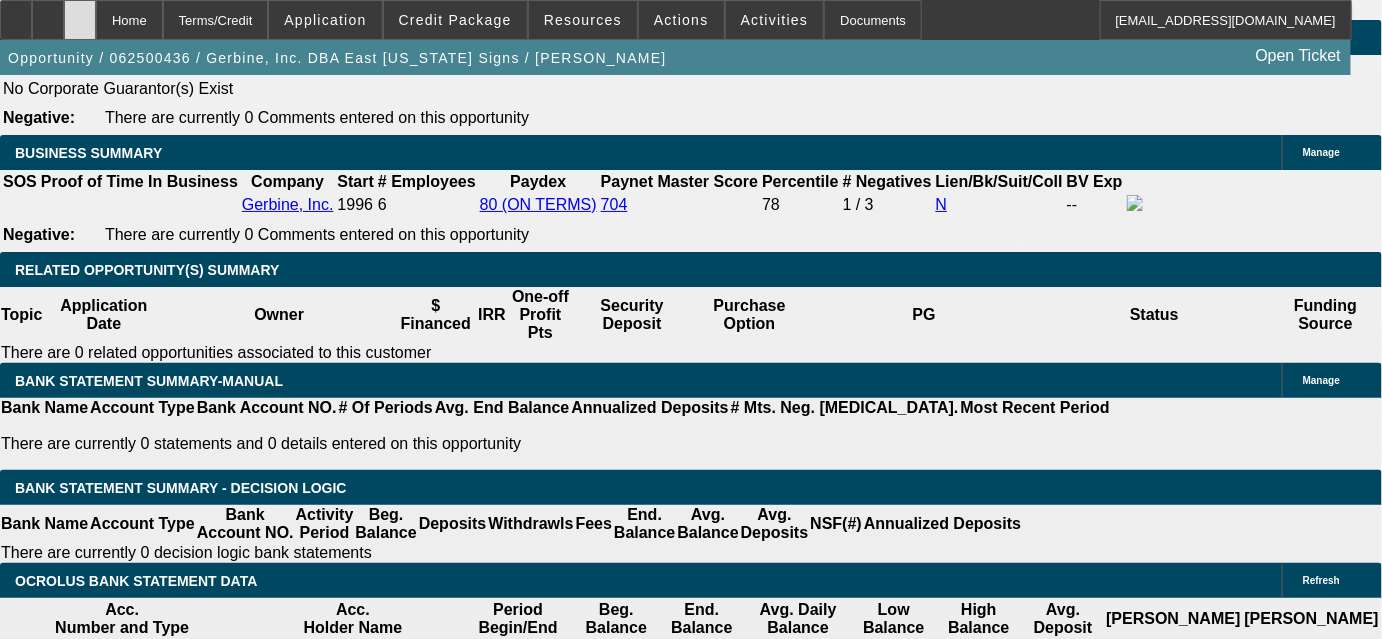 click at bounding box center (80, 13) 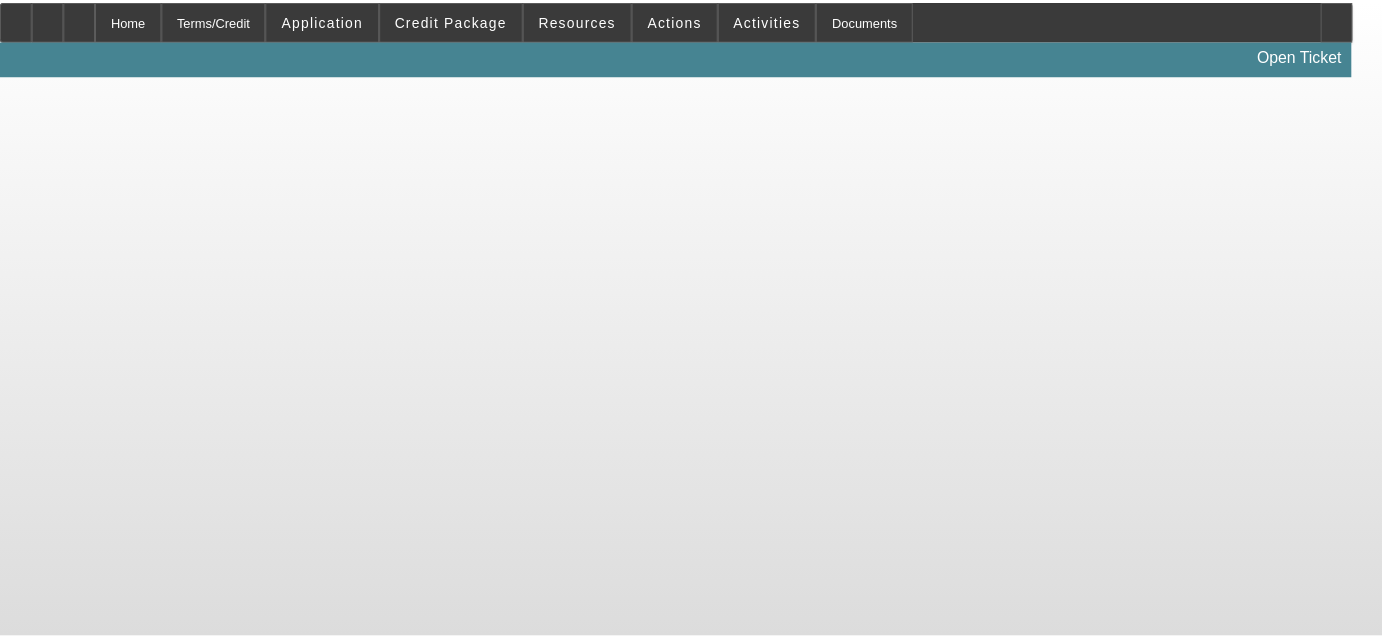 scroll, scrollTop: 0, scrollLeft: 0, axis: both 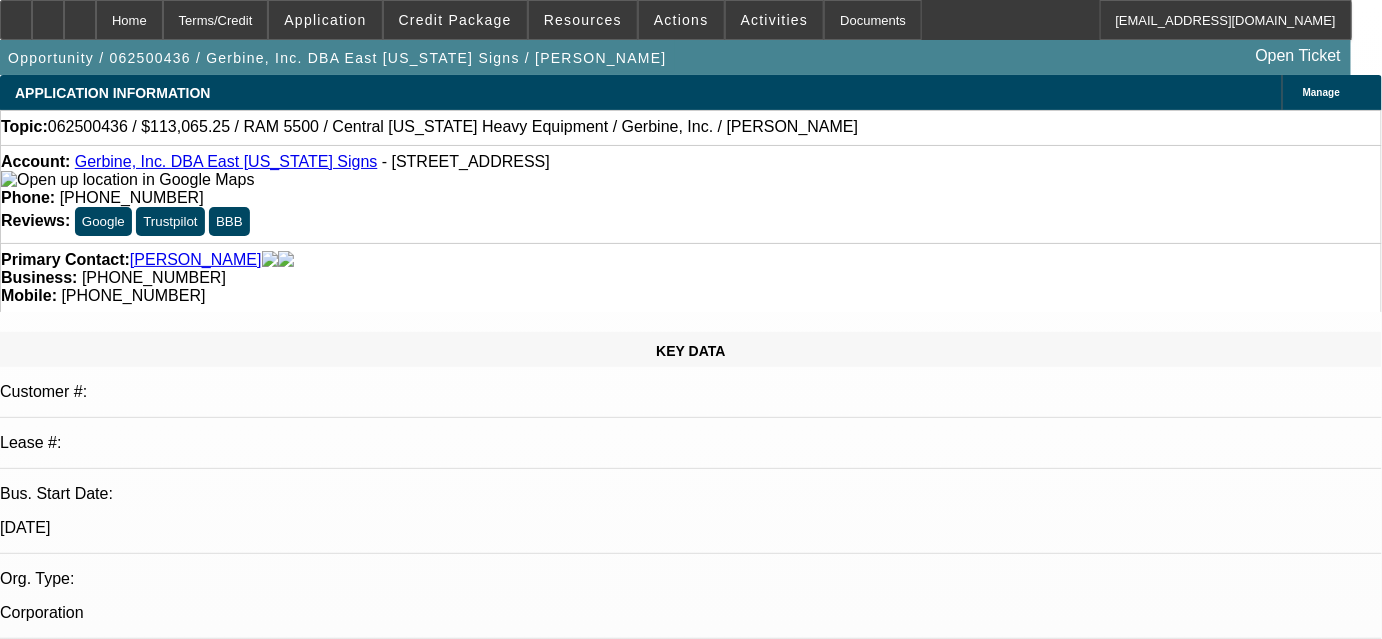 select on "0" 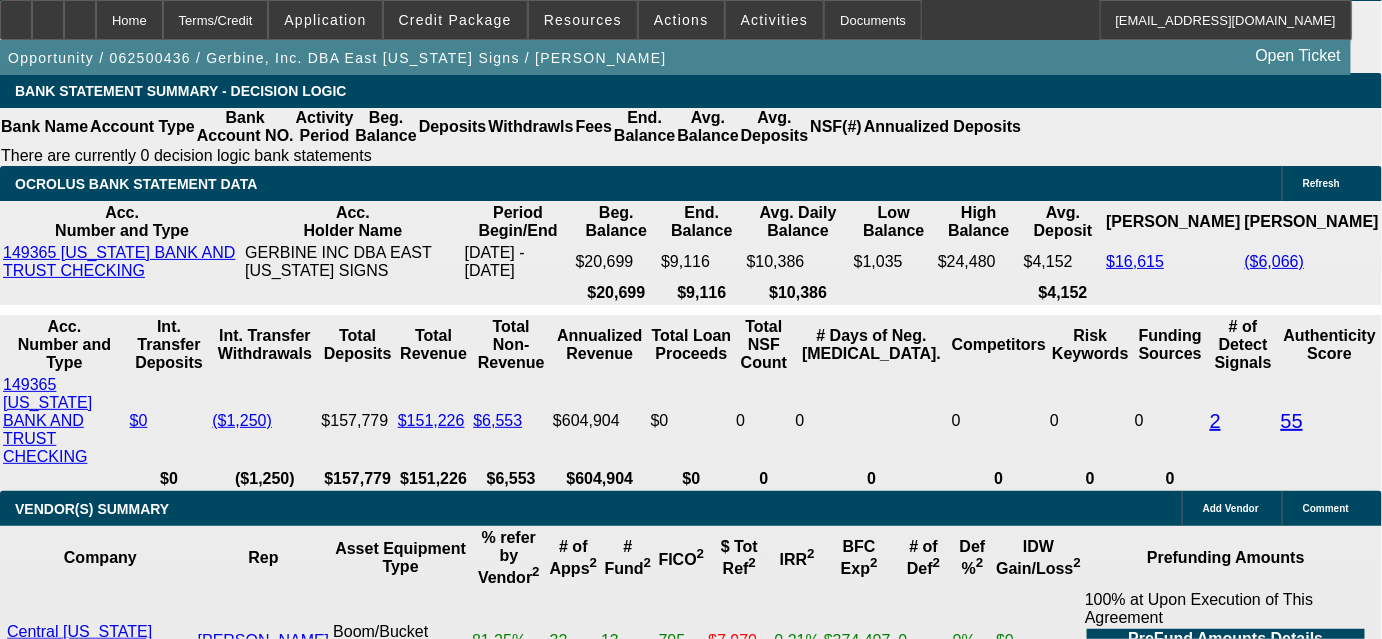 scroll, scrollTop: 3581, scrollLeft: 0, axis: vertical 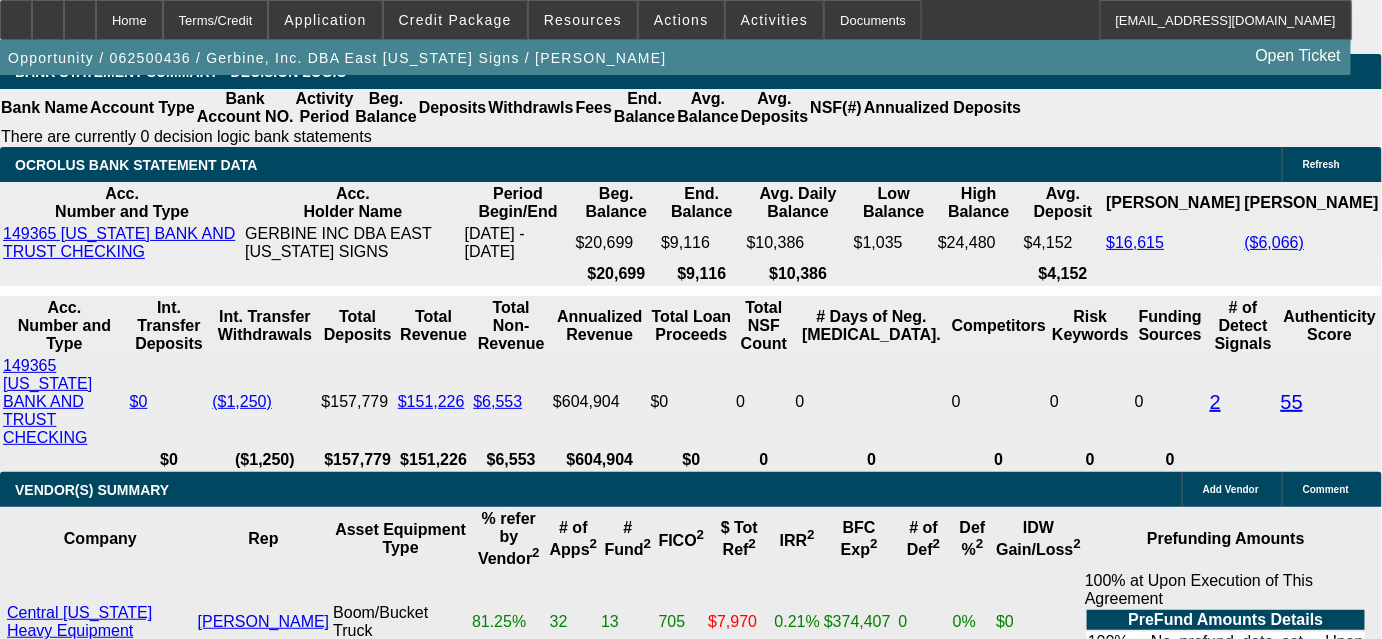 drag, startPoint x: 338, startPoint y: 349, endPoint x: 431, endPoint y: 336, distance: 93.904205 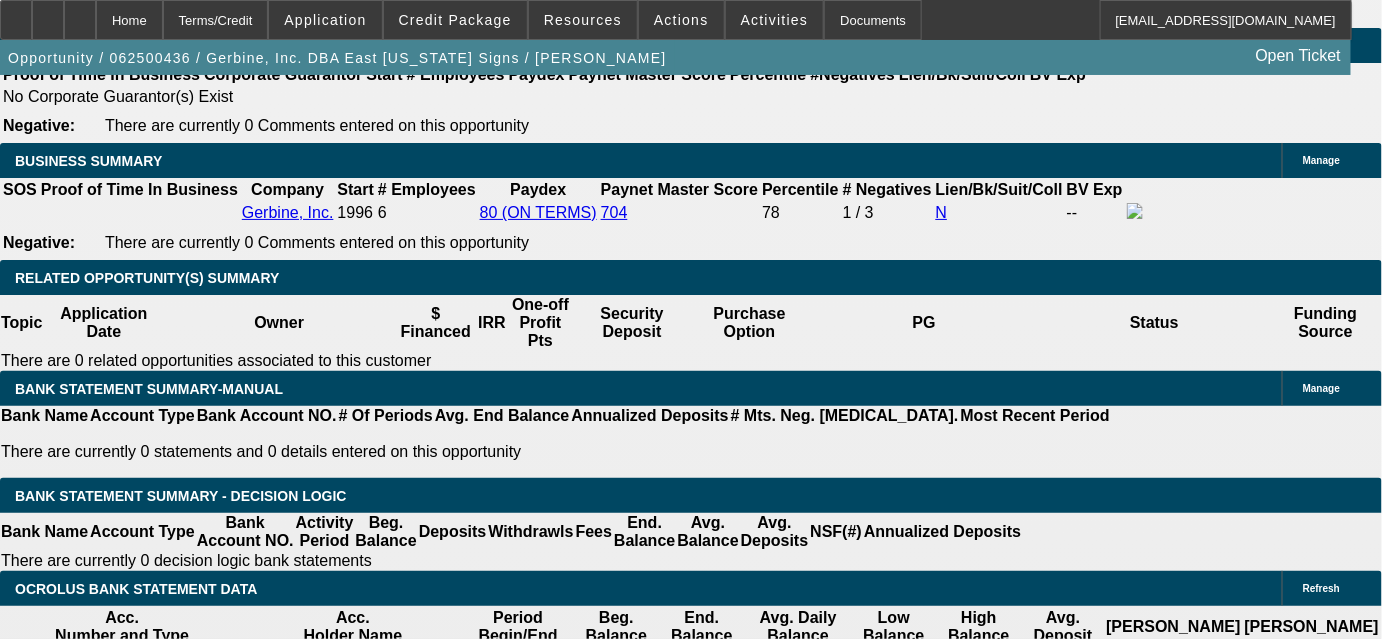 scroll, scrollTop: 3126, scrollLeft: 0, axis: vertical 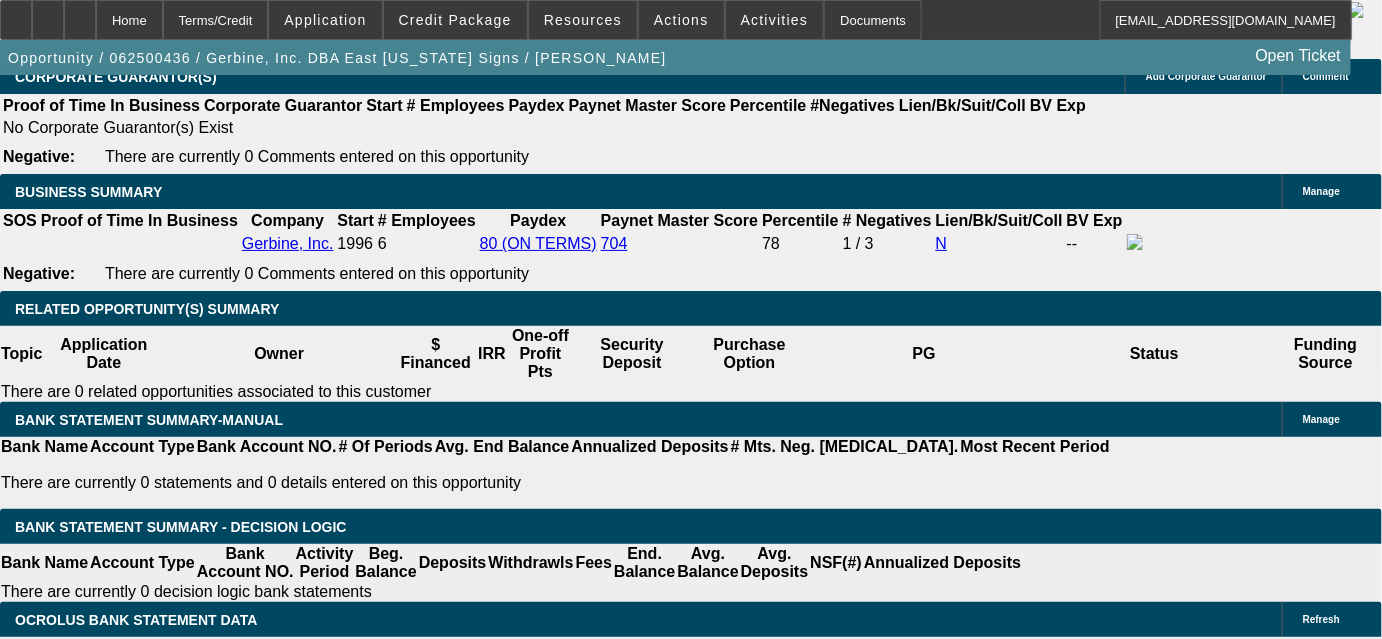 click at bounding box center (294, 1745) 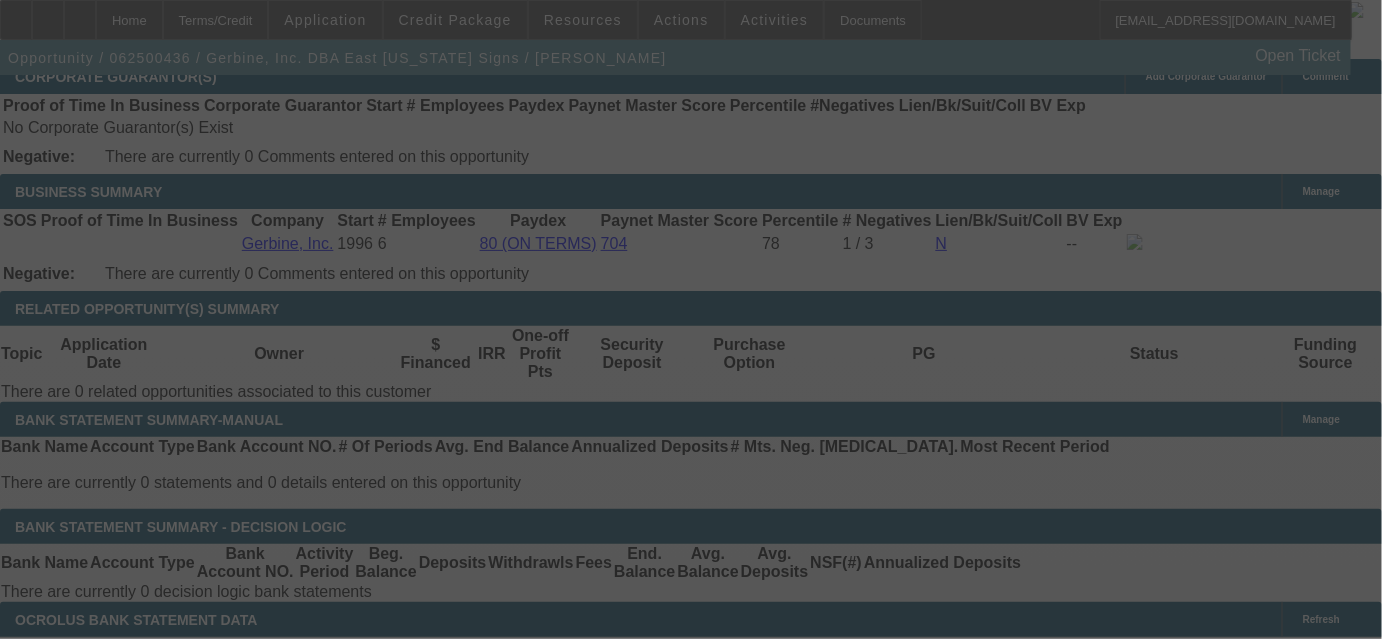 select on "0" 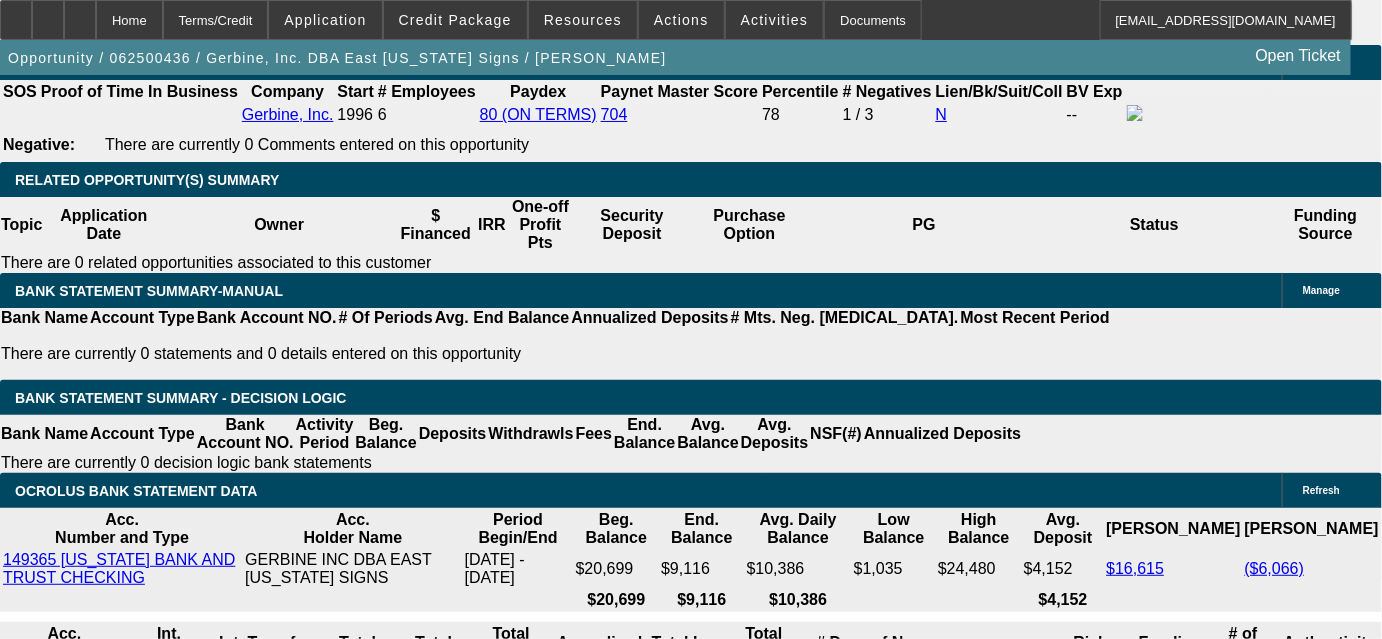 scroll, scrollTop: 3217, scrollLeft: 0, axis: vertical 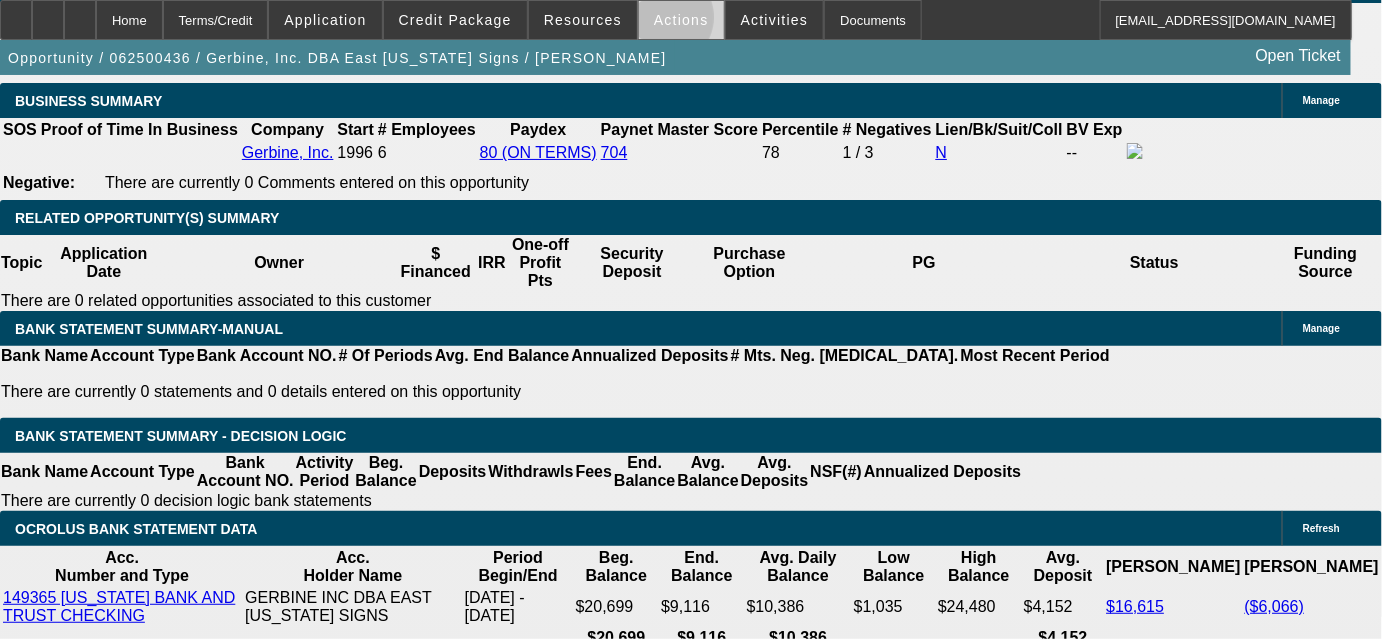 click on "Actions" at bounding box center [681, 20] 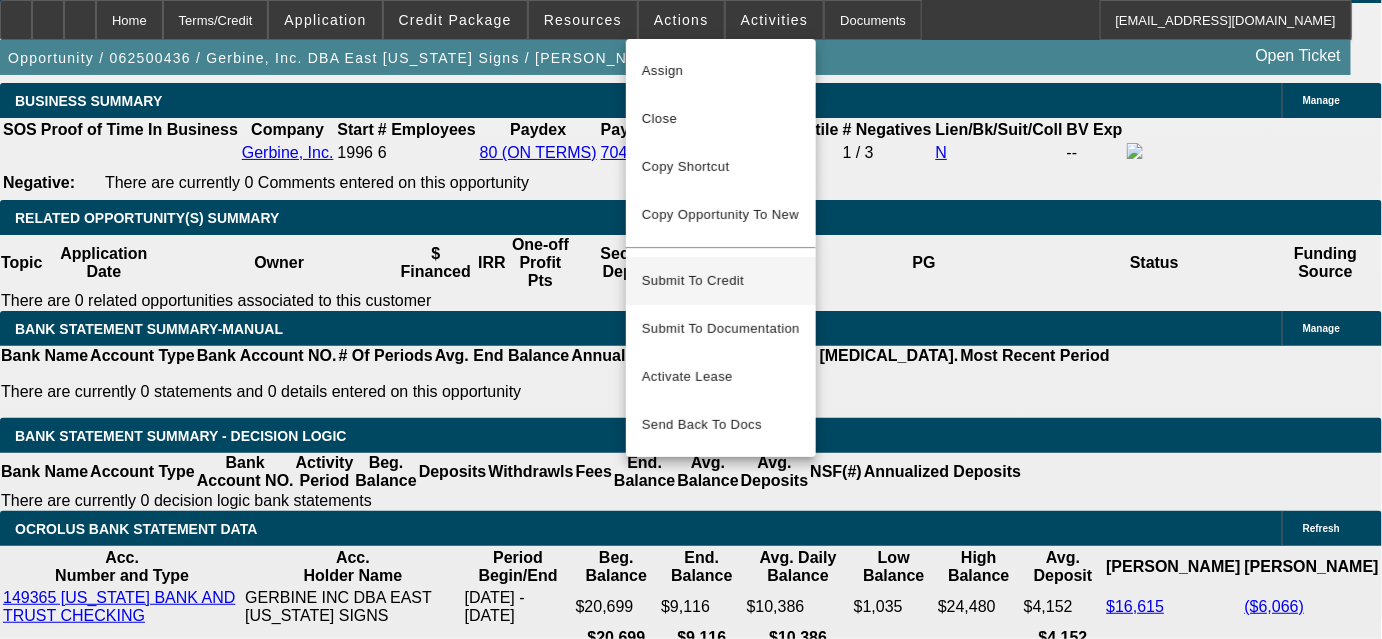 click on "Submit To Credit" at bounding box center (721, 281) 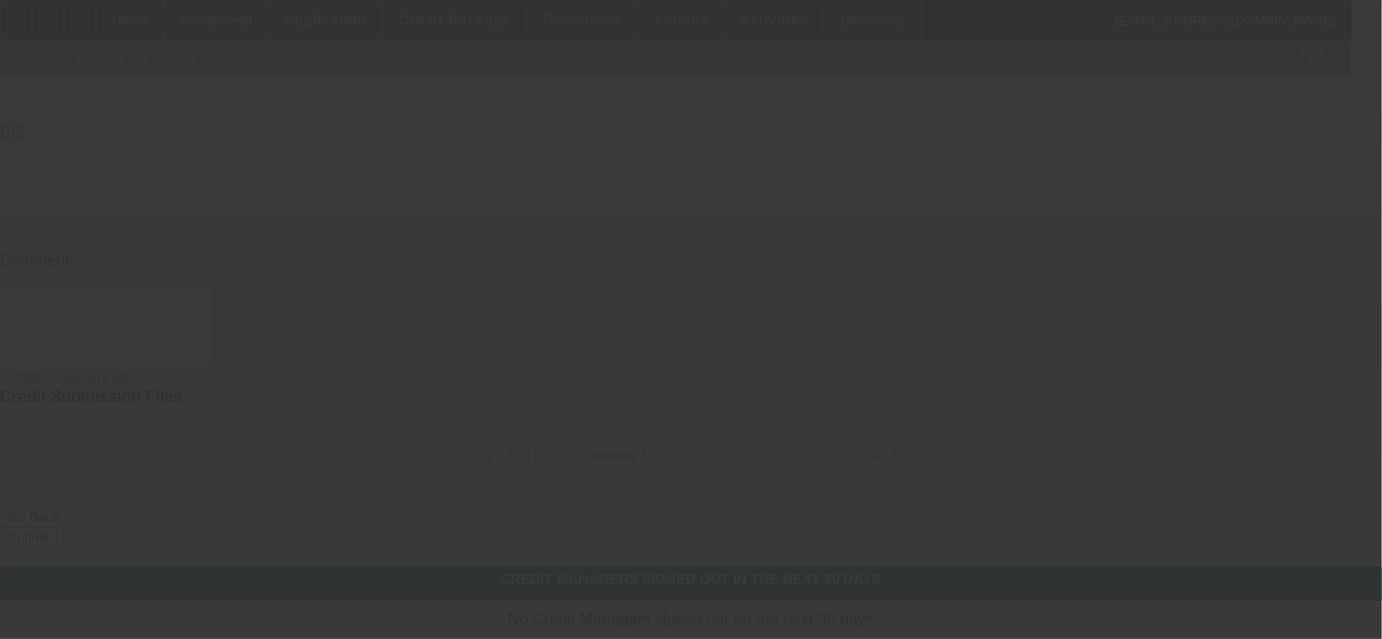 scroll, scrollTop: 0, scrollLeft: 0, axis: both 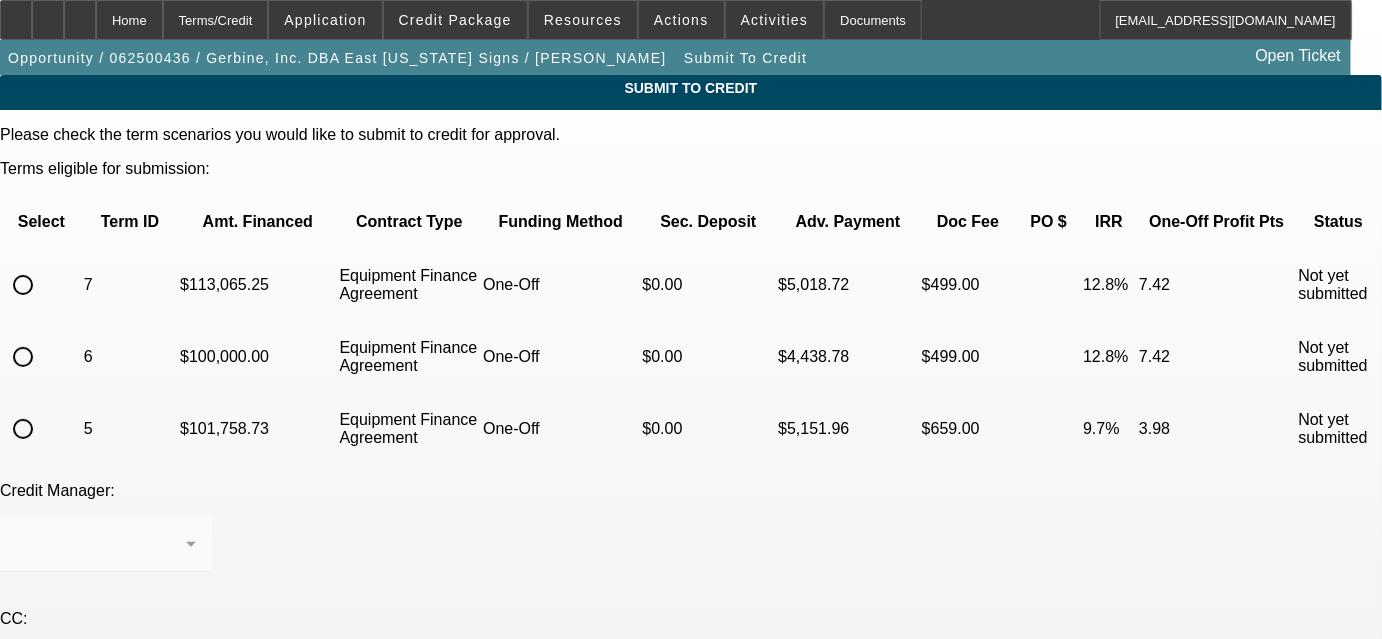 click at bounding box center (23, 285) 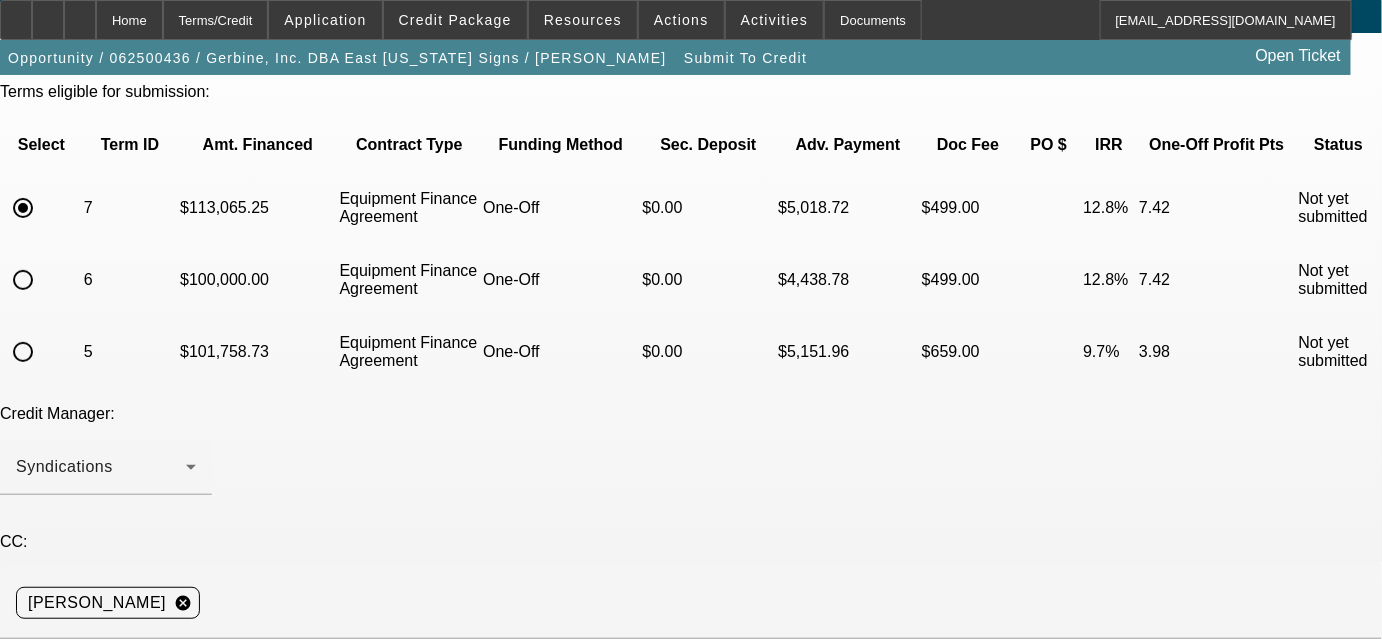 scroll, scrollTop: 181, scrollLeft: 0, axis: vertical 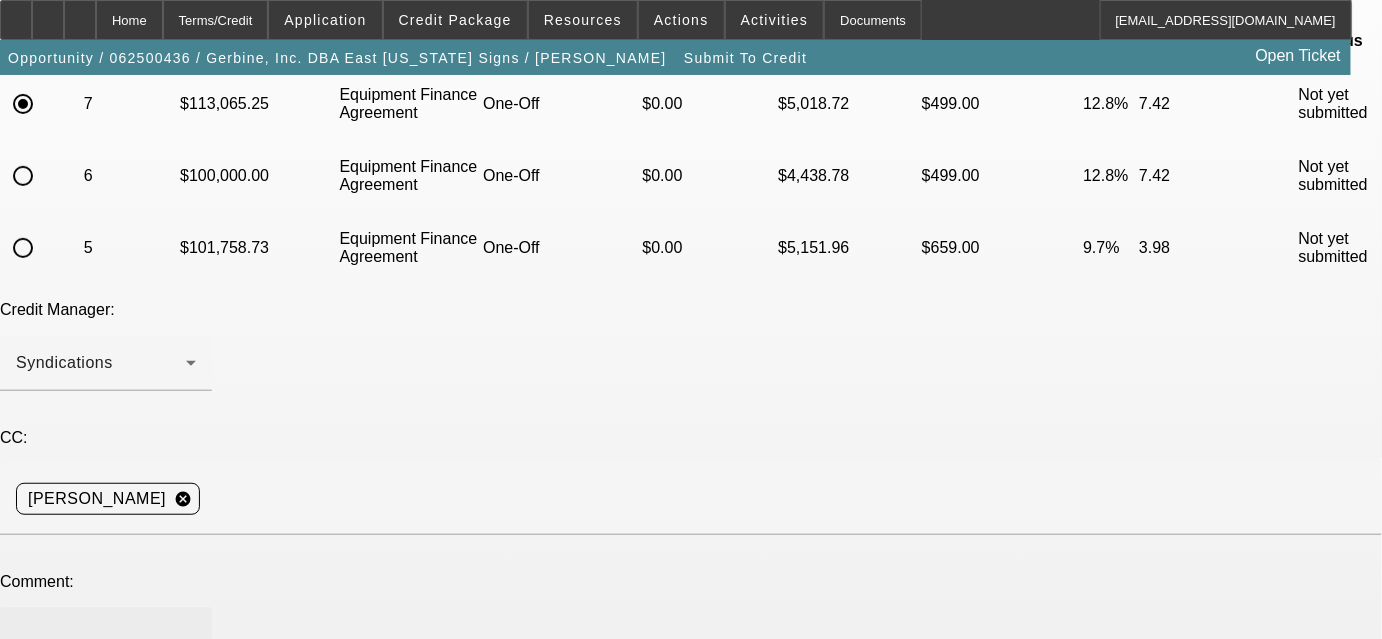 click at bounding box center [106, 647] 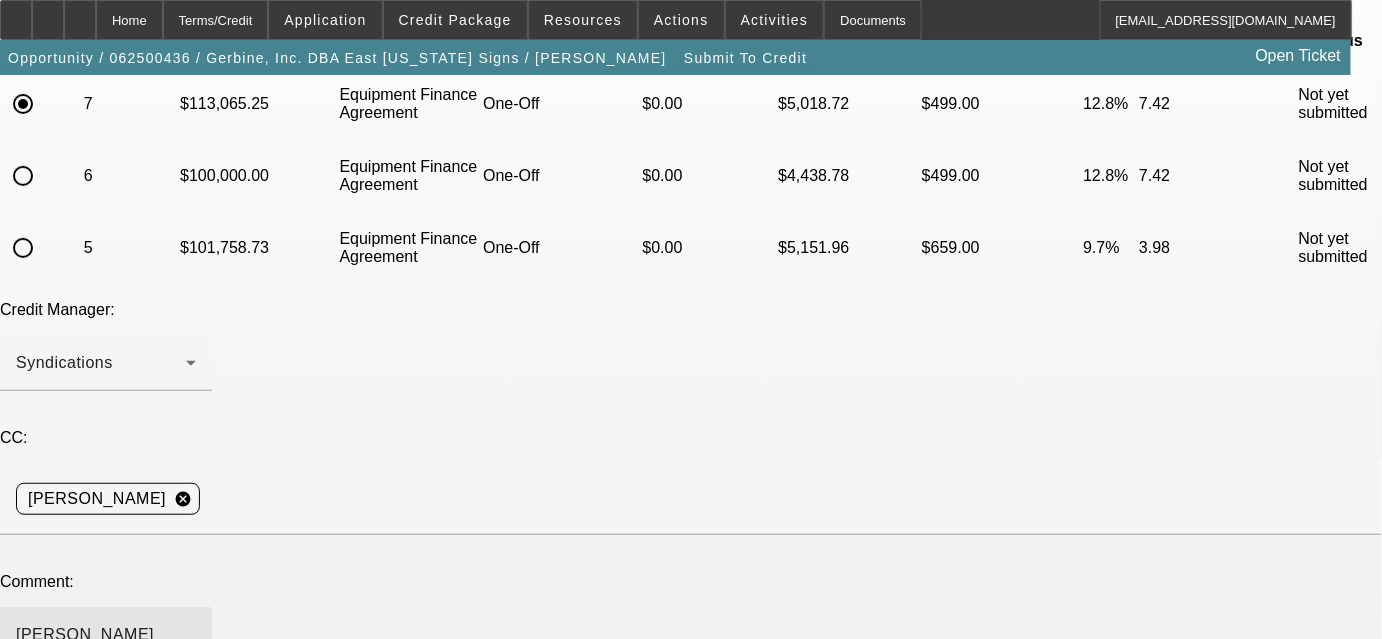 scroll, scrollTop: 19, scrollLeft: 0, axis: vertical 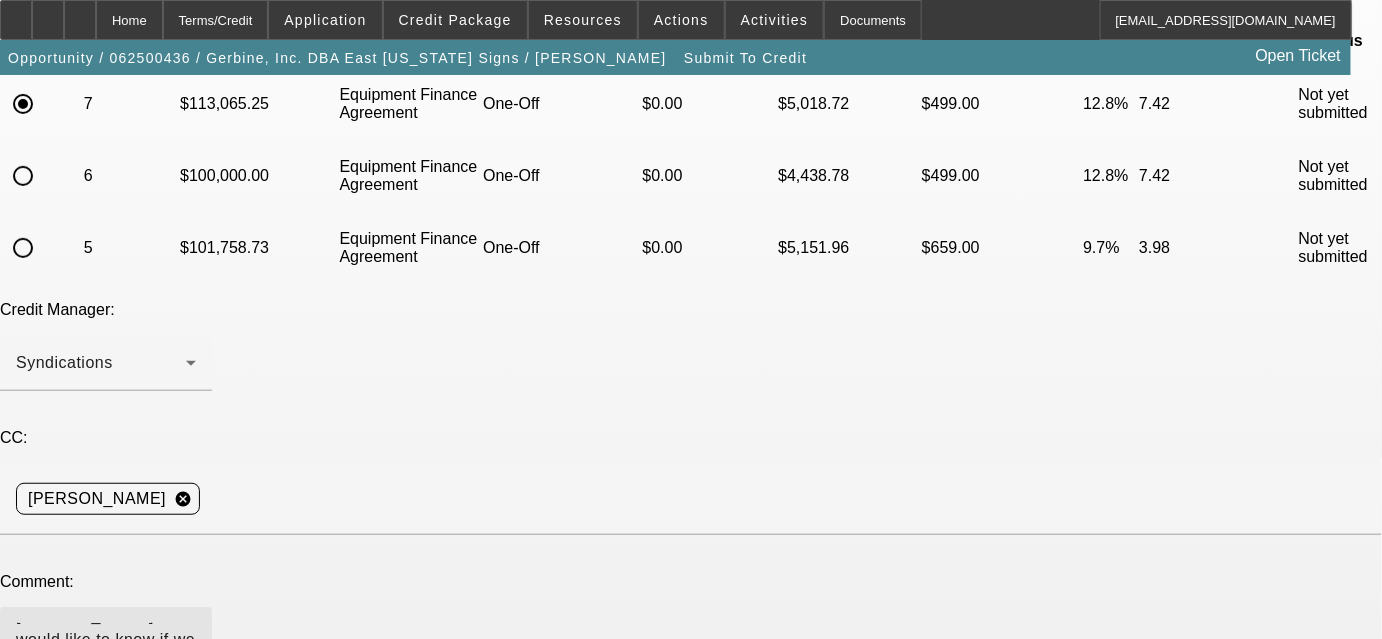 click on "Zach, Pete would like to know if we can finance 100% of the invoice amount or something with less down payment, please check with FinPac and let me know so that we can move forward with getting him to sign a proposal letter and" at bounding box center (106, 647) 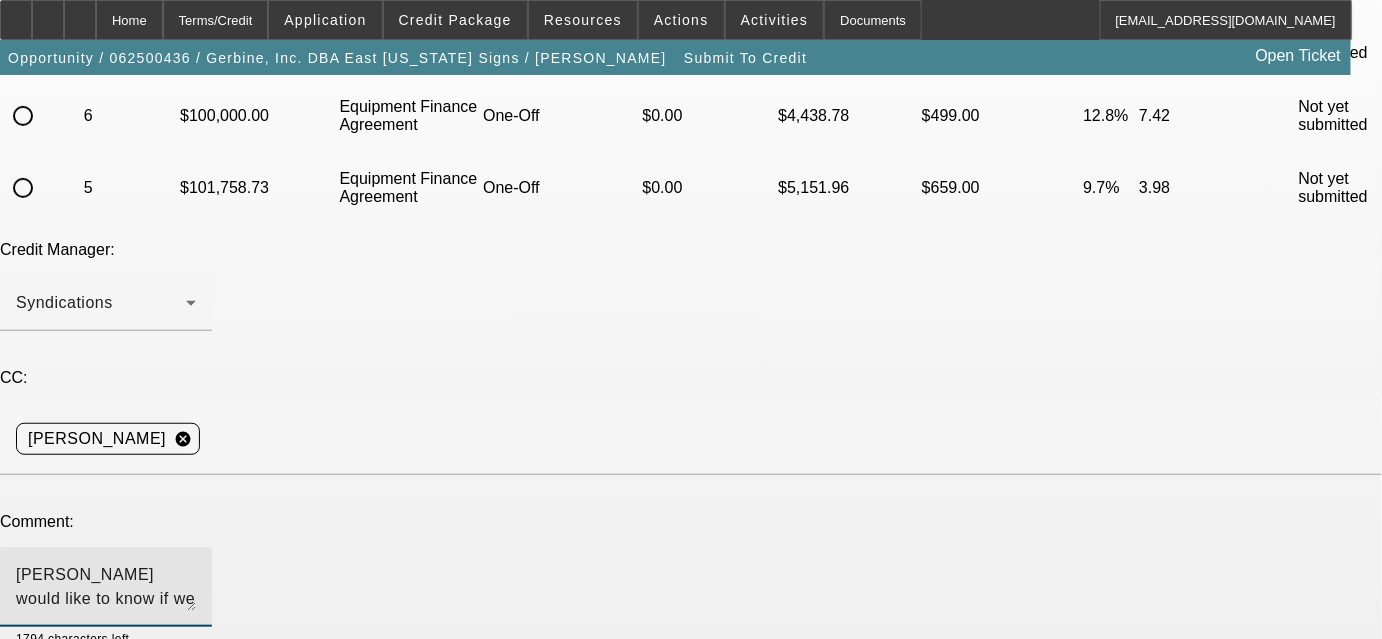 scroll, scrollTop: 272, scrollLeft: 0, axis: vertical 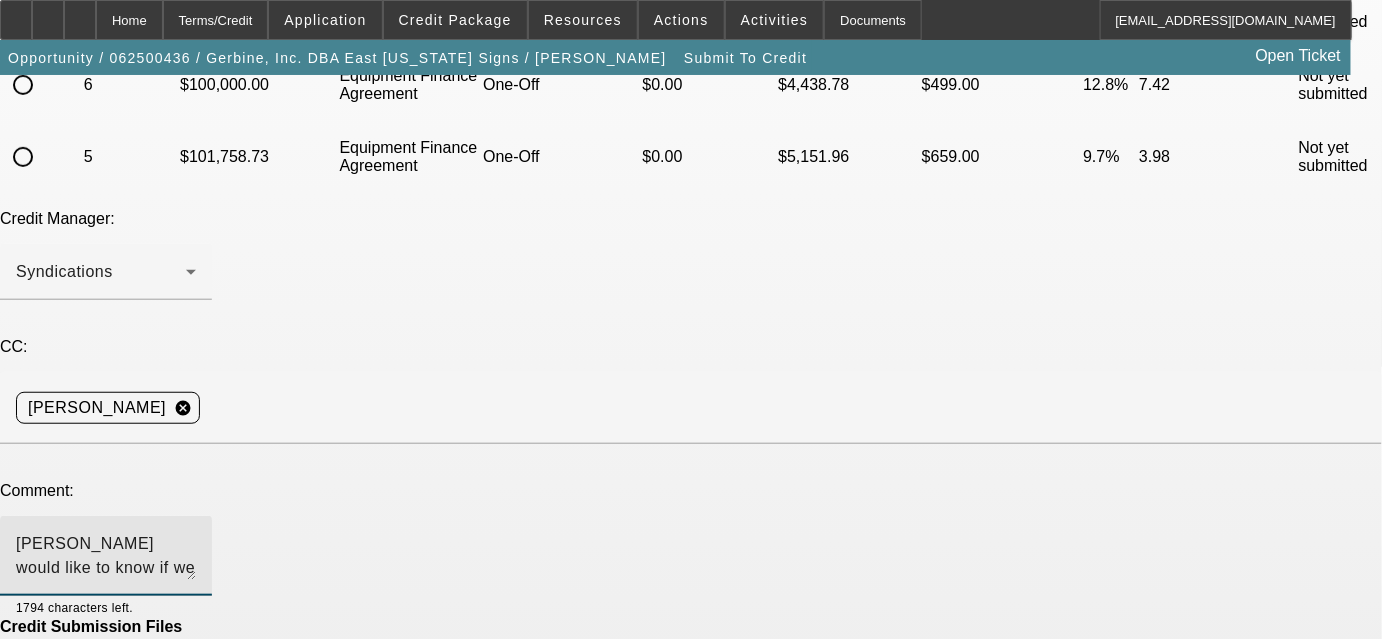 click on "Zach, Pete would like to know if we can finance 100% of the invoice amount or something with less down payment, please check with FinPac and let me know so that we can get him to sign a proposal letter and" at bounding box center (106, 556) 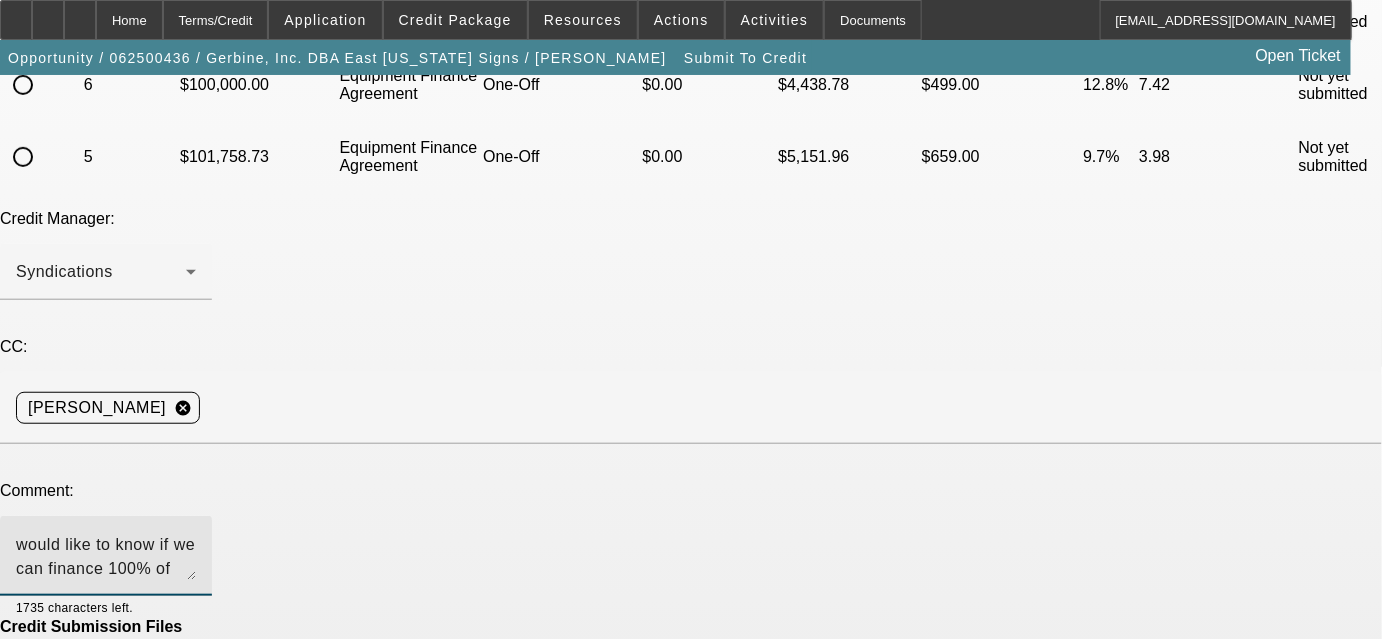 scroll, scrollTop: 24, scrollLeft: 0, axis: vertical 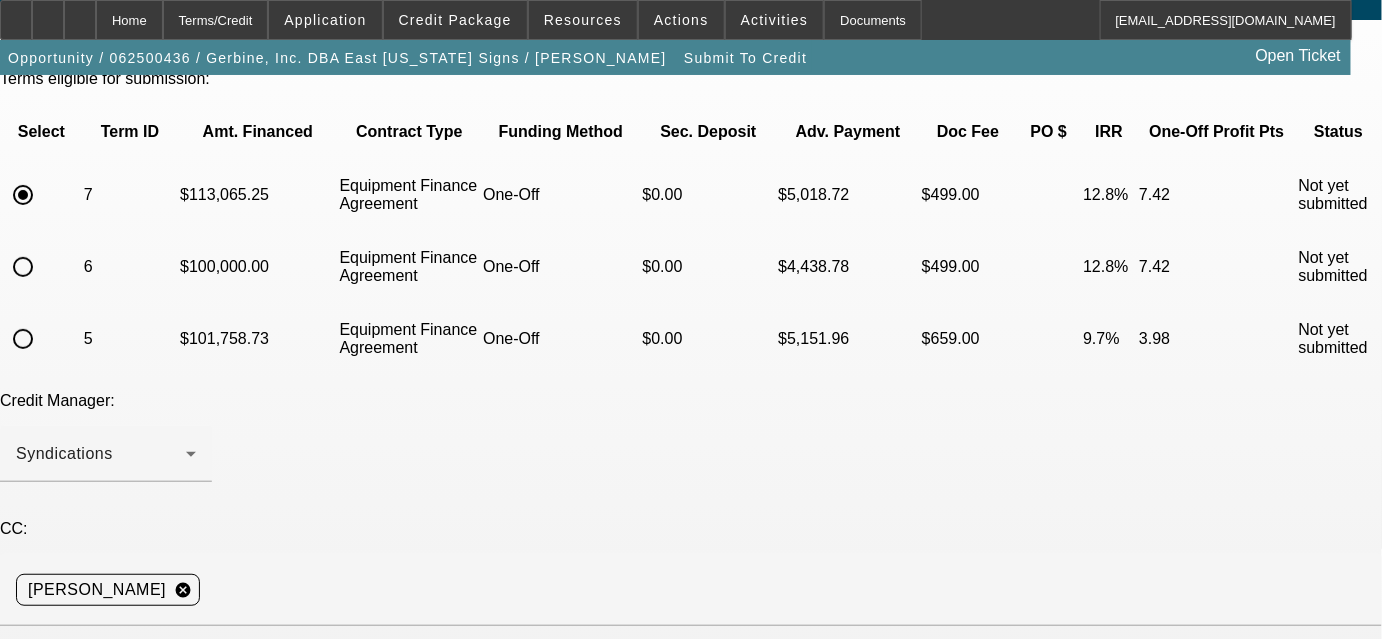 drag, startPoint x: 853, startPoint y: 598, endPoint x: 819, endPoint y: 596, distance: 34.058773 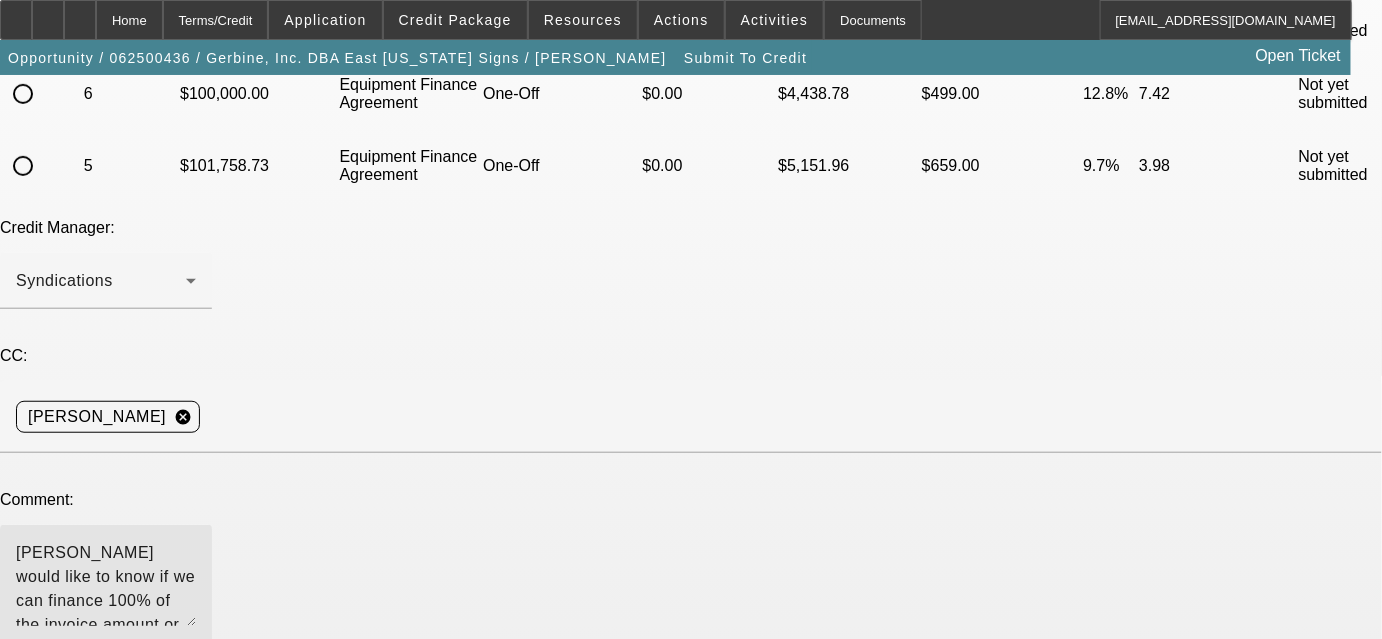 scroll, scrollTop: 272, scrollLeft: 0, axis: vertical 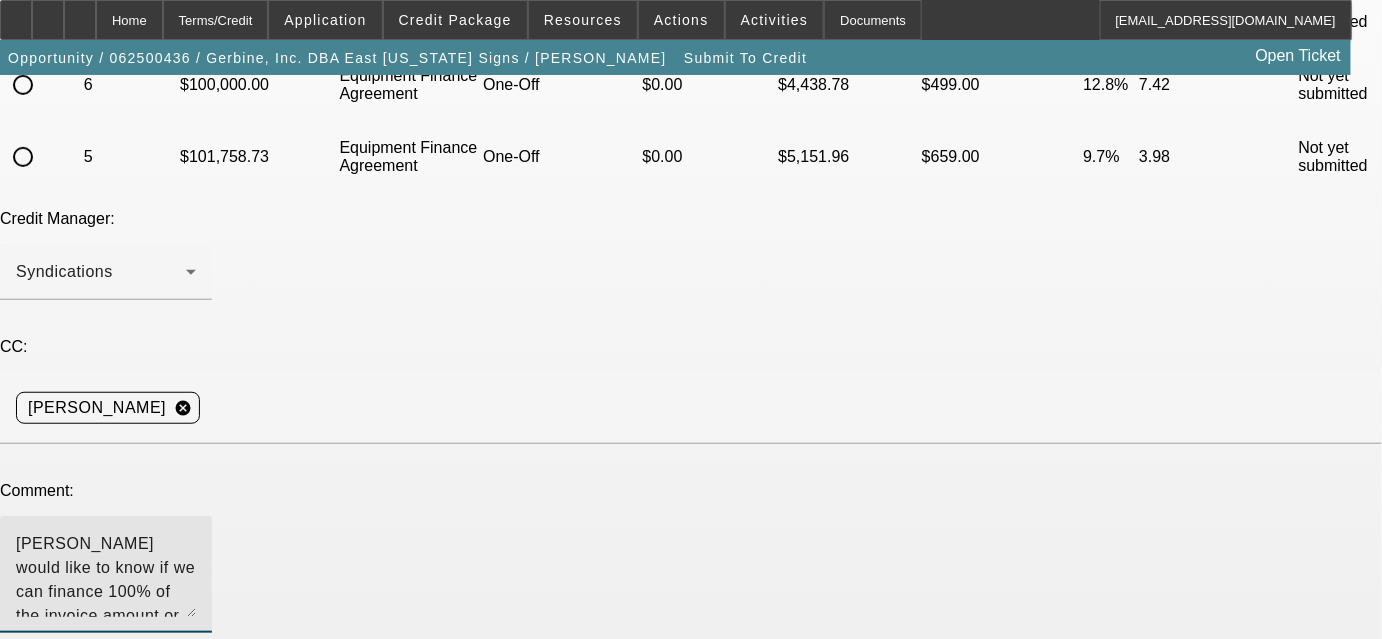 drag, startPoint x: 403, startPoint y: 428, endPoint x: 443, endPoint y: 397, distance: 50.606323 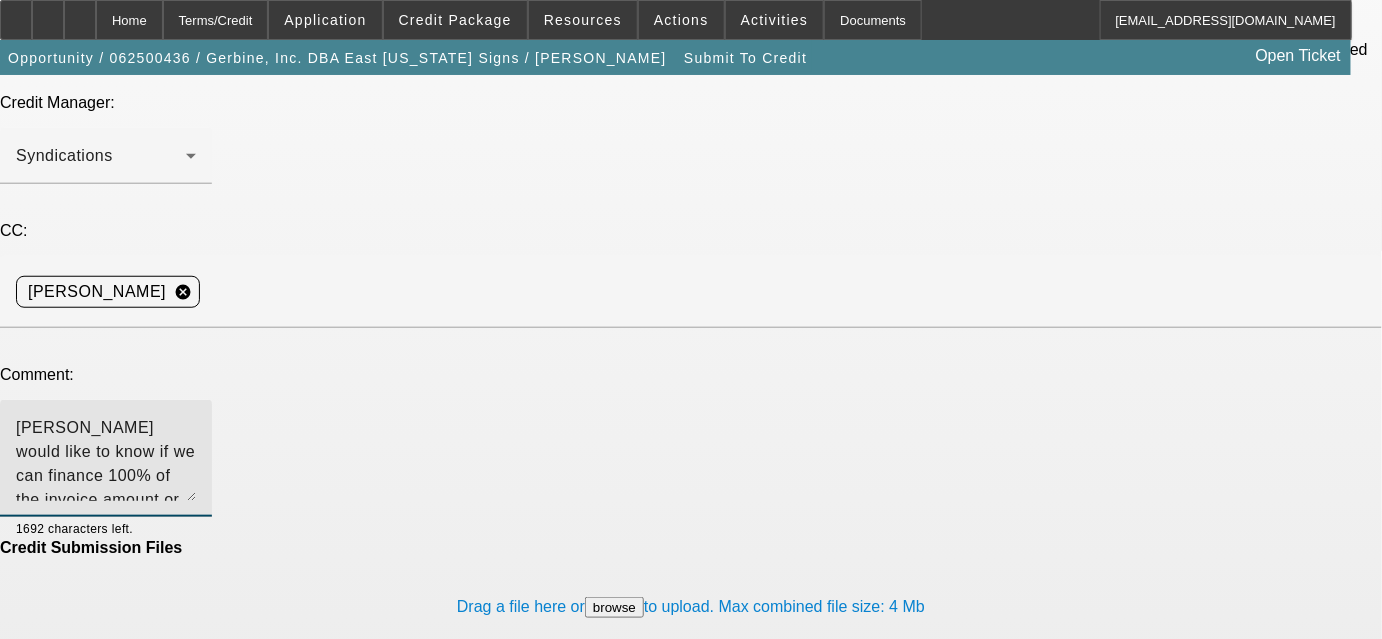 scroll, scrollTop: 402, scrollLeft: 0, axis: vertical 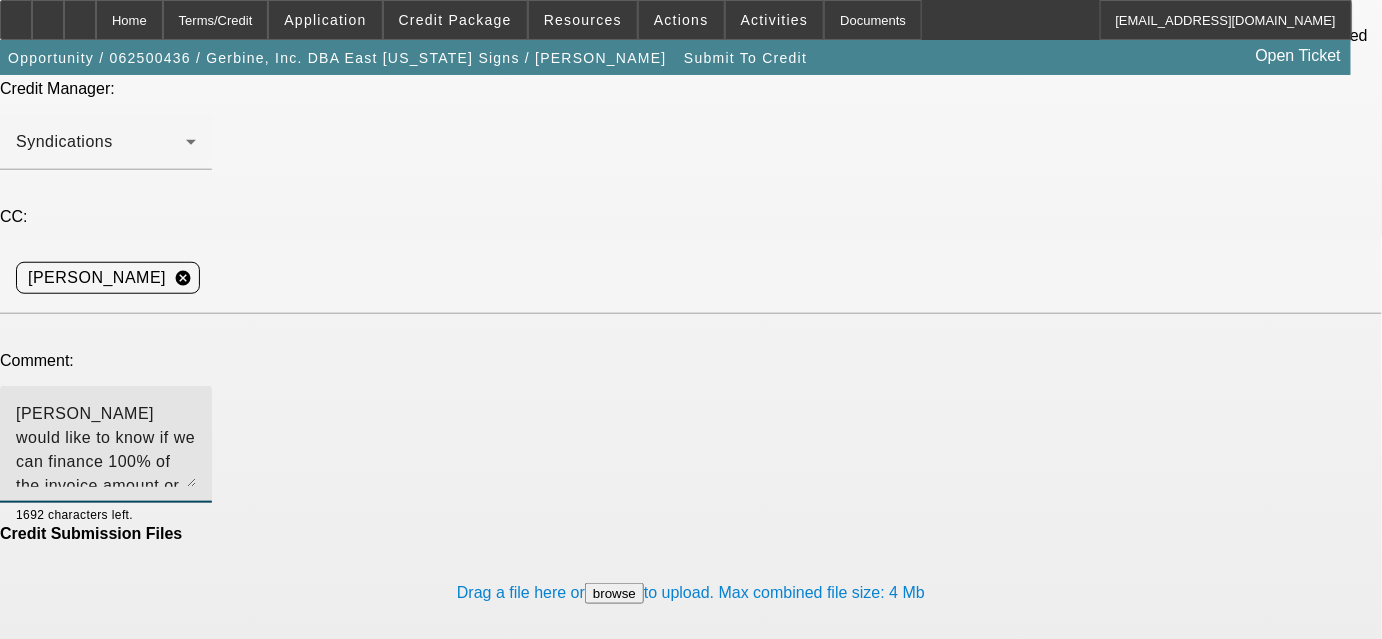 type on "Zach, Pete would like to know if we can finance 100% of the invoice amount or at least a smaller down payment amount, please check with FinPac and let me know so that we can get him to sign a proposal letter and move forward to clear the contingencies, which will be no problem with this vendor, thanks. Bob" 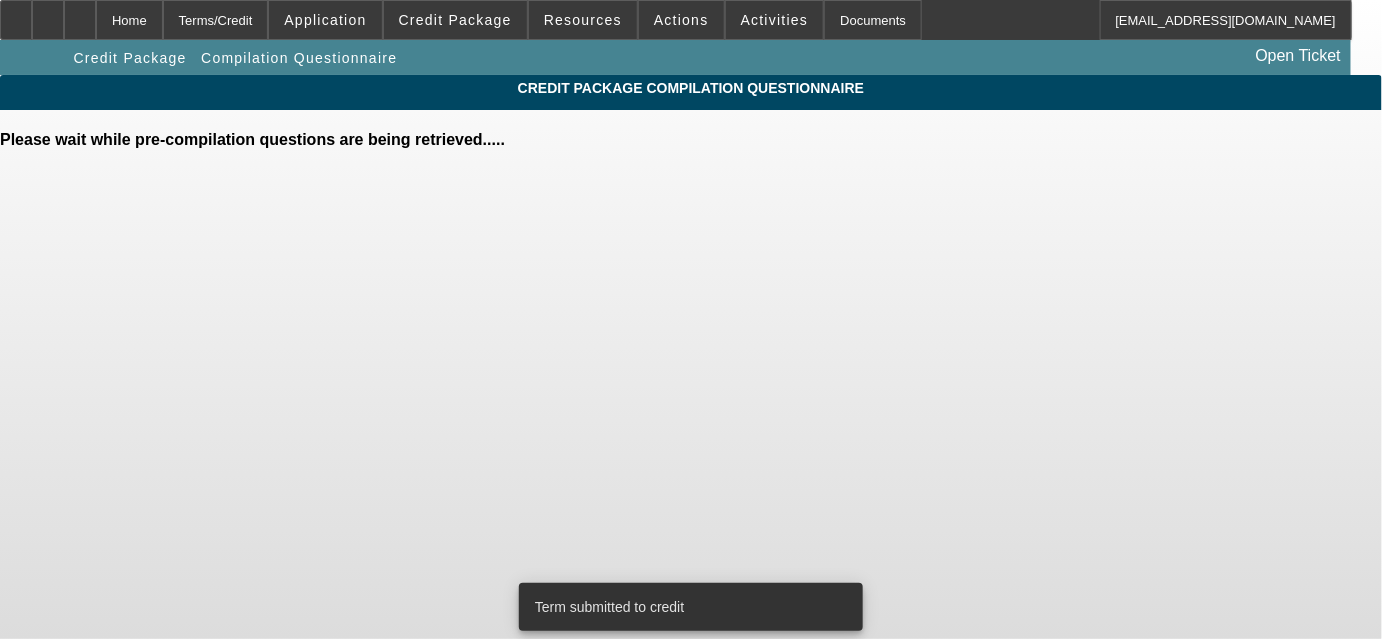 scroll, scrollTop: 0, scrollLeft: 0, axis: both 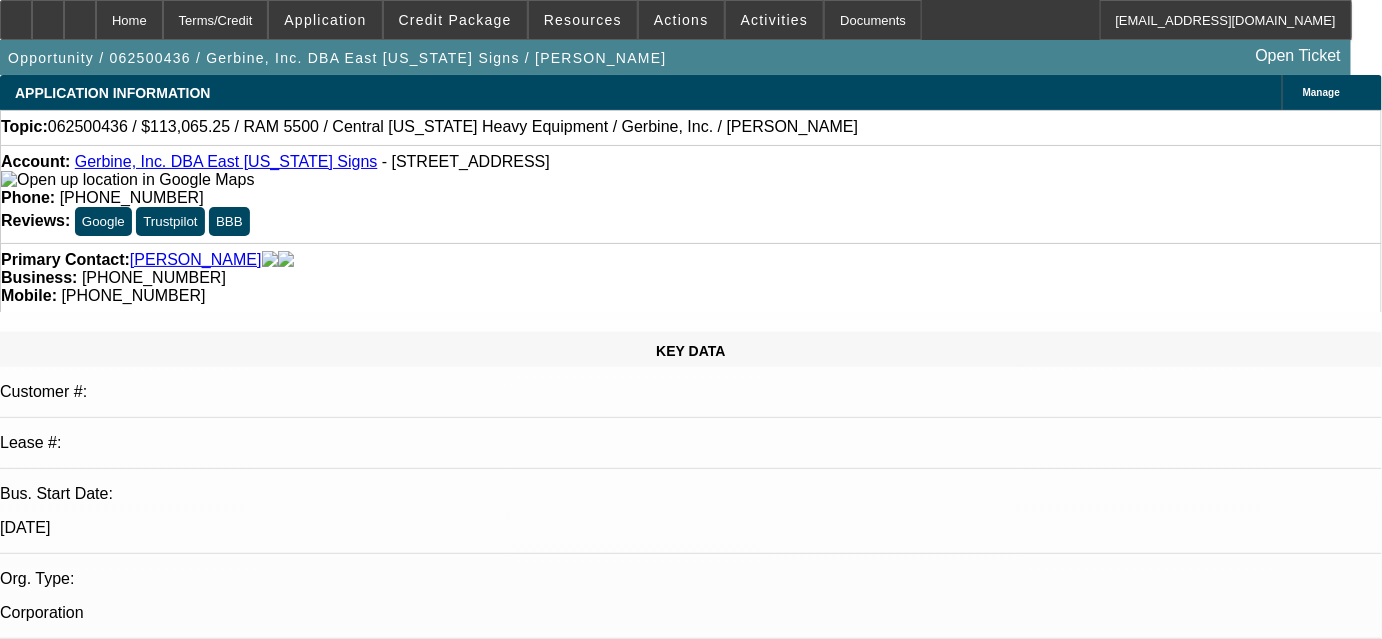select on "0" 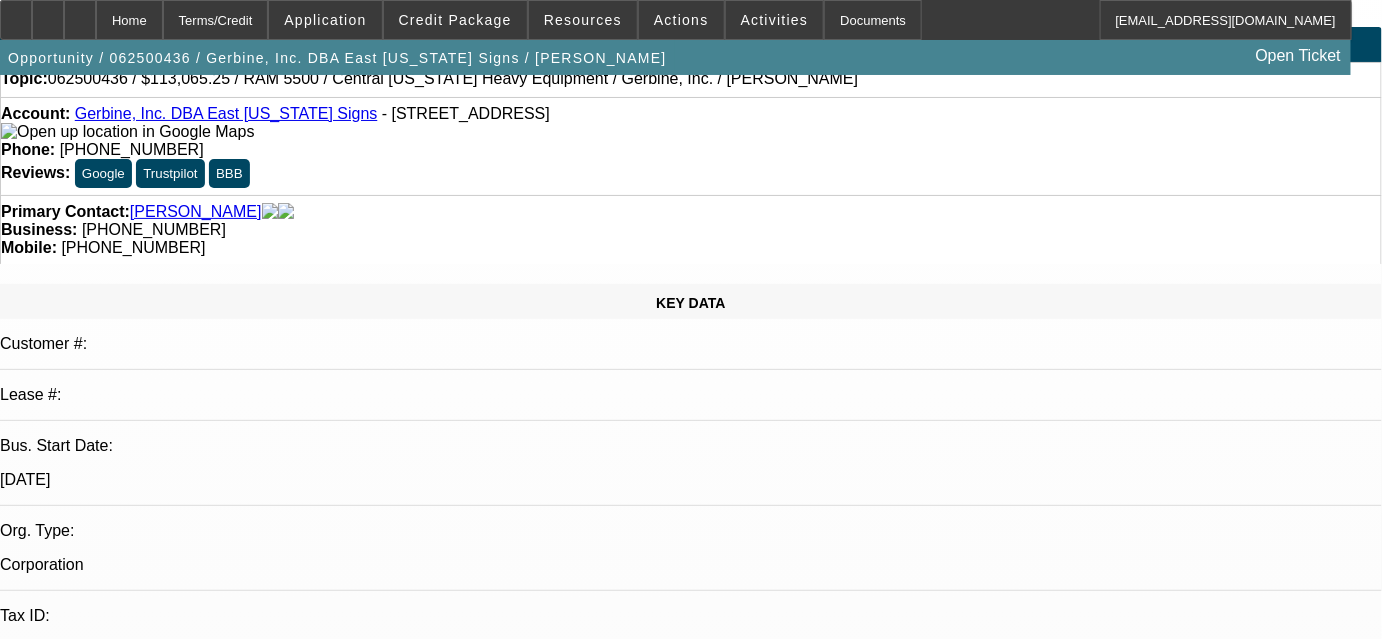 scroll, scrollTop: 0, scrollLeft: 0, axis: both 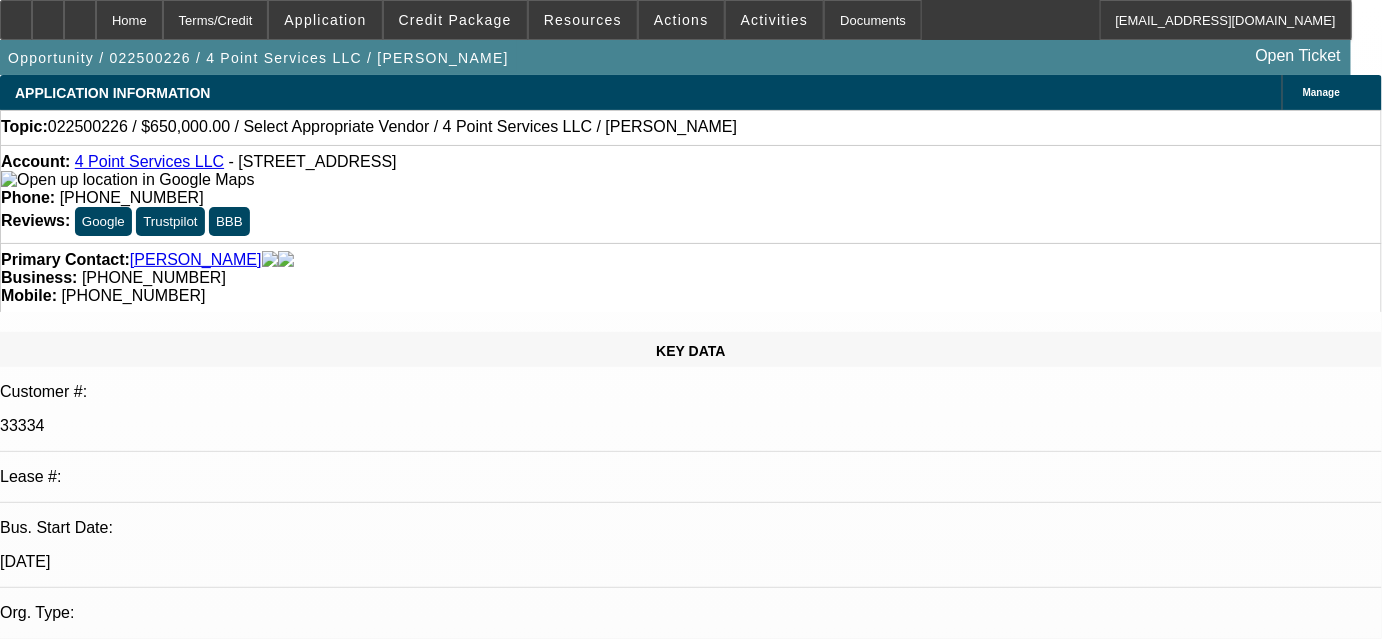 select on "0" 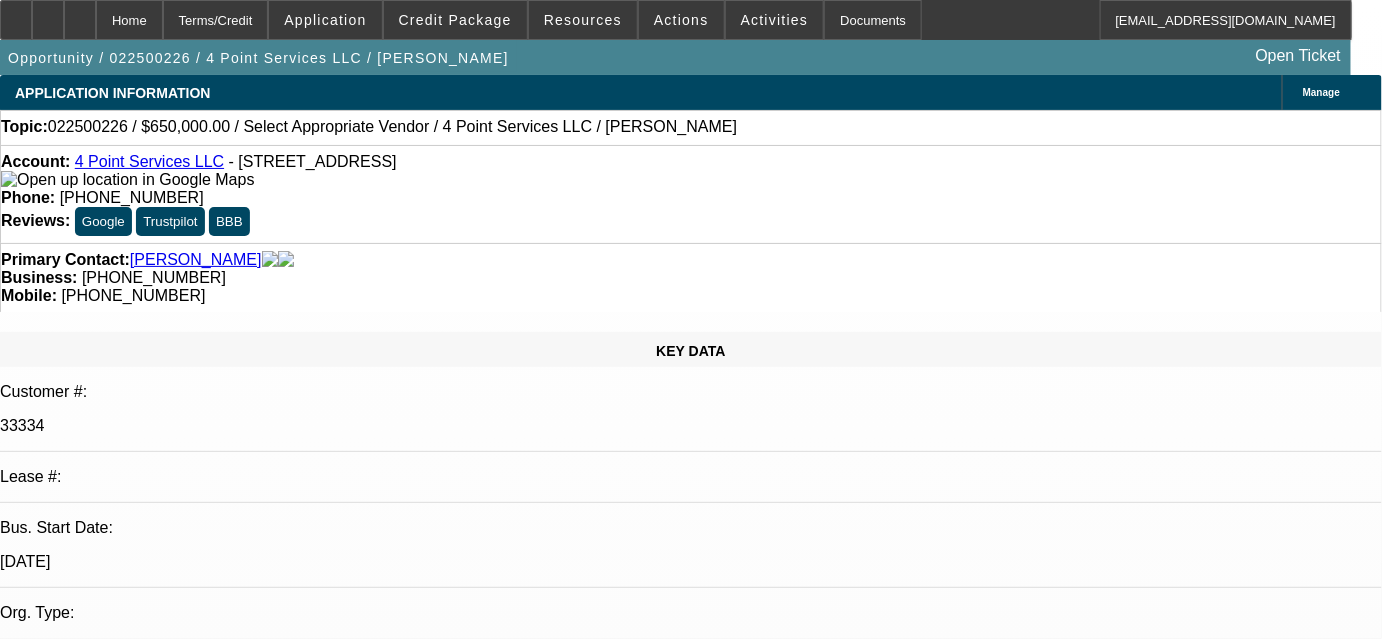 click on "2/7-call from [PERSON_NAME] about getting a 165 [PERSON_NAME] to replace outsourced crane service, will send Crane info and banks" at bounding box center [409, 7296] 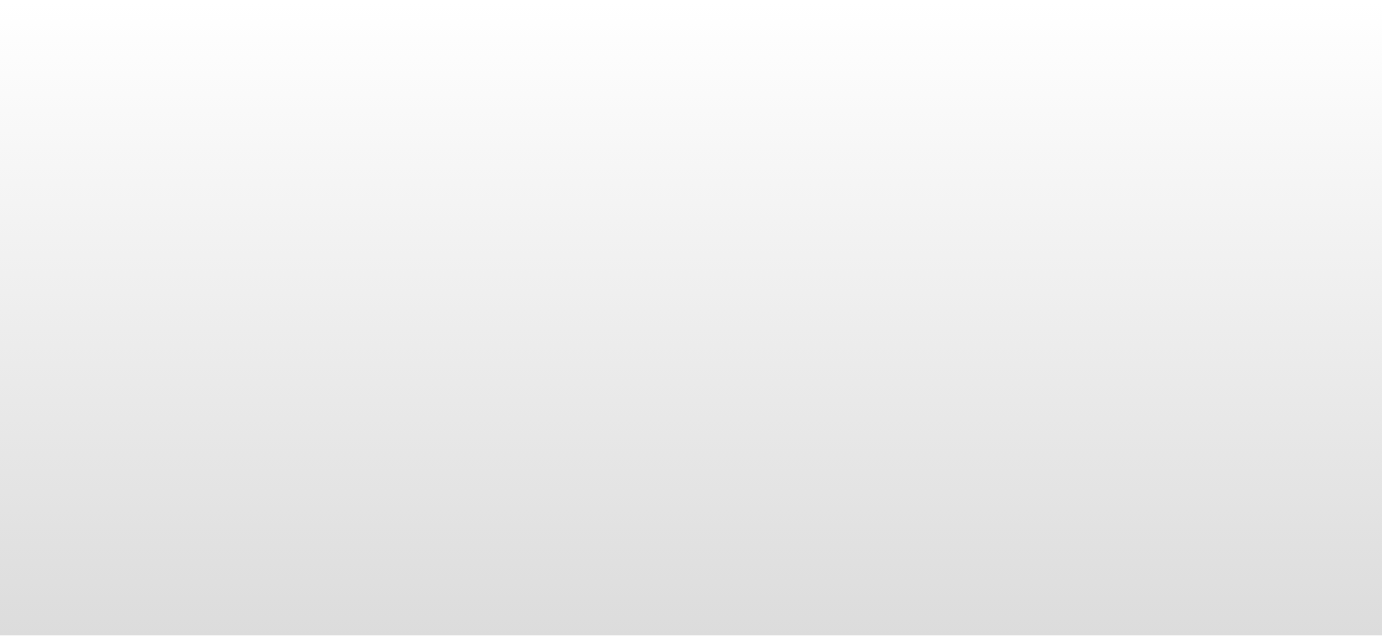 scroll, scrollTop: 0, scrollLeft: 0, axis: both 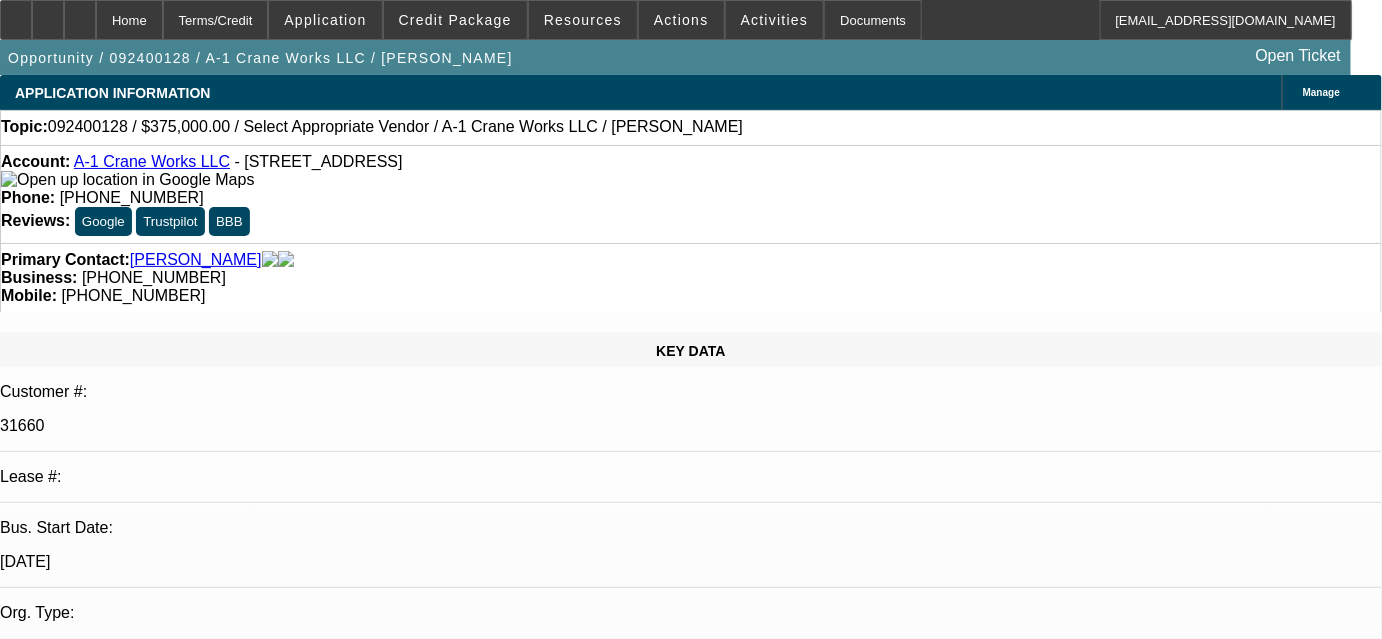 select on "0" 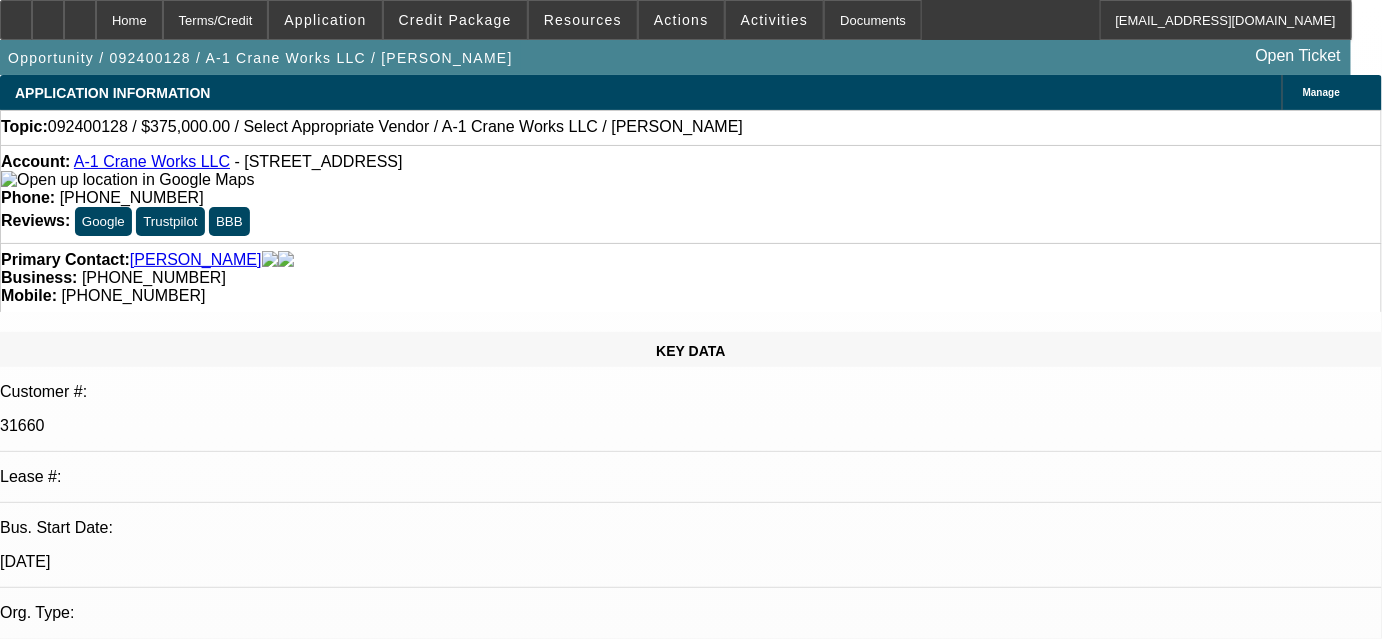 select on "1" 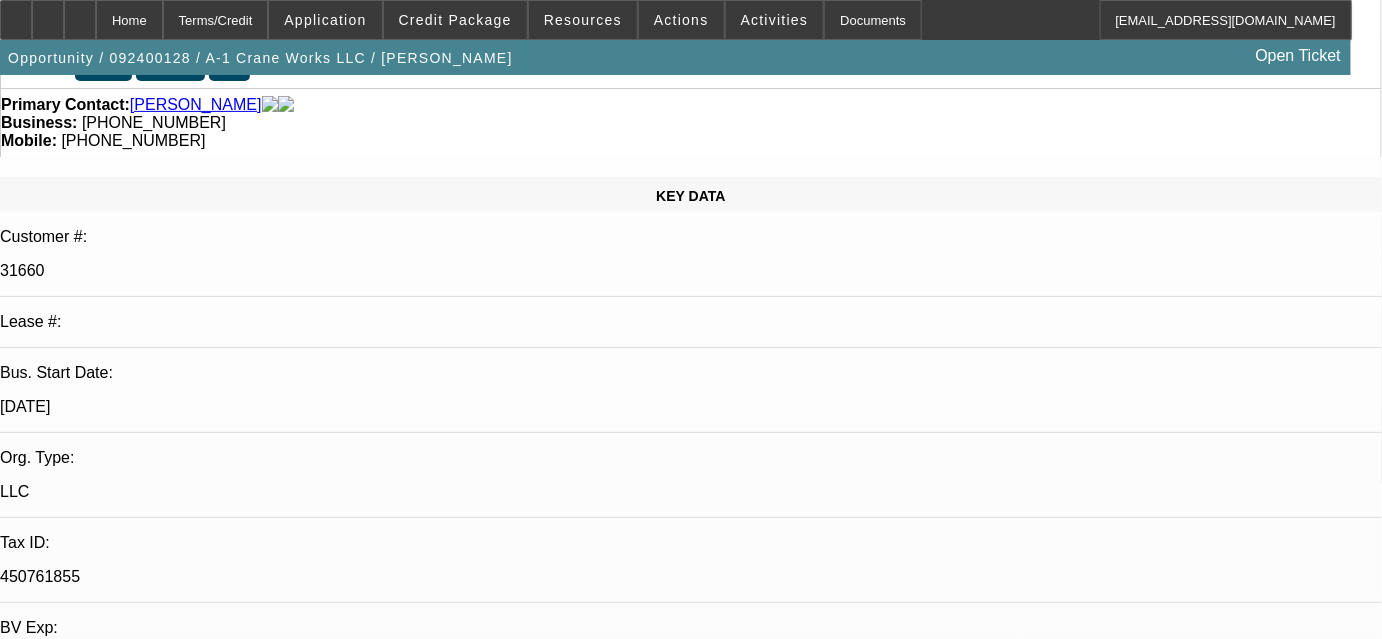 scroll, scrollTop: 181, scrollLeft: 0, axis: vertical 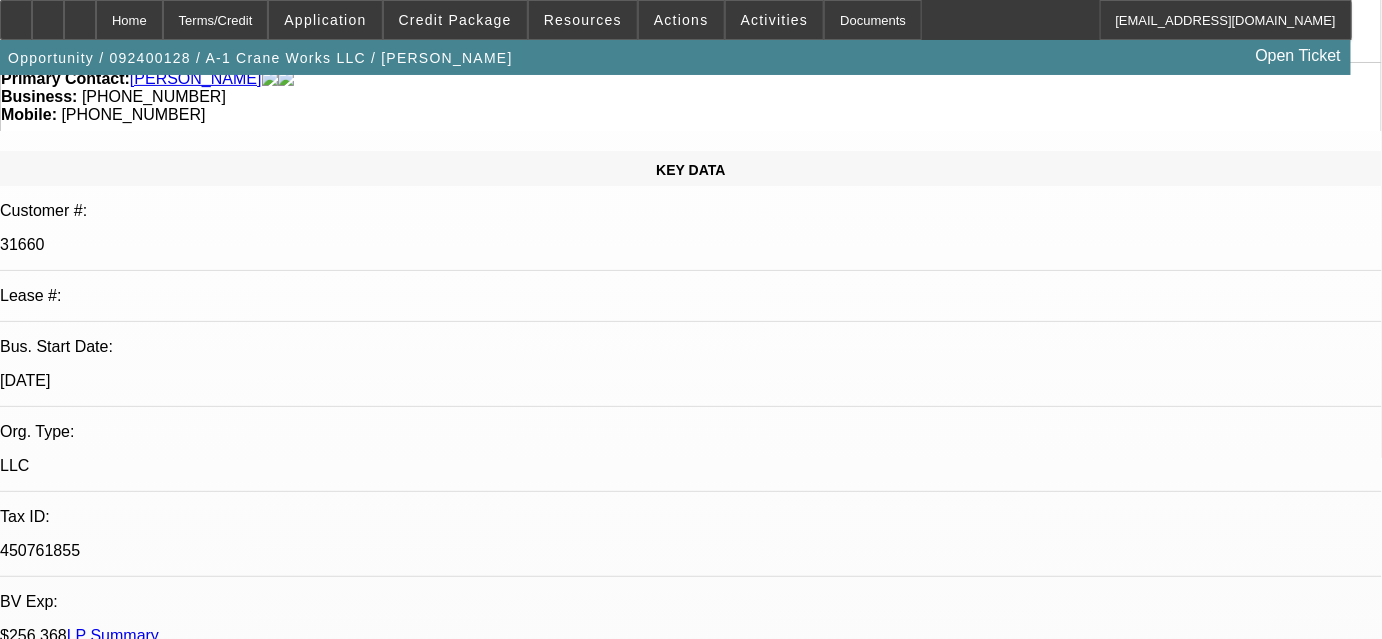 click on "Follow up
9/6-went over number with [PERSON_NAME] on an upgrade to his 2018 National 40 Ton, probably wait until [DATE] for 3 years TIB and also going to build up rental credit on another smaller crane to maybe buy before yearend for Section 179 WO  11/11-lvm and sent email  2/19-holding off to see how business goes thru April/May
[PERSON_NAME] - [DATE] 10:29 AM" at bounding box center [706, 7000] 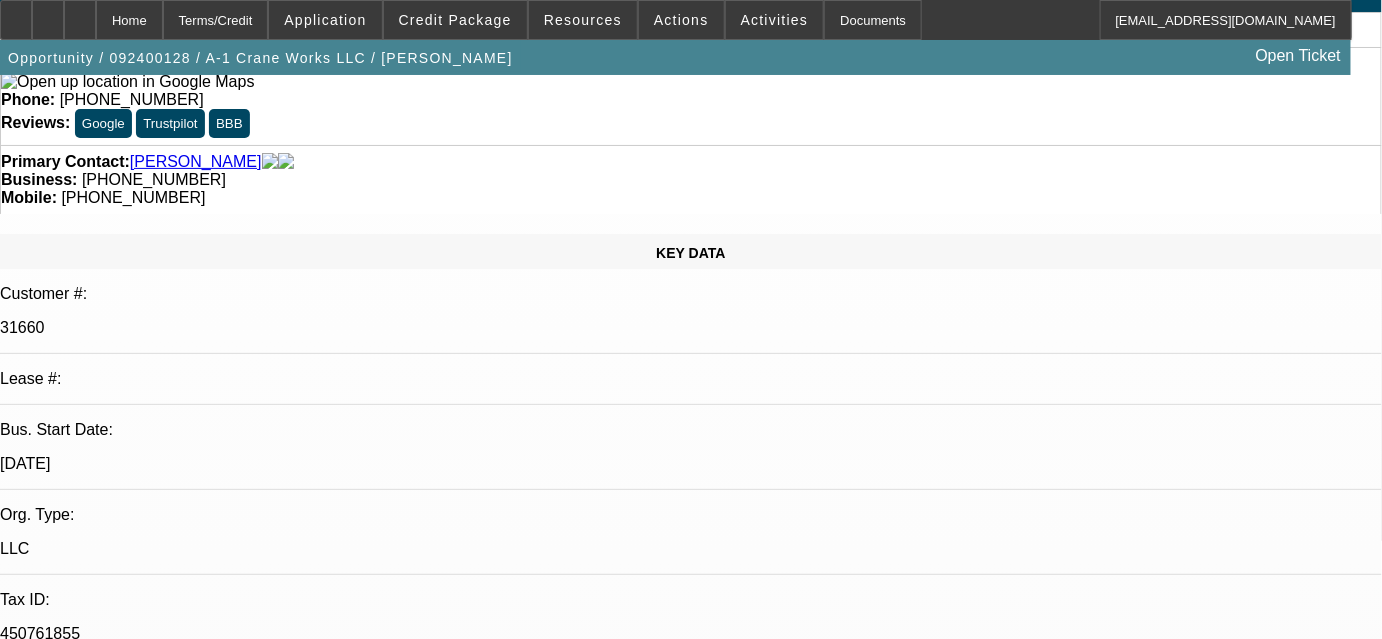 scroll, scrollTop: 0, scrollLeft: 0, axis: both 